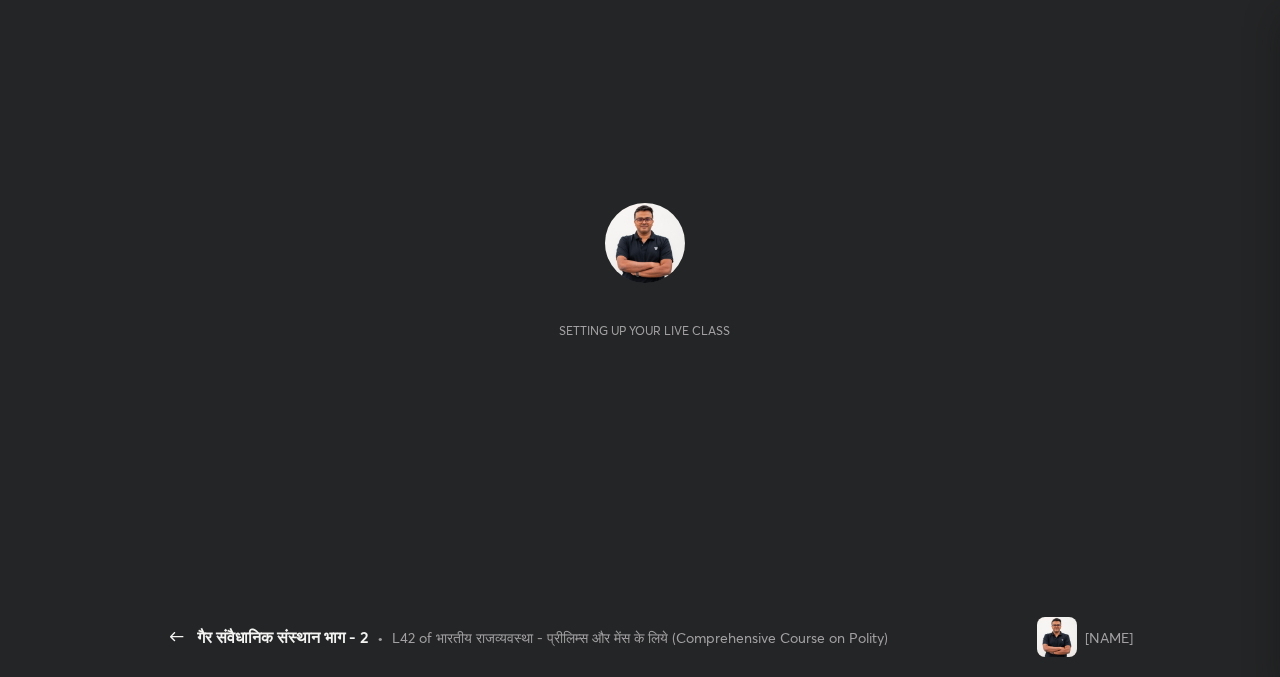 scroll, scrollTop: 0, scrollLeft: 0, axis: both 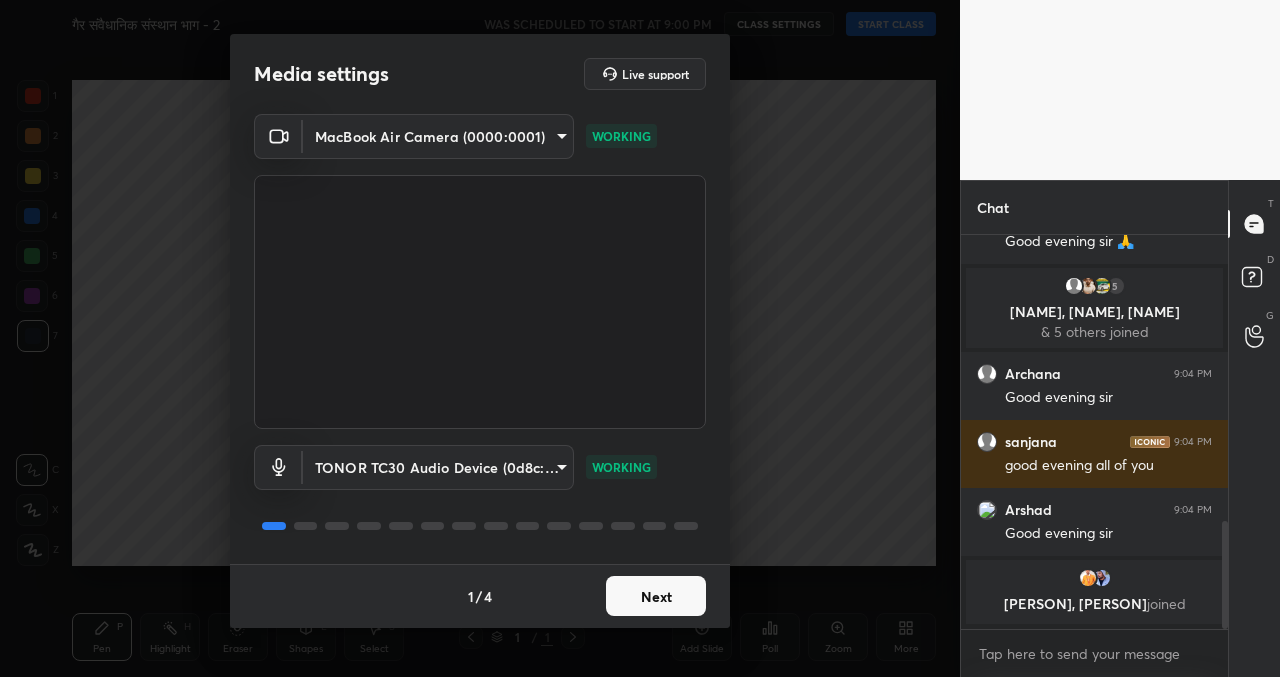 click on "Next" at bounding box center (656, 596) 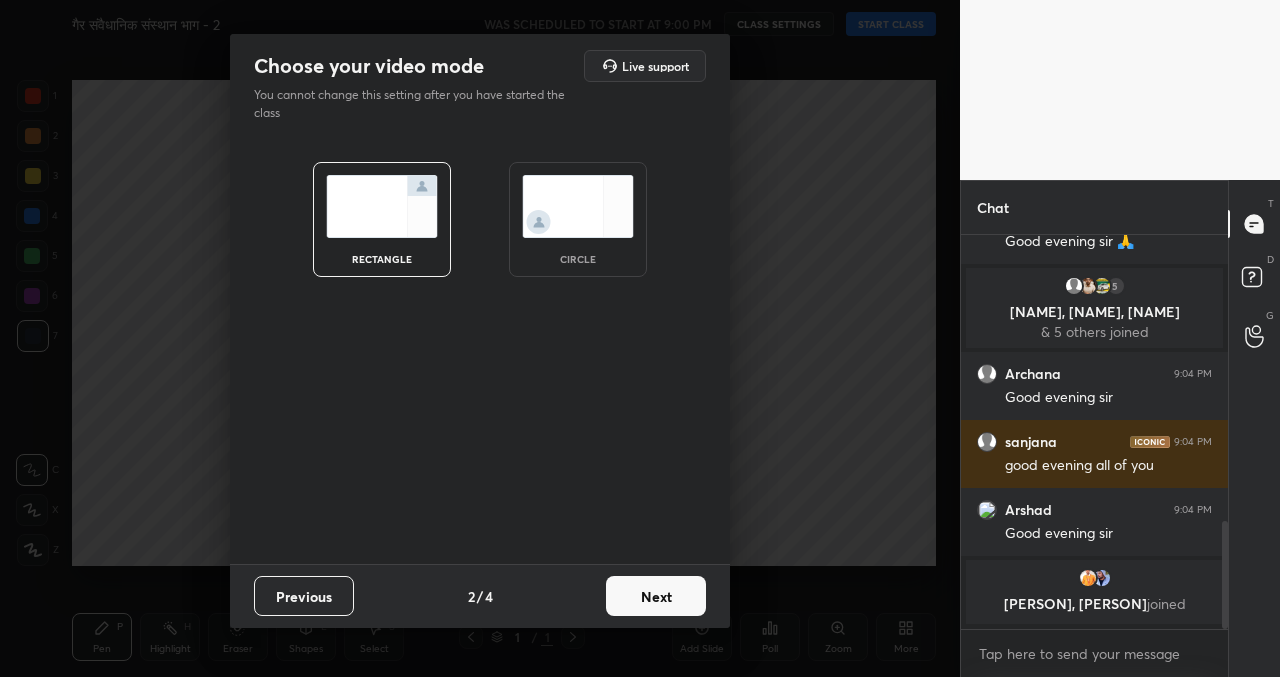 click on "Next" at bounding box center [656, 596] 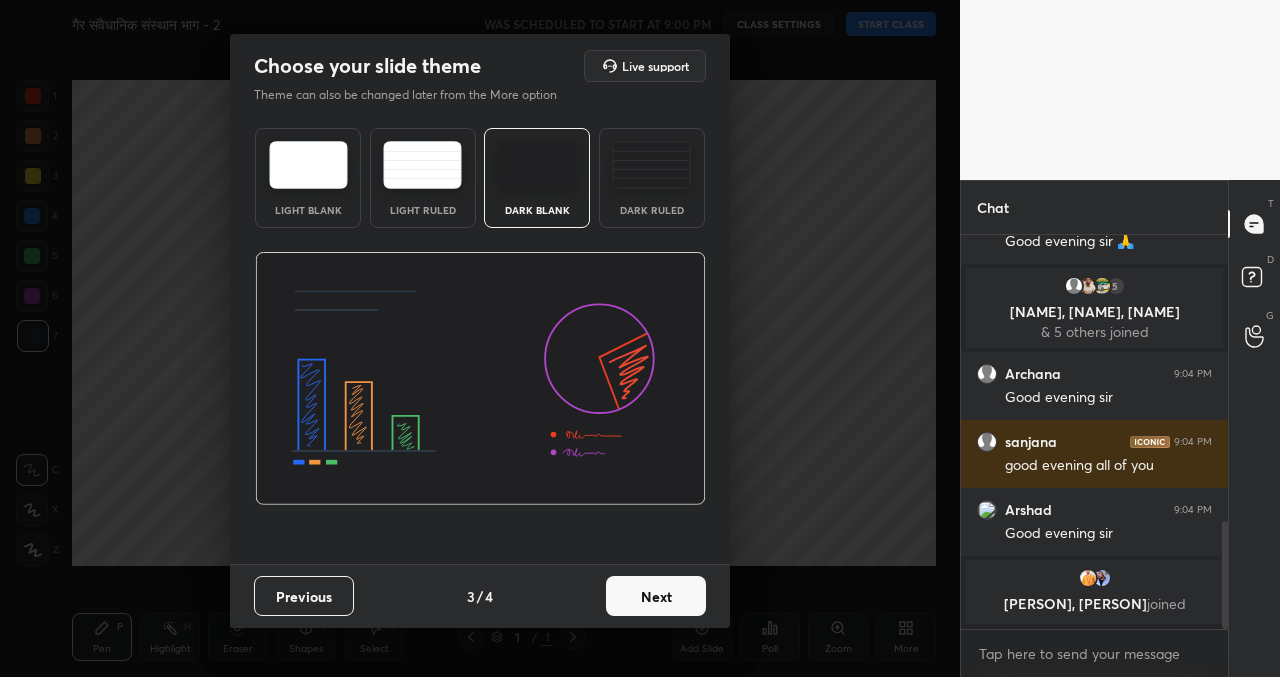 click on "Next" at bounding box center (656, 596) 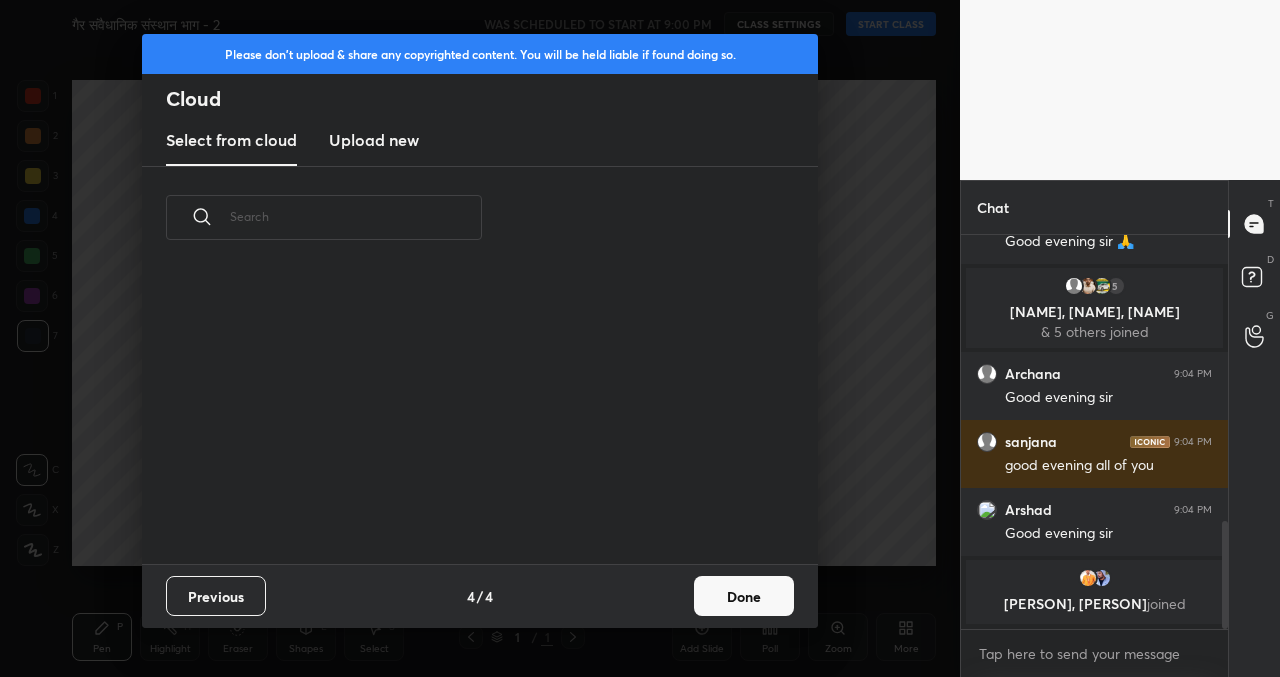 scroll, scrollTop: 7, scrollLeft: 11, axis: both 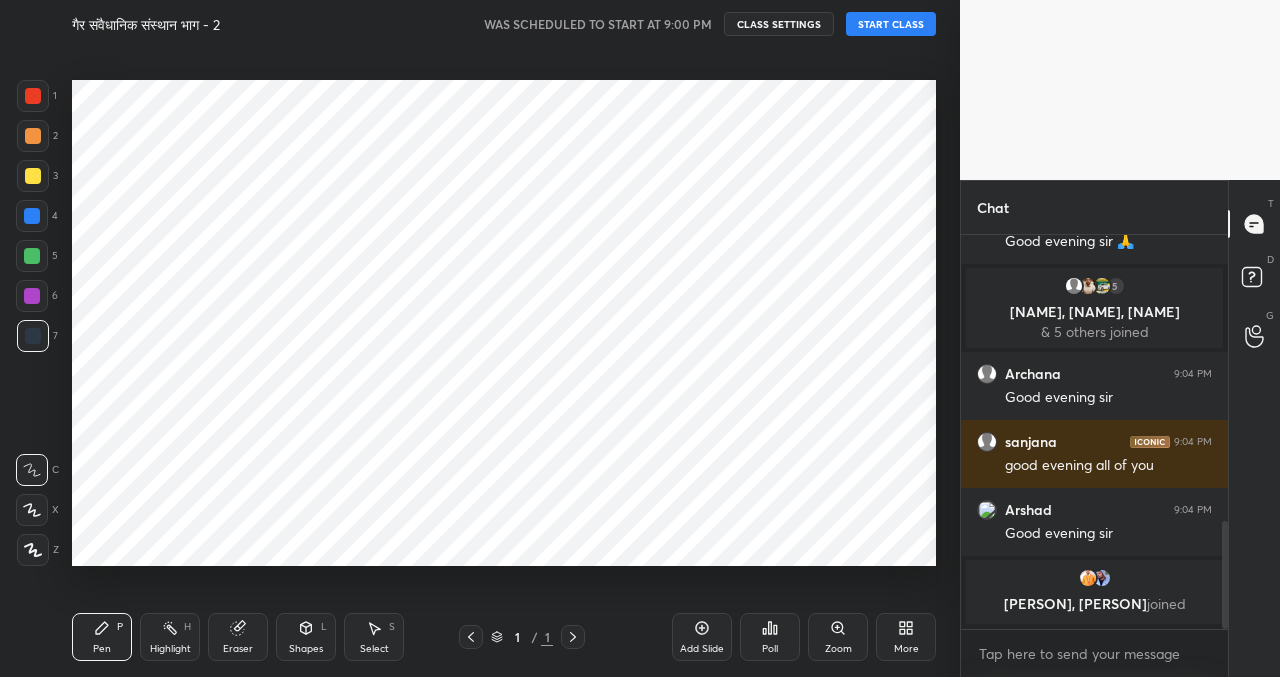 click on "START CLASS" at bounding box center (891, 24) 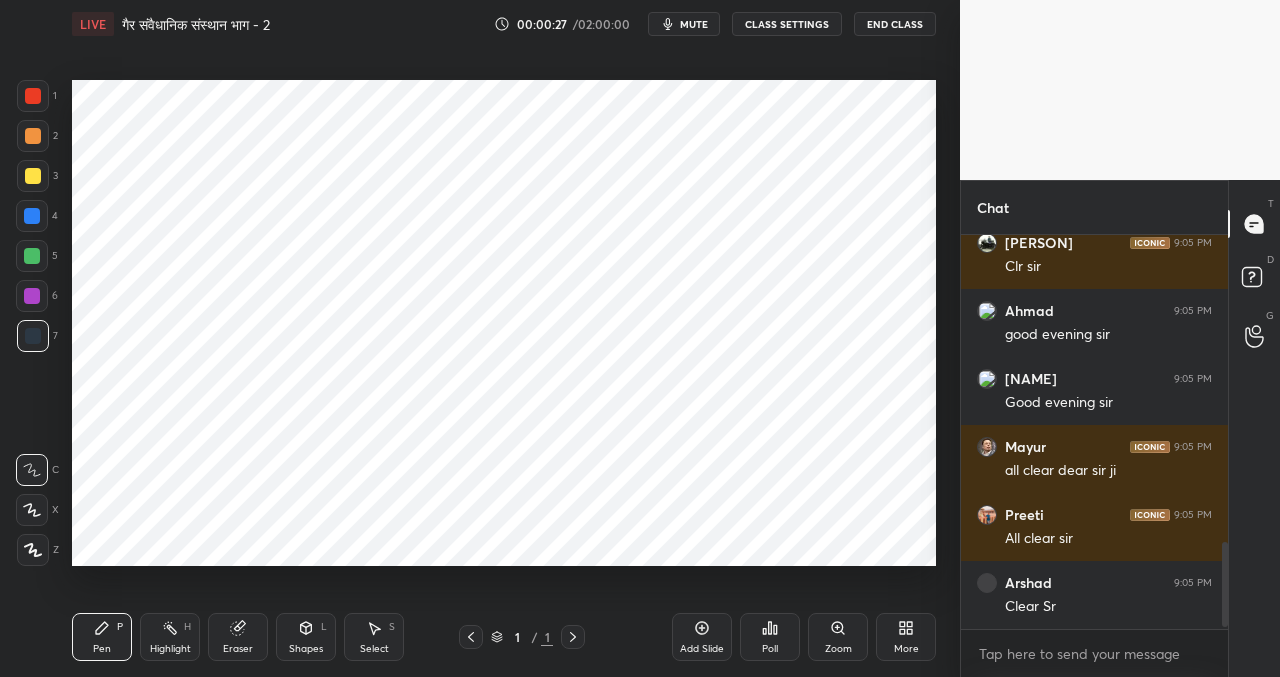 scroll, scrollTop: 1461, scrollLeft: 0, axis: vertical 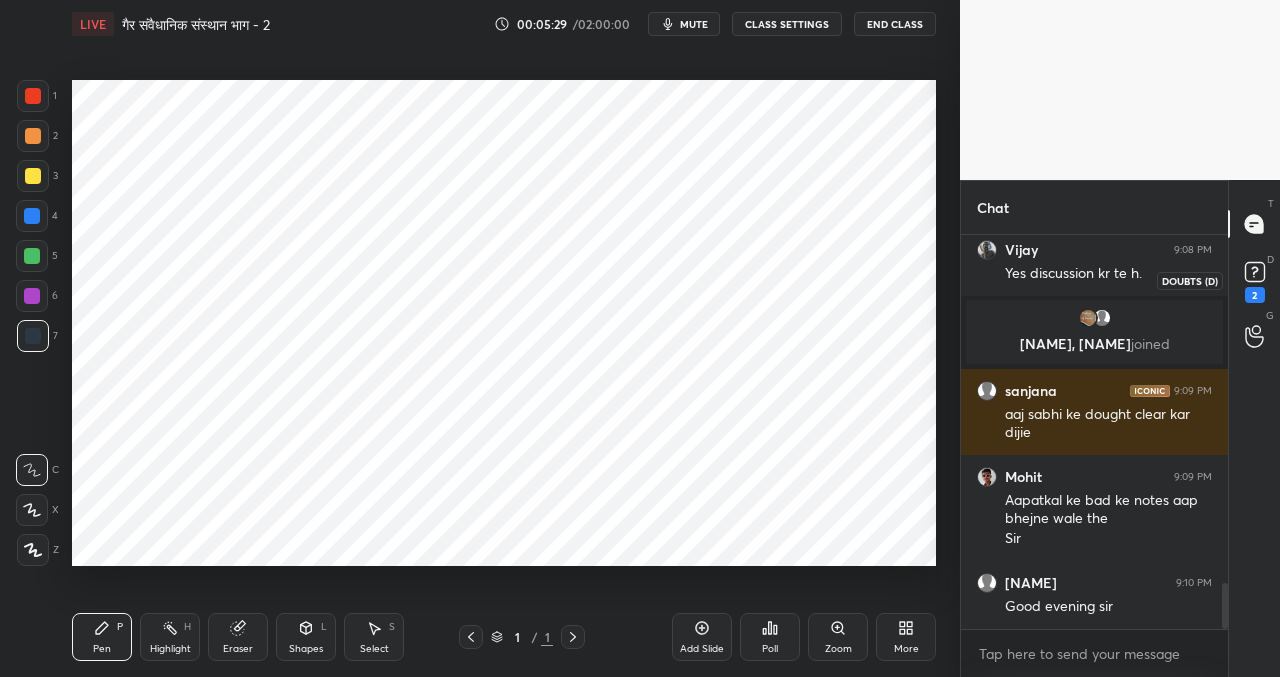 click 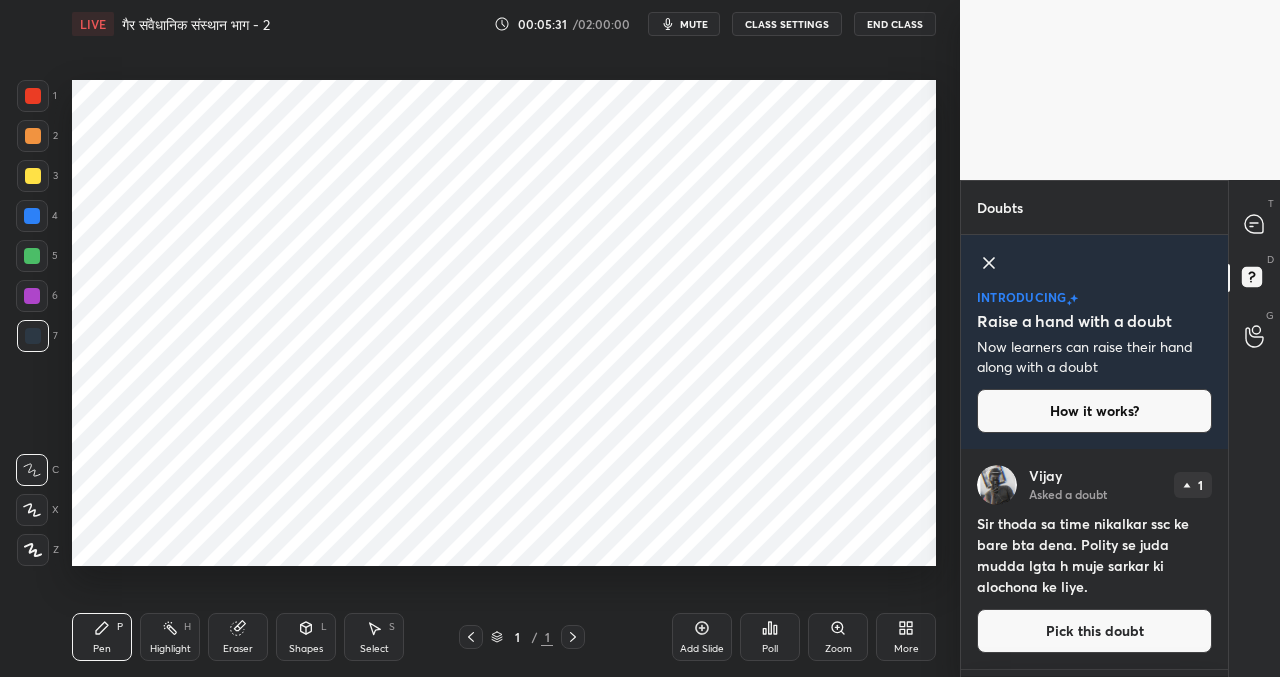 click 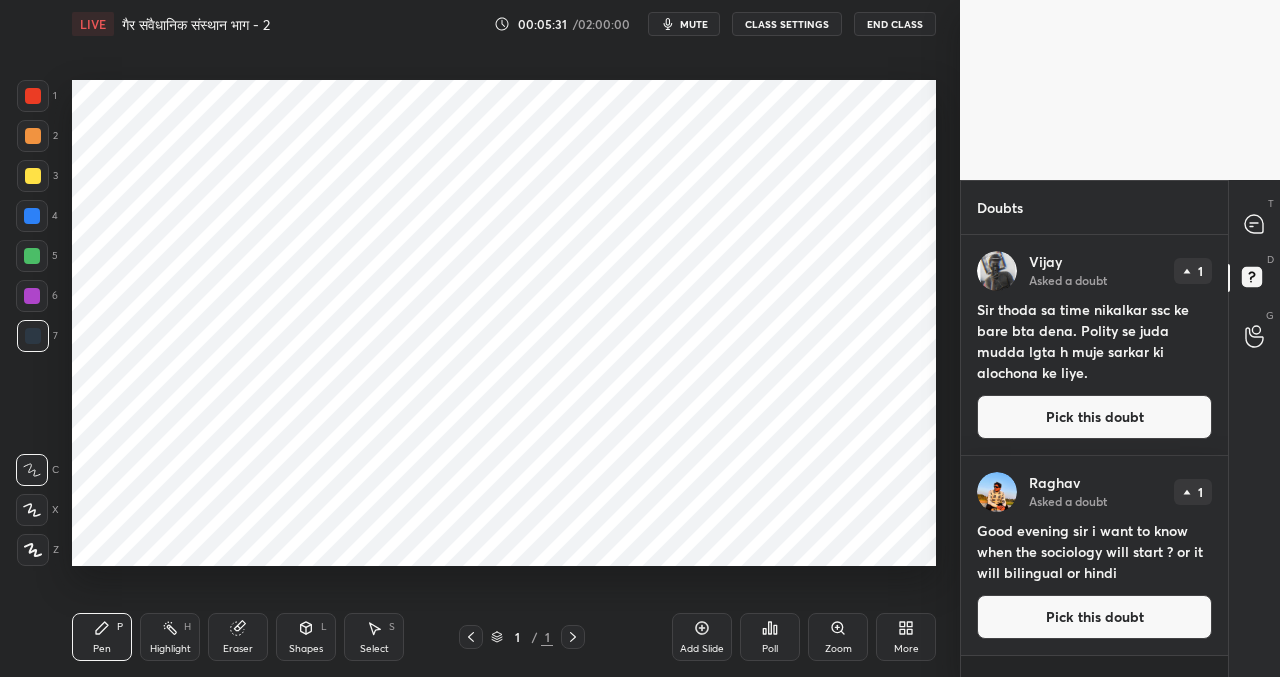 scroll, scrollTop: 7, scrollLeft: 7, axis: both 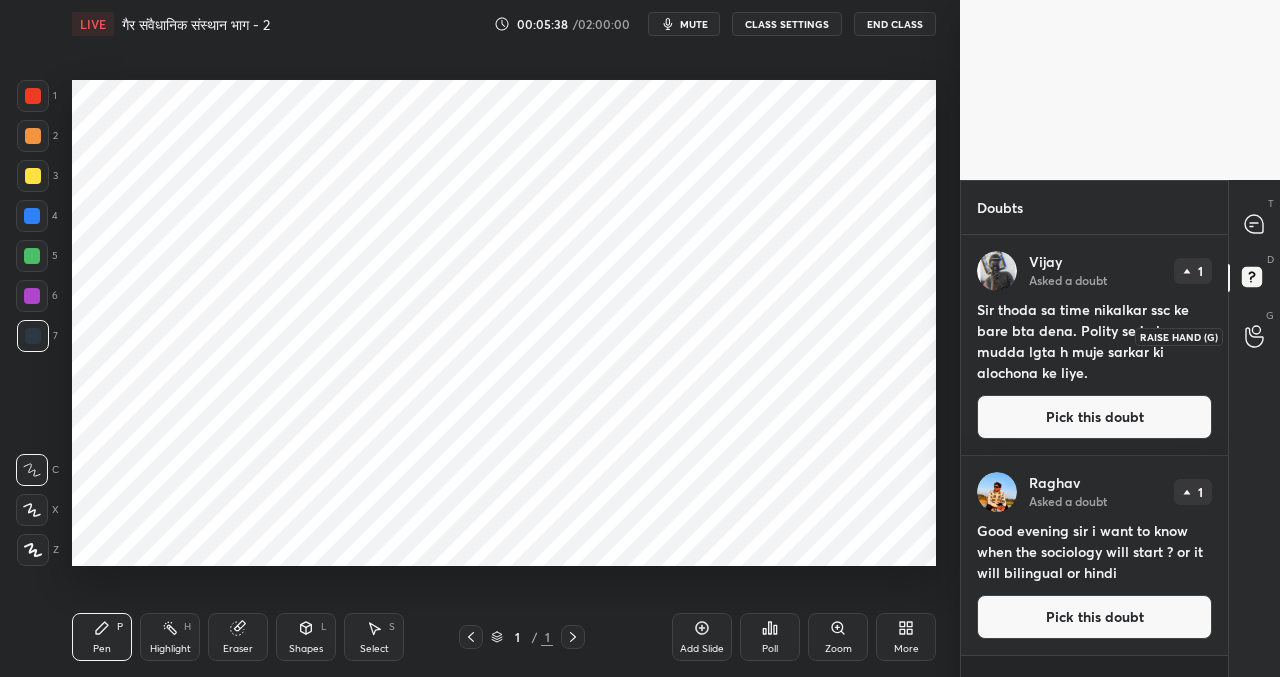 drag, startPoint x: 1229, startPoint y: 275, endPoint x: 1239, endPoint y: 340, distance: 65.76473 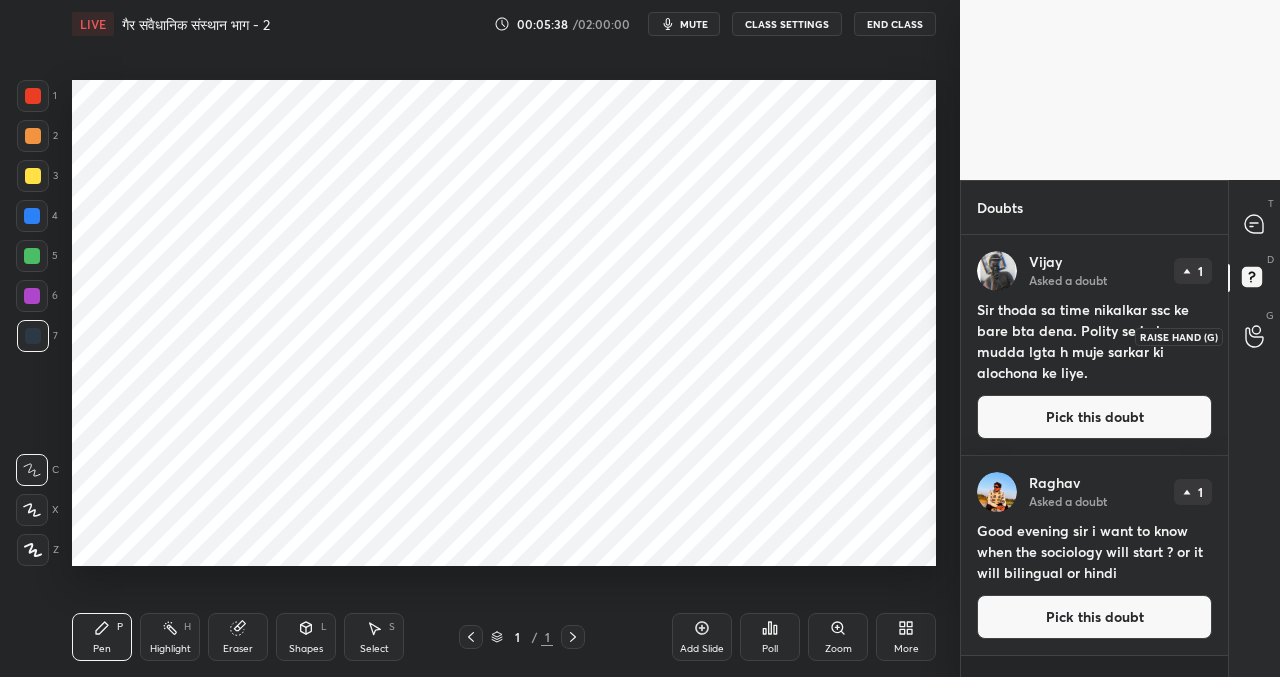 click on "T Messages (T) D Doubts (D) G Raise Hand (G)" at bounding box center (1254, 428) 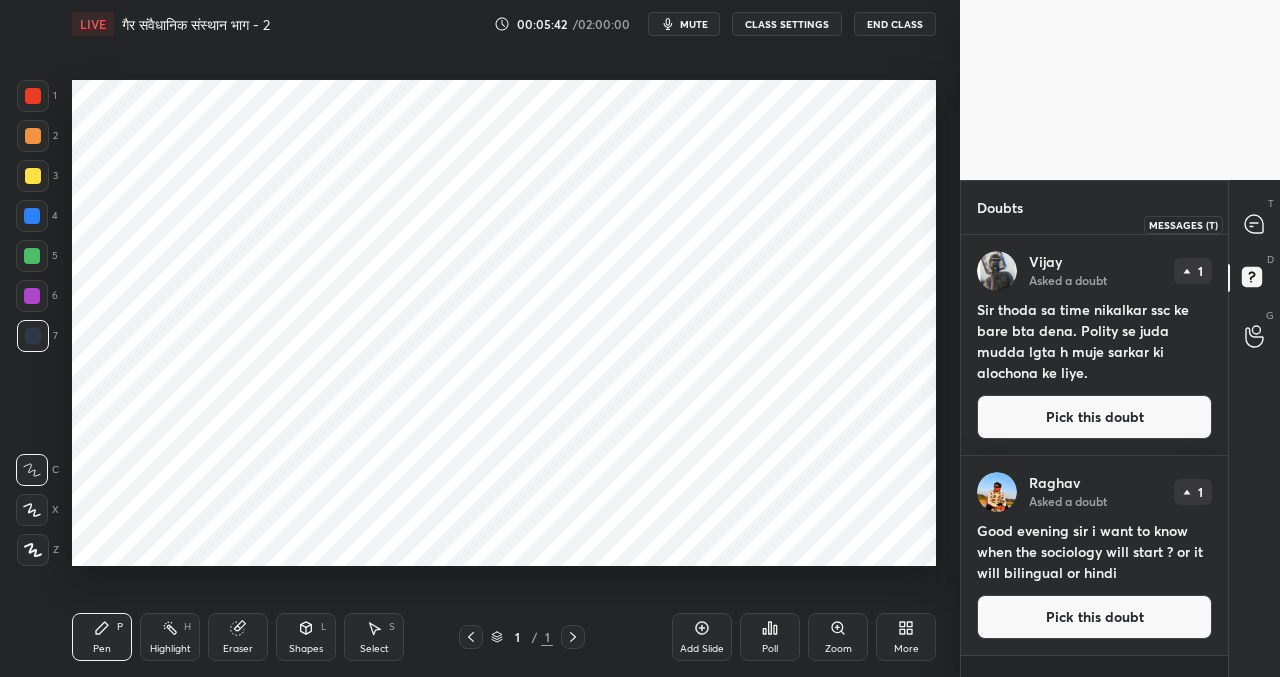 click 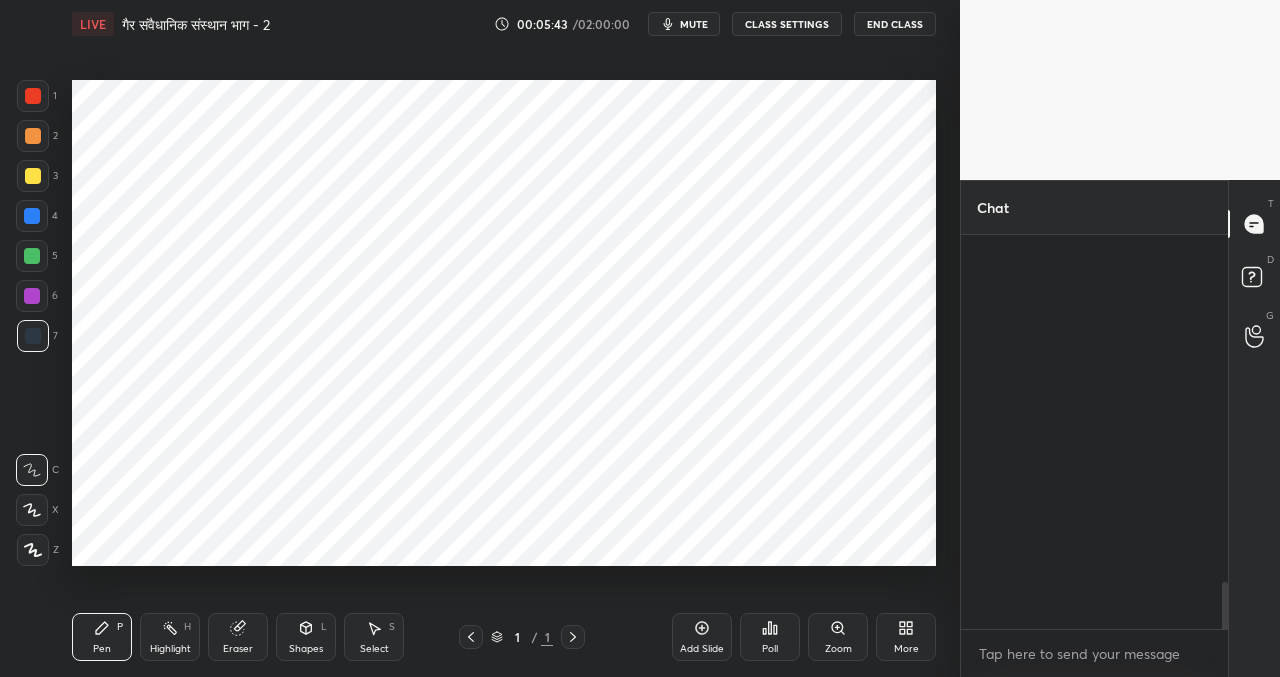 scroll, scrollTop: 3461, scrollLeft: 0, axis: vertical 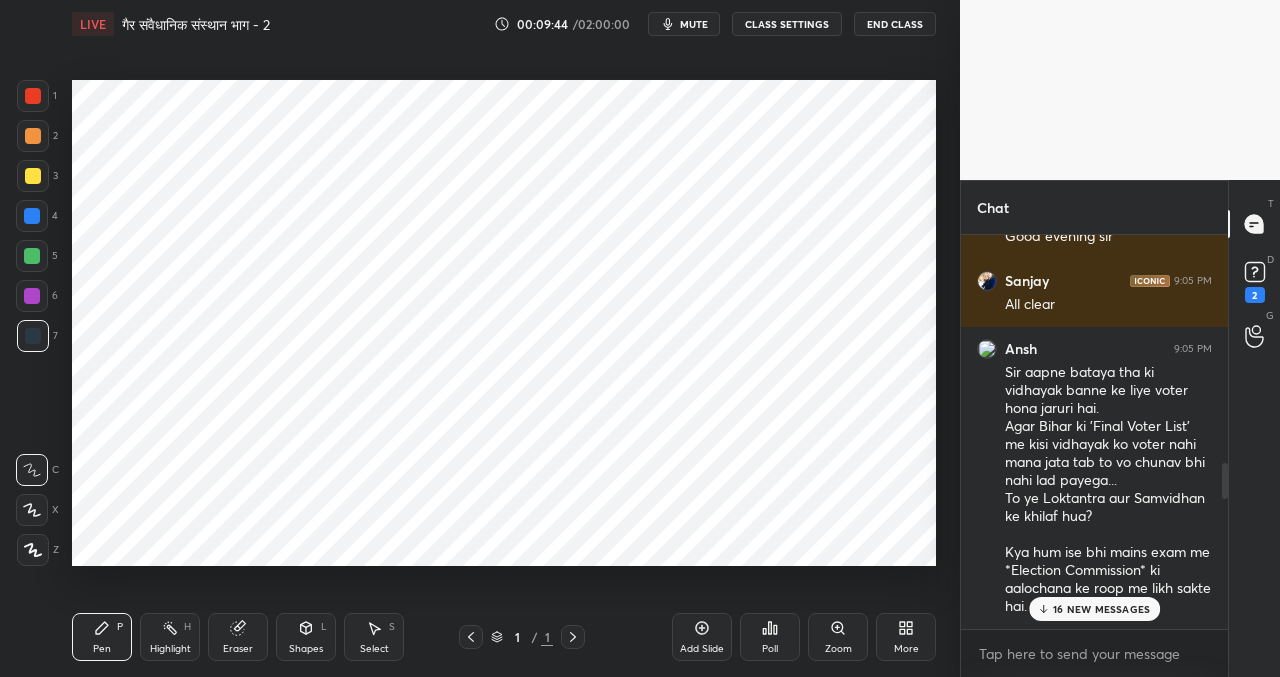 click on "16 NEW MESSAGES" at bounding box center (1101, 609) 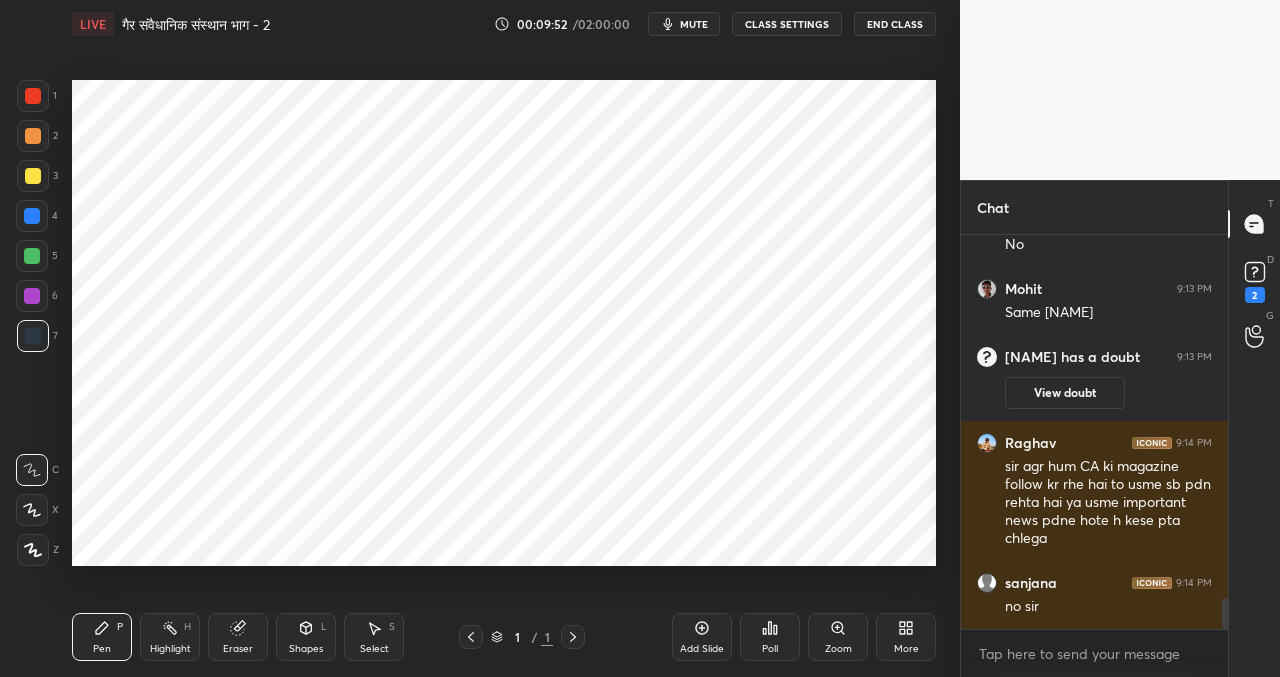 scroll, scrollTop: 347, scrollLeft: 261, axis: both 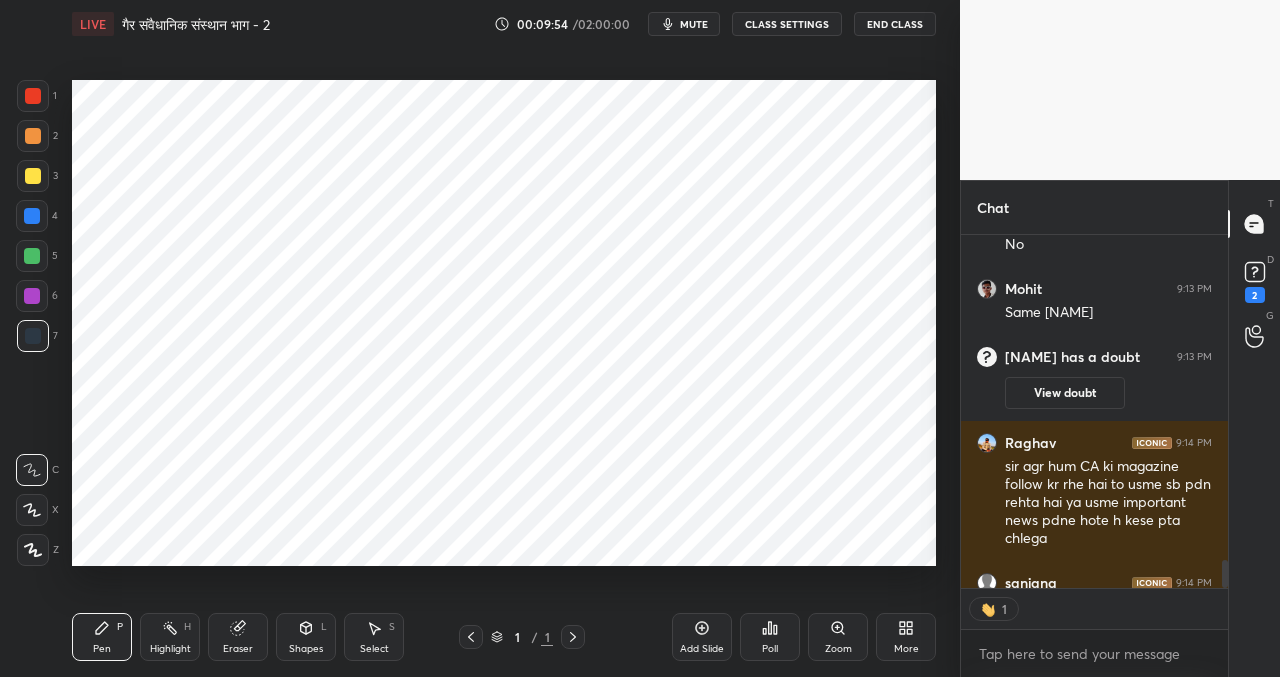 click on "CLASS SETTINGS" at bounding box center [787, 24] 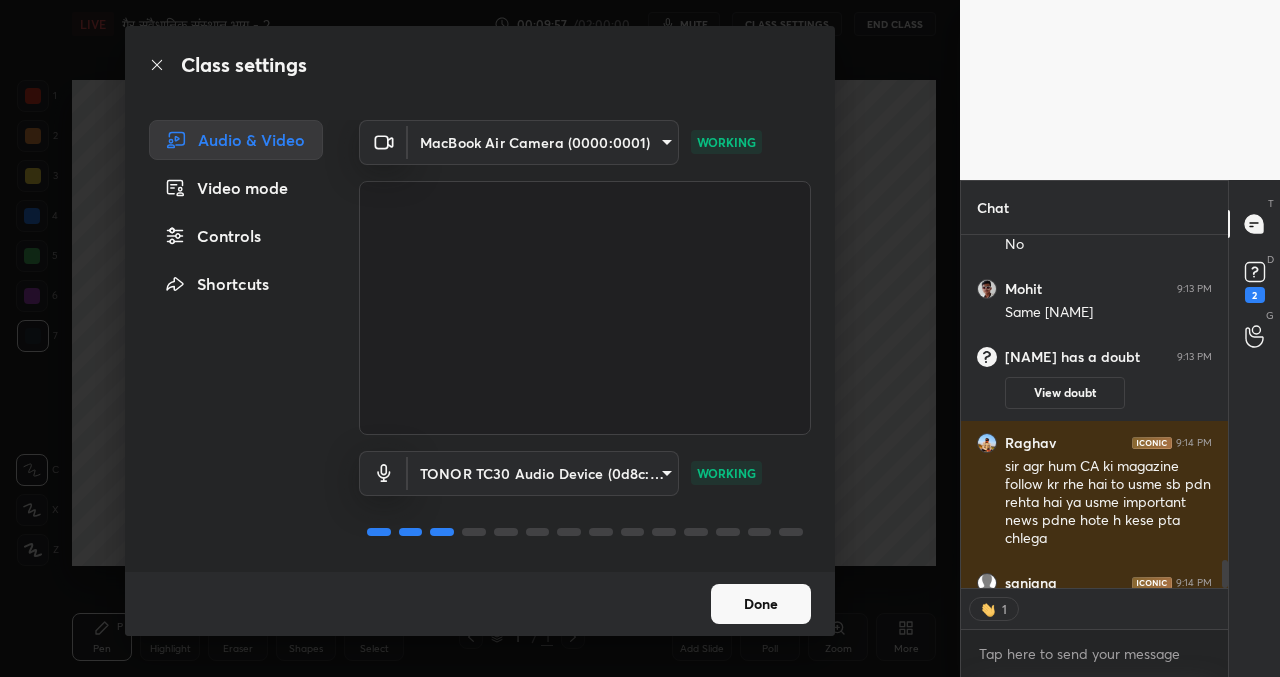 click on "1 2 3 4 5 6 7 C X Z C X Z E E Erase all   H H LIVE [ORGANIZATION] [CATEGORY] - 2 00:09:57 /  02:00:00 mute CLASS SETTINGS End Class Setting up your live class Poll for   secs No correct answer Start poll Back [ORGANIZATION] [CATEGORY] • L42 of [COURSE_NAME] Atul Jain Pen P Highlight H Eraser Shapes L Select S 1 / 1 Add Slide Poll Zoom More Chat [PERSON] 9:13 PM Upsc Student hoke muje ssc ke liye boht bura lga tha .. [PERSON]... 9:13 PM No [PERSON] 9:13 PM Same [PERSON] has a doubt 9:13 PM View doubt [PERSON] 9:14 PM sir agr hum CA ki magazine follow kr rhe hai to usme sb pdn rehta hai ya usme important news pdne hote h kese pta chlega [PERSON] 9:14 PM no sir JUMP TO LATEST 1 Enable hand raising Enable x   [PERSON] Asked a doubt 2 Pick this doubt [PERSON] Asked a doubt 1 [PERSON] 1 1 T D" at bounding box center [640, 338] 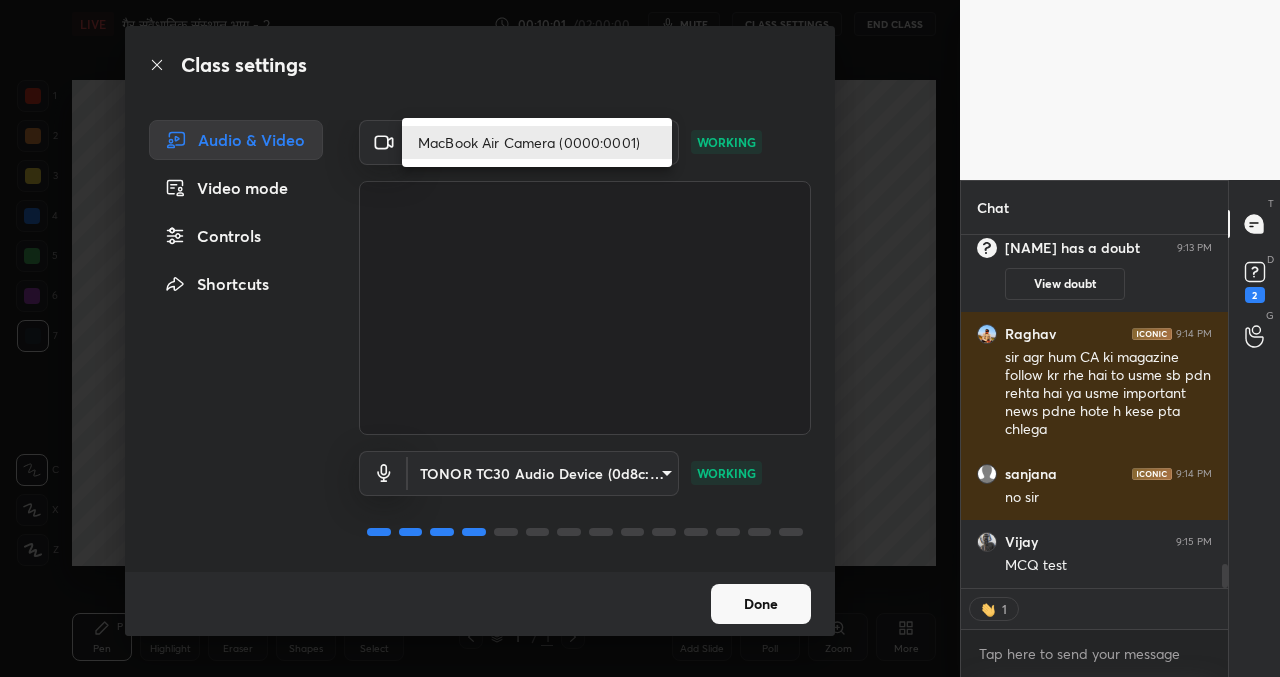 scroll, scrollTop: 4798, scrollLeft: 0, axis: vertical 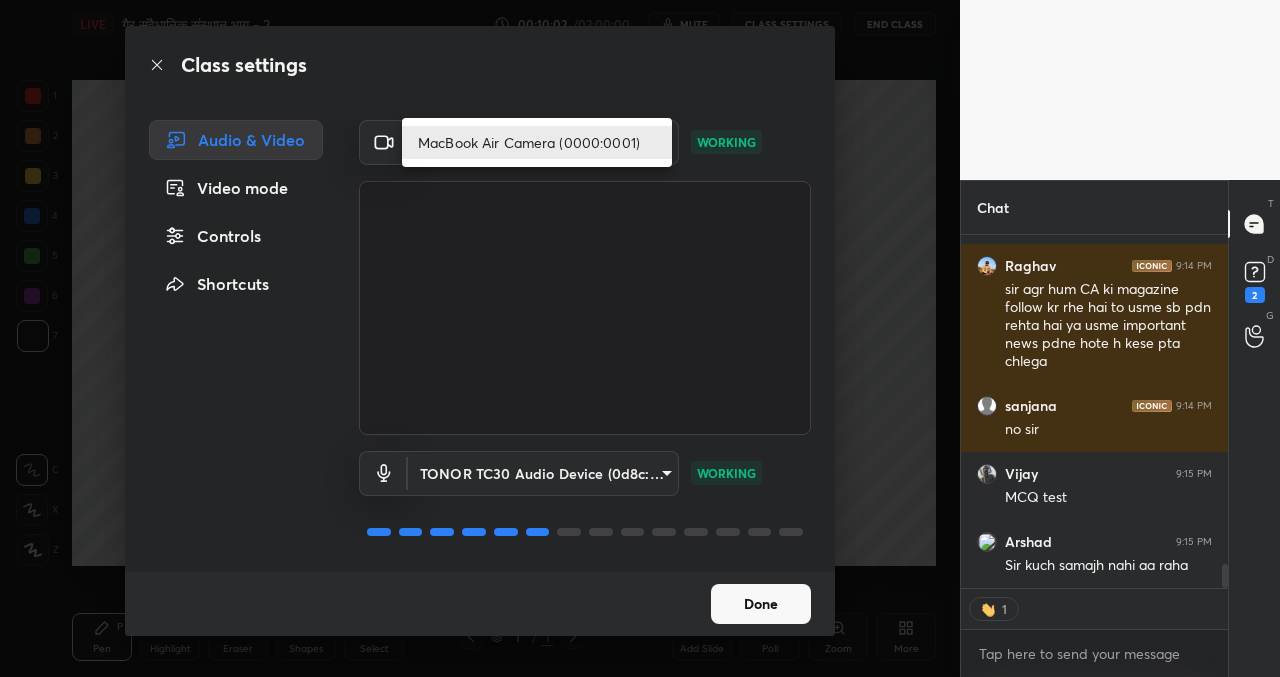type on "x" 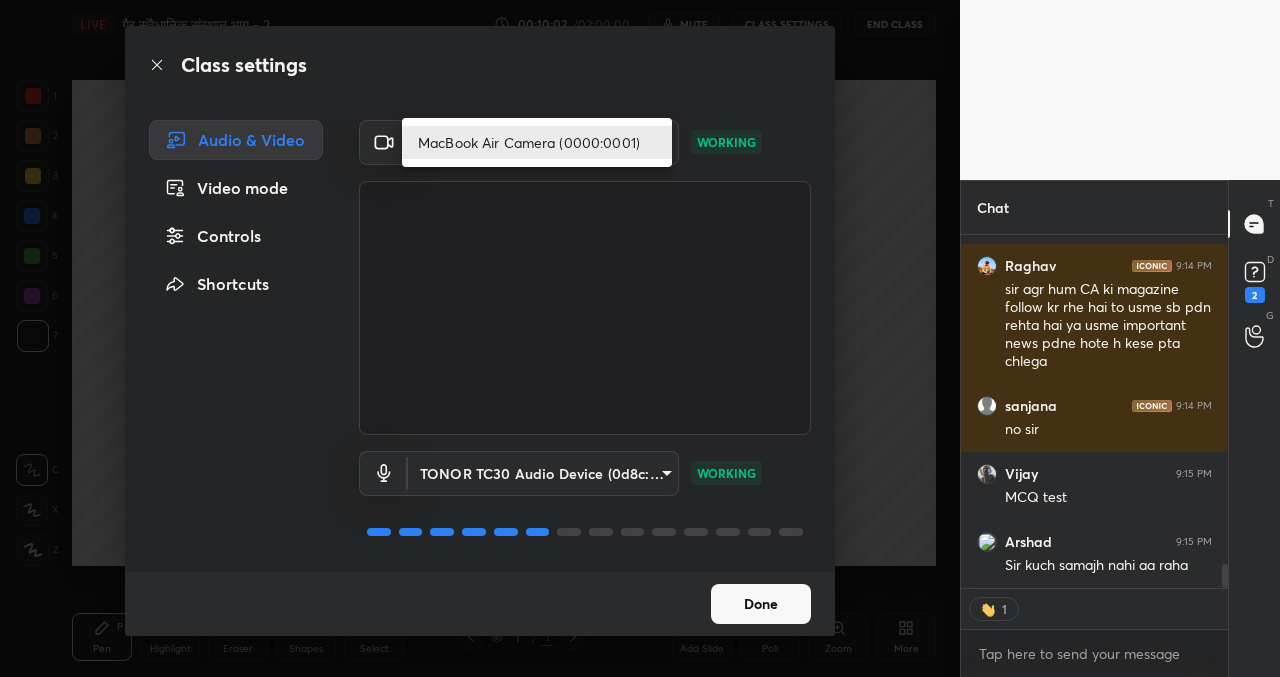 scroll, scrollTop: 7, scrollLeft: 7, axis: both 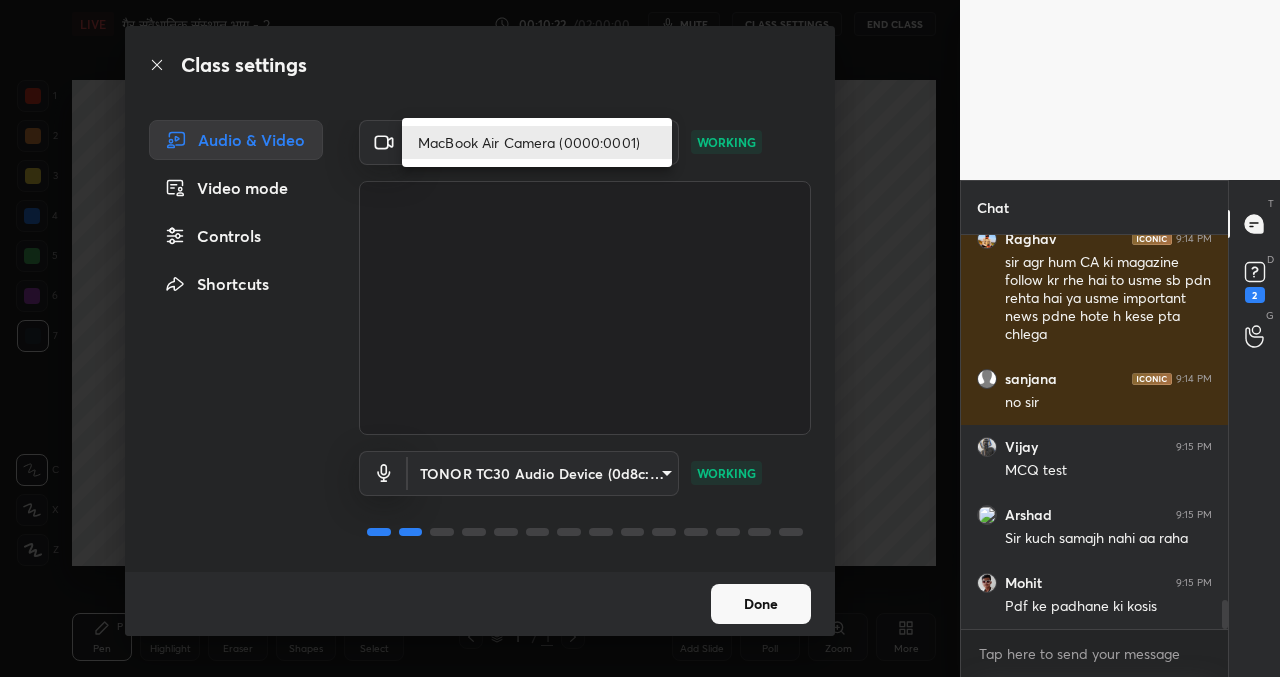click on "MacBook Air Camera (0000:0001)" at bounding box center (537, 142) 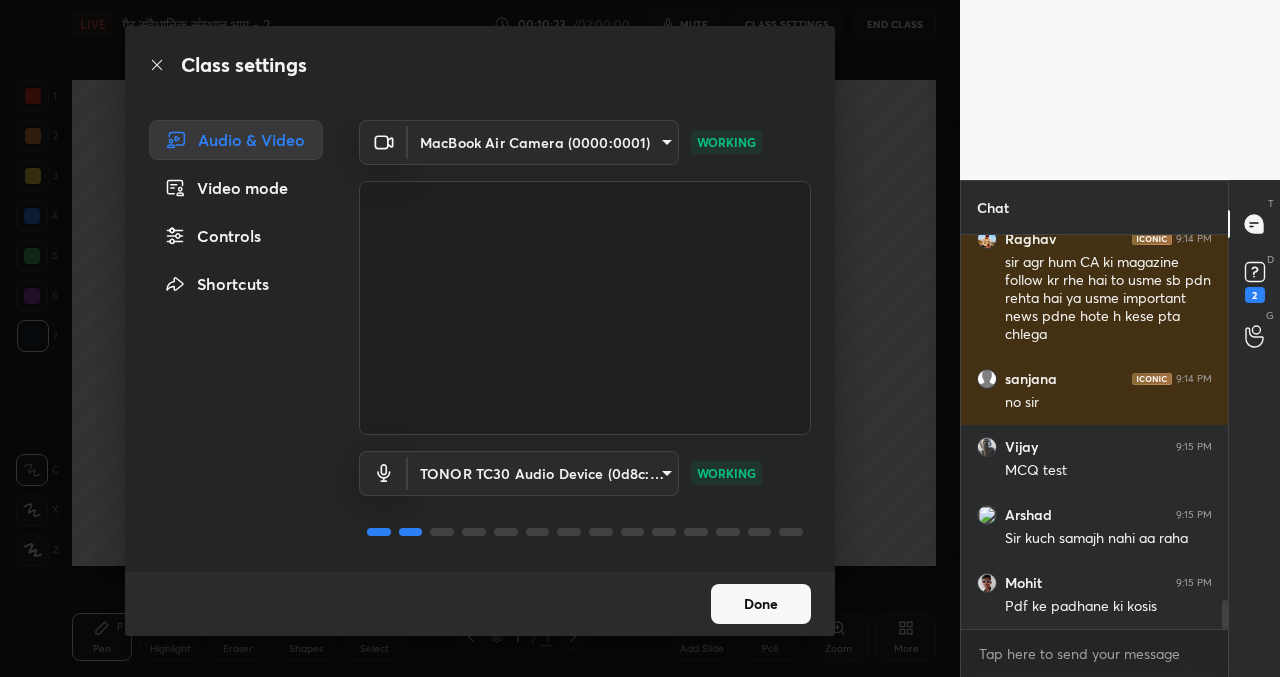click on "1 2 3 4 5 6 7 C X Z C X Z E E Erase all   H H LIVE गैर संवैधानिक संस्थान भाग - 2 00:10:23 /  02:00:00 mute CLASS SETTINGS End Class Setting up your live class Poll for   secs No correct answer Start poll Back गैर संवैधानिक संस्थान भाग - 2 • L42 of भारतीय राजव्यवस्था - प्रीलिम्स और मेंस के लिये (Comprehensive Course on Polity) [NAME] Pen P Highlight H Eraser Shapes L Select S 1 / 1 Add Slide Poll Zoom More Chat [NAME] has a doubt 9:13 PM View doubt [NAME] 9:14 PM sir agr hum CA ki magazine follow kr rhe hai to usme sb pdn rehta hai ya usme important news pdne hote h kese pta chlega [NAME] 9:14 PM no sir [NAME] 9:15 PM MCQ test [NAME] 9:15 PM Sir kuch samajh nahi aa raha [NAME] 9:15 PM Pdf ke padhane ki kosis JUMP TO LATEST Enable hand raising Enable raise hand to speak to learners. Once enabled, chat will be turned off temporarily. Enable x   2" at bounding box center (640, 338) 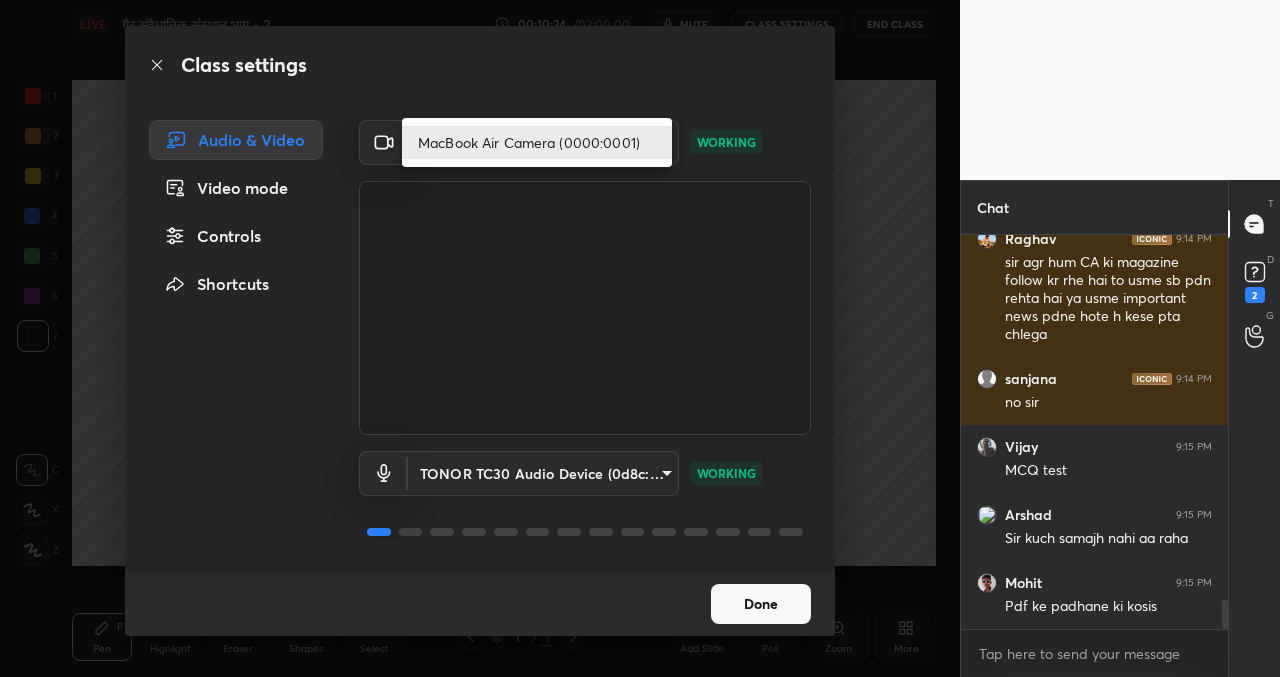 click at bounding box center (640, 338) 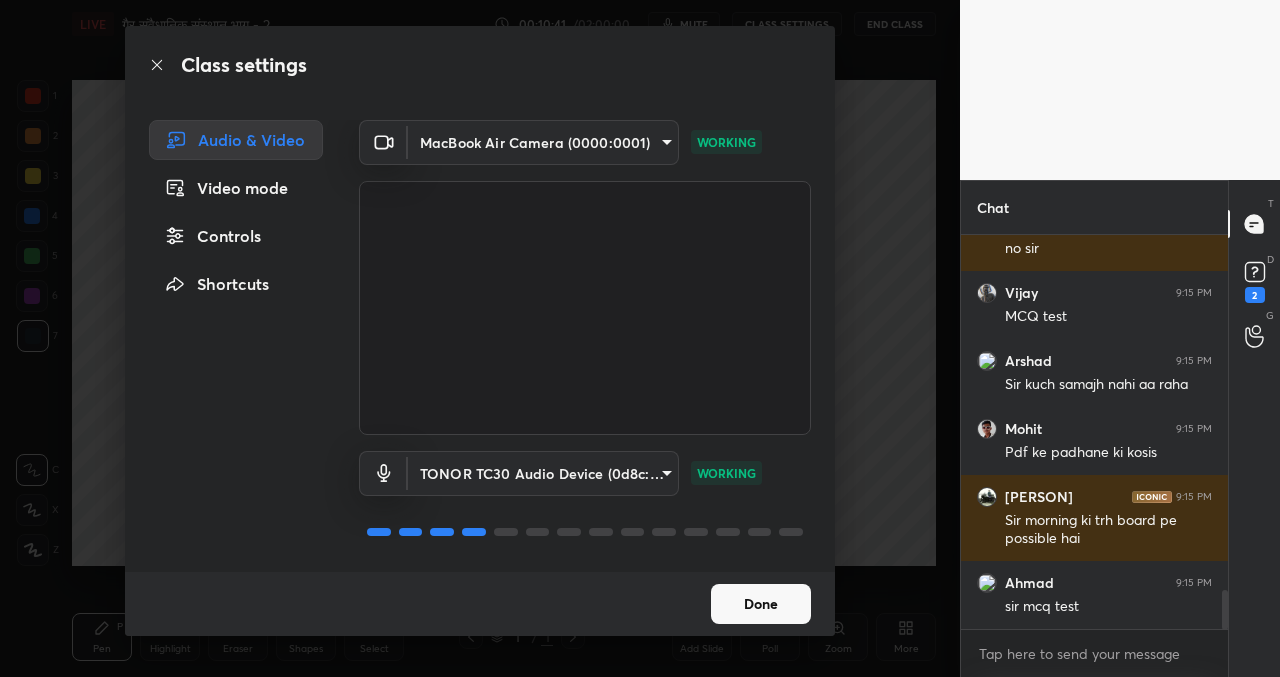 scroll, scrollTop: 3584, scrollLeft: 0, axis: vertical 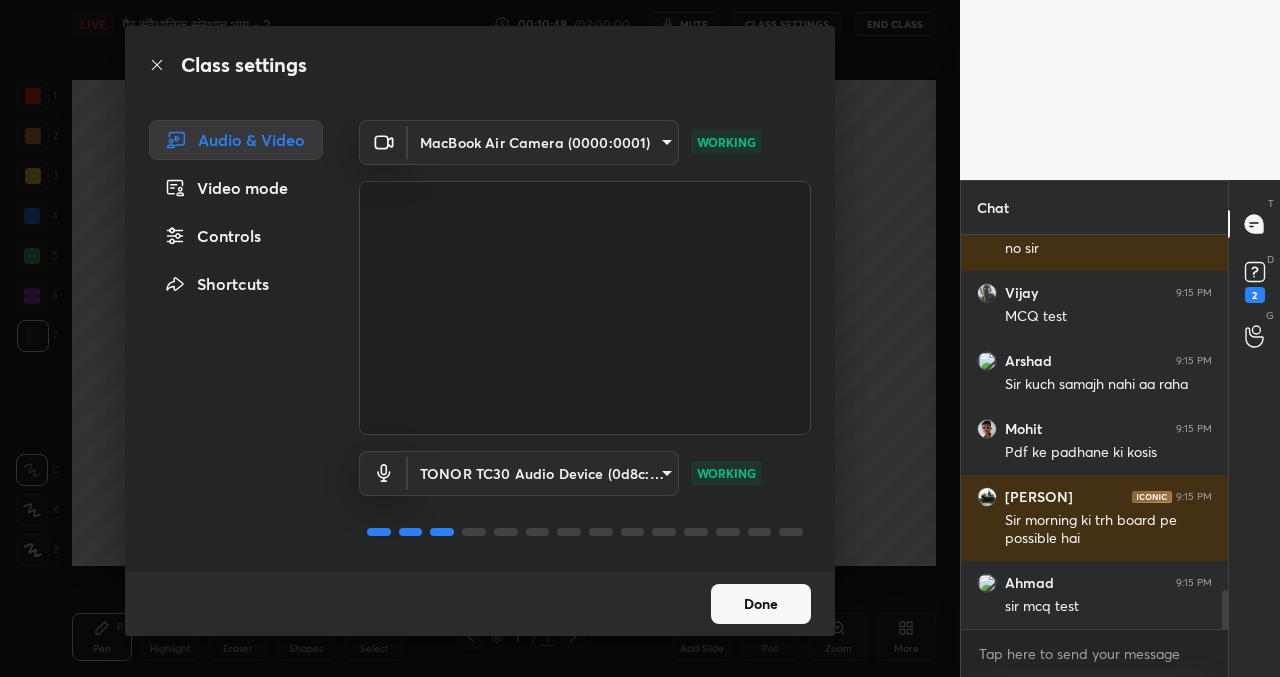 click on "1 2 3 4 5 6 7 C X Z C X Z E E Erase all   H H LIVE गैर संवैधानिक संस्थान भाग - 2 00:10:48 /  02:00:00 mute CLASS SETTINGS End Class Setting up your live class Poll for   secs No correct answer Start poll Back गैर संवैधानिक संस्थान भाग - 2 • L42 of भारतीय राजव्यवस्था - प्रीलिम्स और मेंस के लिये (Comprehensive Course on Polity) [NAME] Pen P Highlight H Eraser Shapes L Select S 1 / 1 Add Slide Poll Zoom More Chat [NAME] 9:14 PM sir agr hum CA ki magazine follow kr rhe hai to usme sb pdn rehta hai ya usme important news pdne hote h kese pta chlega [NAME] 9:14 PM no sir [NAME] 9:15 PM MCQ test [NAME] 9:15 PM Sir kuch samajh nahi aa raha [NAME] 9:15 PM Pdf ke padhane ki kosis [NAME] 9:15 PM Sir morning ki trh board pe possible hai [NAME] 9:15 PM sir mcq test JUMP TO LATEST Enable hand raising Enable raise hand to speak to learners. Once enabled, chat will be turned off temporarily. Enable x   [NAME] Asked a doubt 3 Pick this doubt [NAME] 1 1" at bounding box center (640, 338) 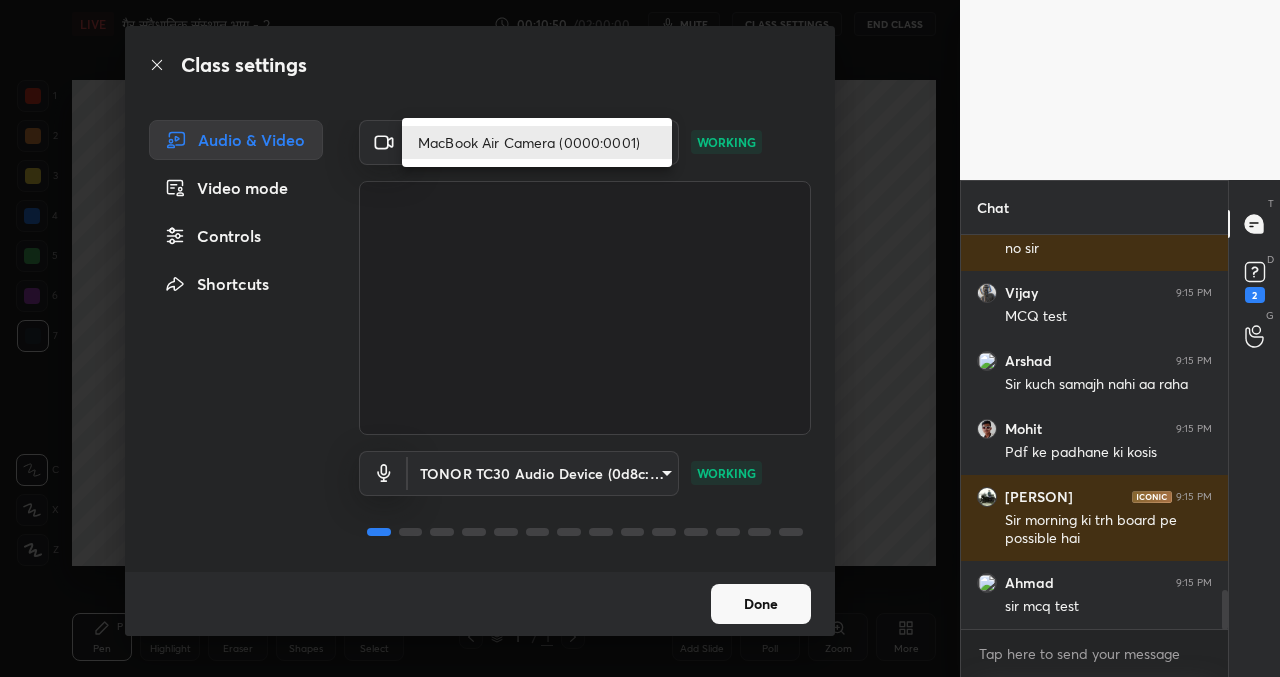 click at bounding box center (640, 338) 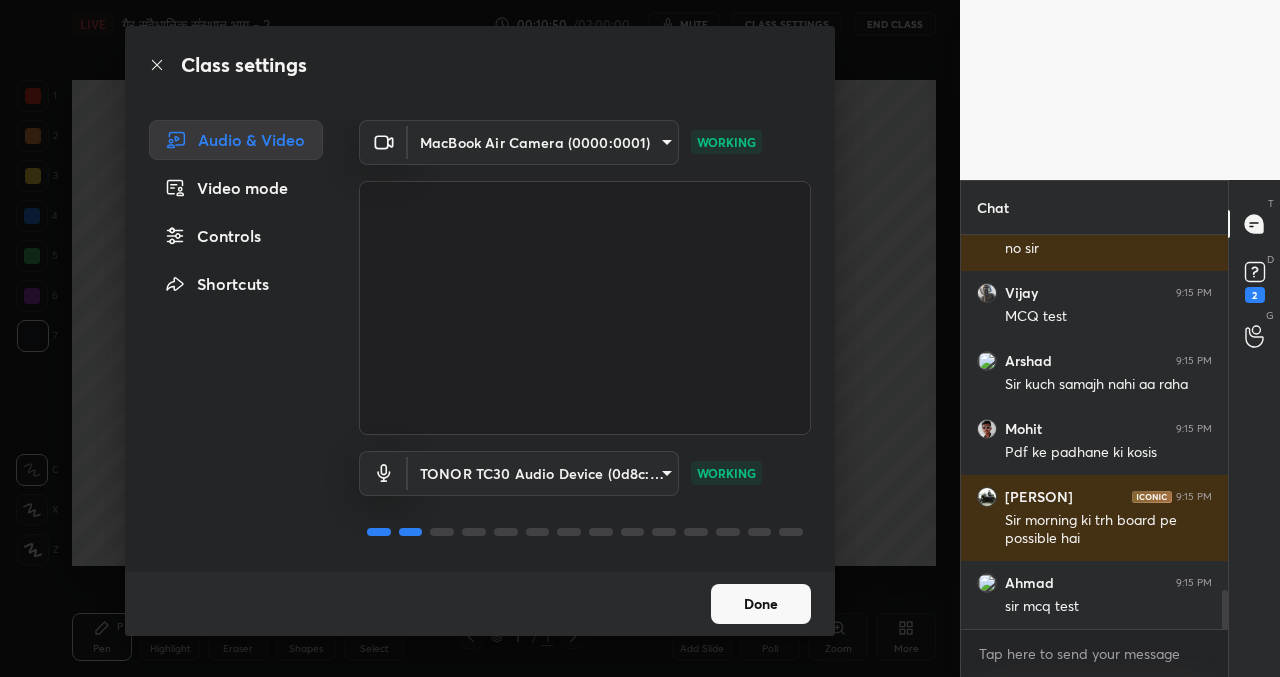 click on "Video mode" at bounding box center (236, 188) 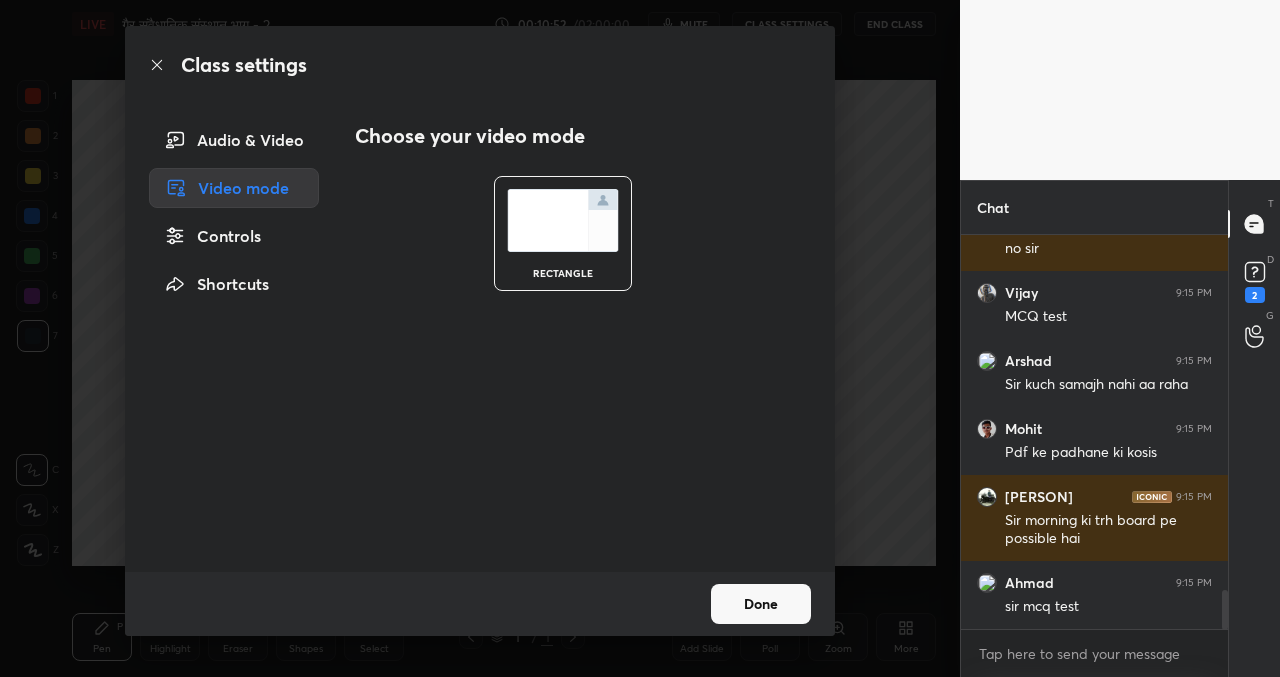 click on "Audio & Video" at bounding box center (234, 140) 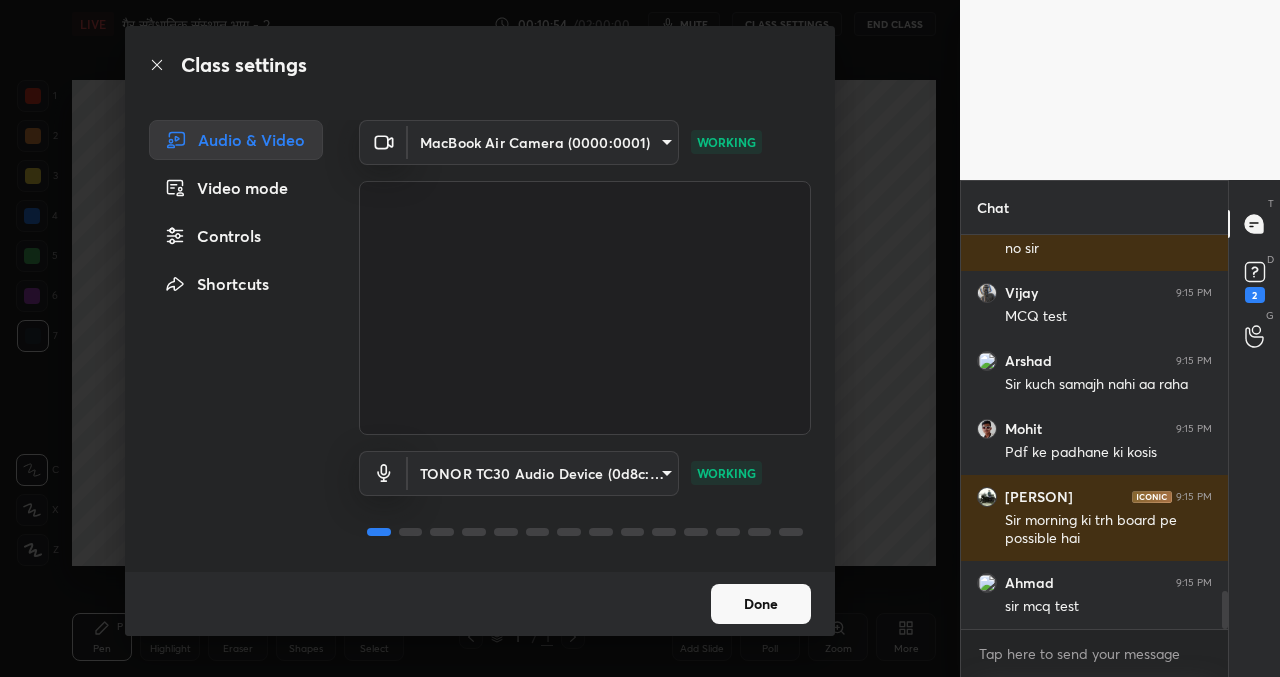 scroll, scrollTop: 3652, scrollLeft: 0, axis: vertical 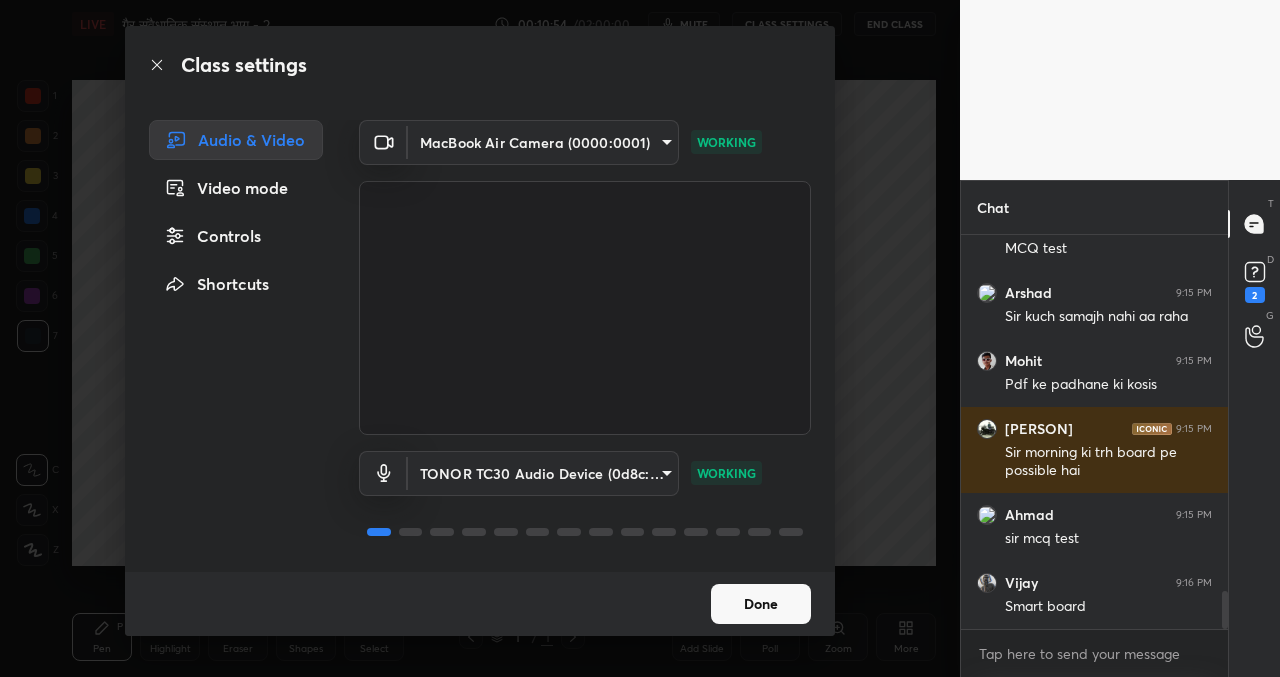 click on "1 2 3 4 5 6 7 C X Z C X Z E E Erase all   H H LIVE गैर संवैधानिक संस्थान भाग - 2 00:10:54 /  02:00:00 mute CLASS SETTINGS End Class Setting up your live class Poll for   secs No correct answer Start poll Back गैर संवैधानिक संस्थान भाग - 2 • L42 of भारतीय राजव्यवस्था - प्रीलिम्स और मेंस के लिये (Comprehensive Course on Polity) [NAME] Pen P Highlight H Eraser Shapes L Select S 1 / 1 Add Slide Poll Zoom More Chat [NAME] 9:14 PM no sir [NAME] 9:15 PM MCQ test [NAME] 9:15 PM Sir kuch samajh nahi aa raha [NAME] 9:15 PM Pdf ke padhane ki kosis [NAME] 9:15 PM Sir morning ki trh board pe possible hai [NAME] 9:15 PM sir mcq test [NAME] 9:16 PM Smart board JUMP TO LATEST Enable hand raising Enable raise hand to speak to learners. Once enabled, chat will be turned off temporarily. Enable x   [NAME] Asked a doubt 3 Pick this doubt [NAME] Asked a doubt 1 [NAME]" at bounding box center (640, 338) 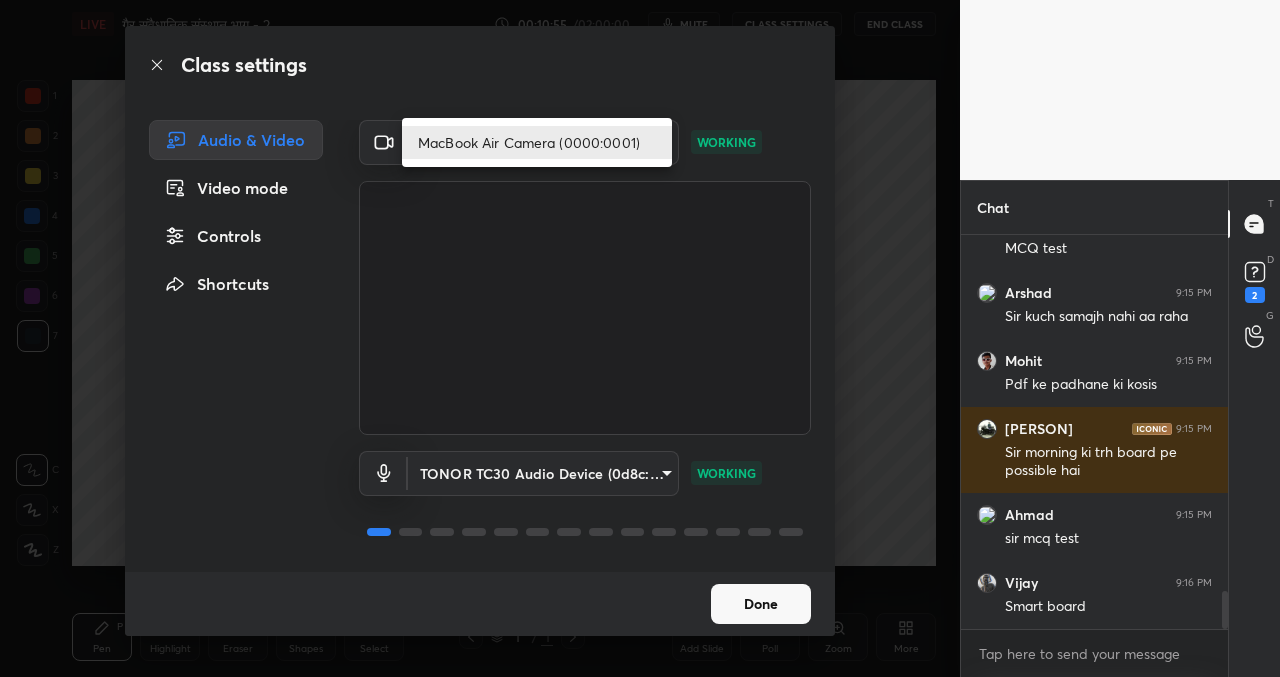 click at bounding box center (640, 338) 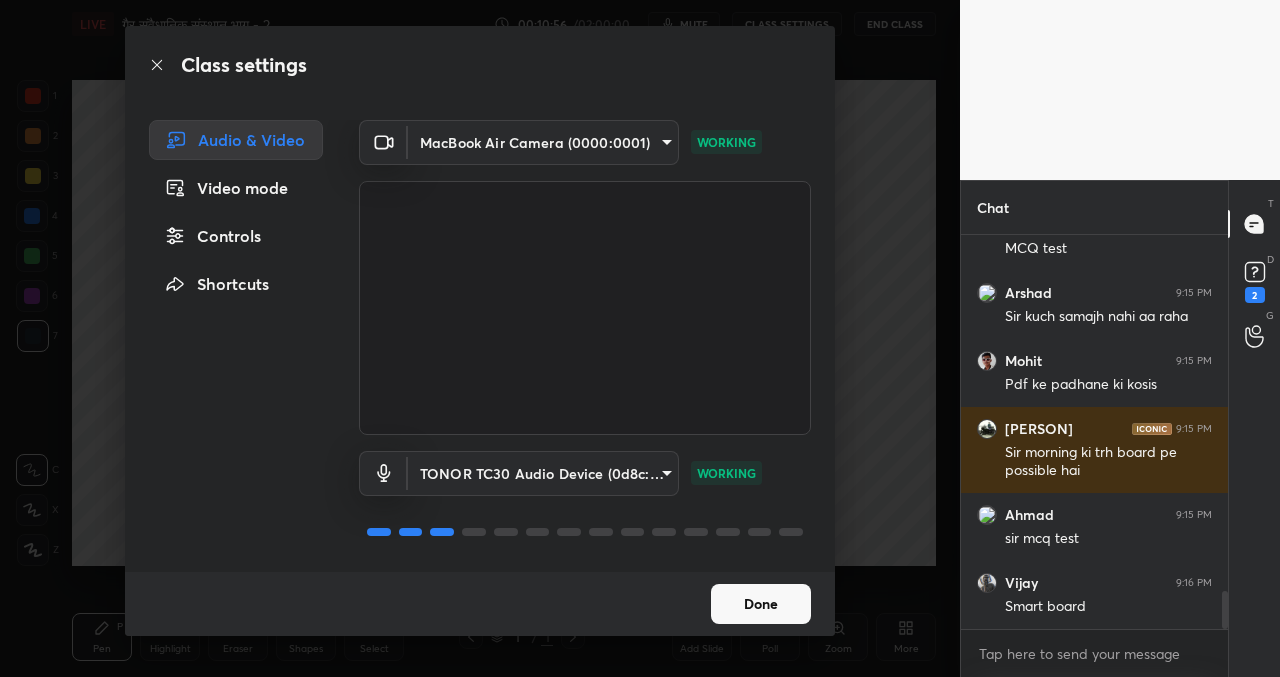 scroll, scrollTop: 3738, scrollLeft: 0, axis: vertical 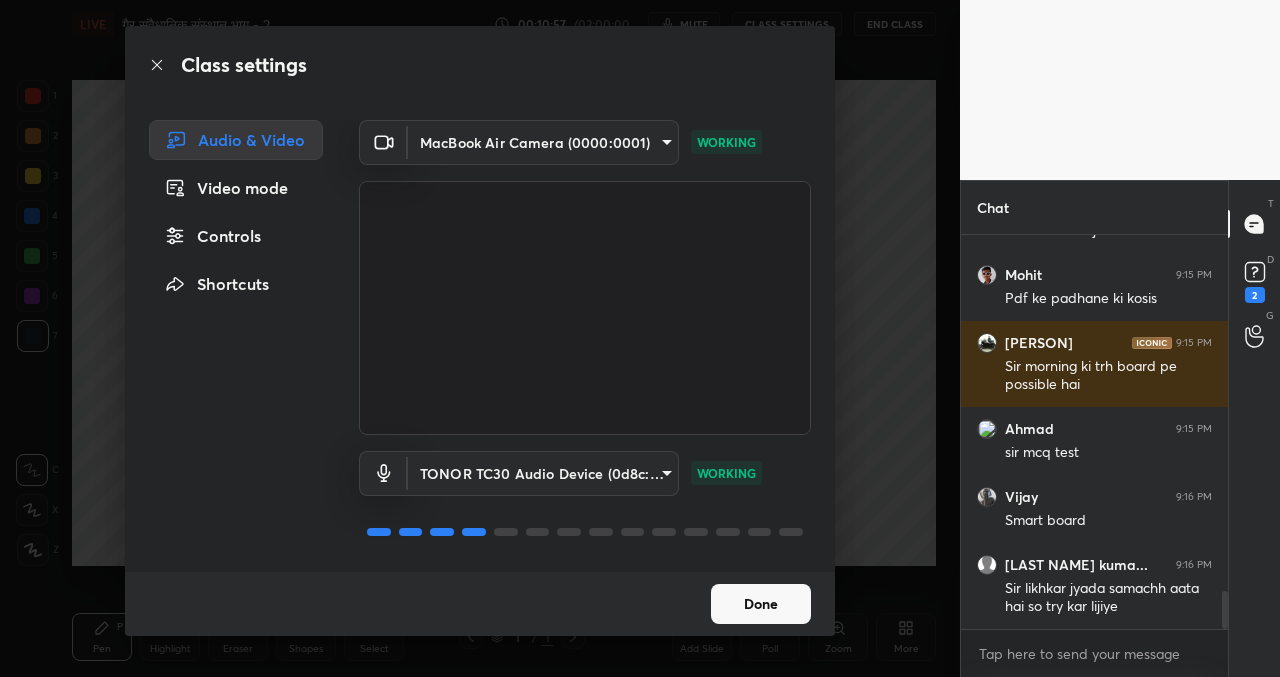 click on "1 2 3 4 5 6 7 C X Z C X Z E E Erase all   H H LIVE [ORGANIZATION] [CATEGORY] - 2 00:10:57 /  02:00:00 mute CLASS SETTINGS End Class Setting up your live class Poll for   secs No correct answer Start poll Back [ORGANIZATION] [CATEGORY] • L42 of [COURSE_NAME] Atul Jain Pen P Highlight H Eraser Shapes L Select S 1 / 1 Add Slide Poll Zoom More Chat [PERSON] 9:15 PM MCQ test [PERSON] 9:15 PM Sir kuch samajh nahi aa raha [PERSON] 9:15 PM Pdf ke padhane ki kosis [PERSON] 9:15 PM Sir morning ki trh board pe possible hai [PERSON] 9:15 PM sir mcq test [PERSON] 9:16 PM Smart board [PERSON]... 9:16 PM Sir likhkar jyada samachh aata hai so try kar lijiye JUMP TO LATEST Enable hand raising Enable raise hand to speak to learners. Once enabled, chat will be turned off temporarily. Enable x   [PERSON] 3 [PERSON]" at bounding box center [640, 338] 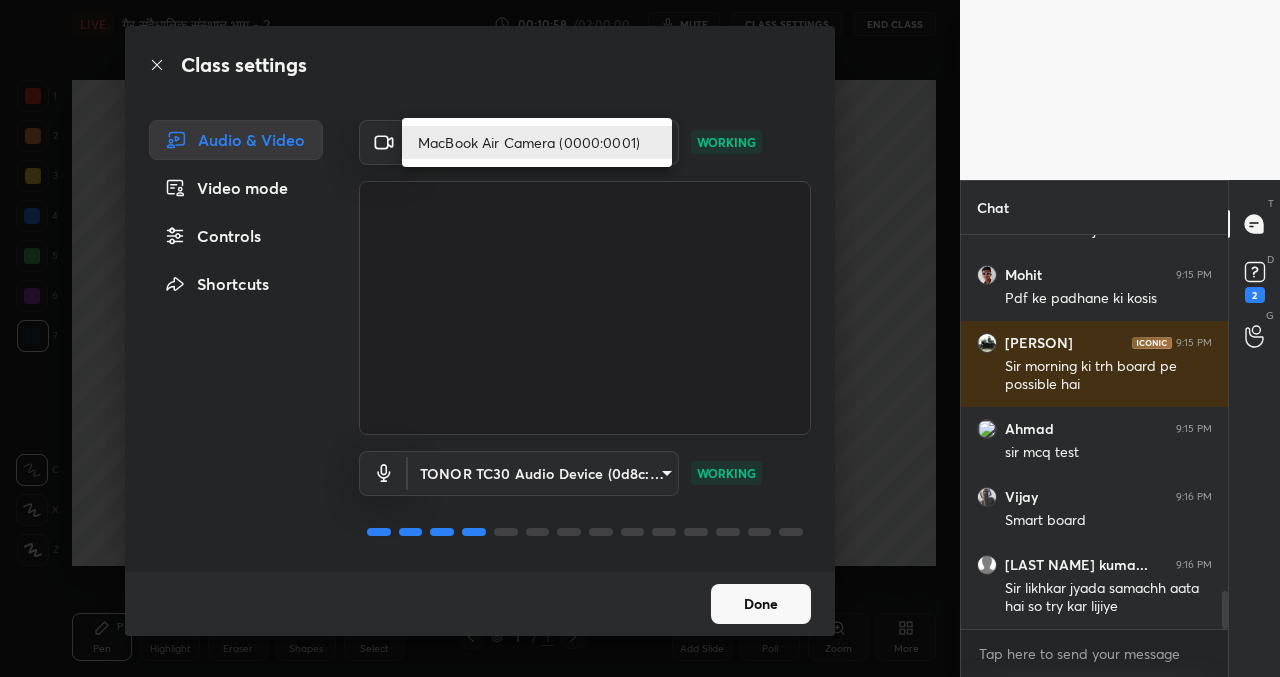 click at bounding box center [640, 338] 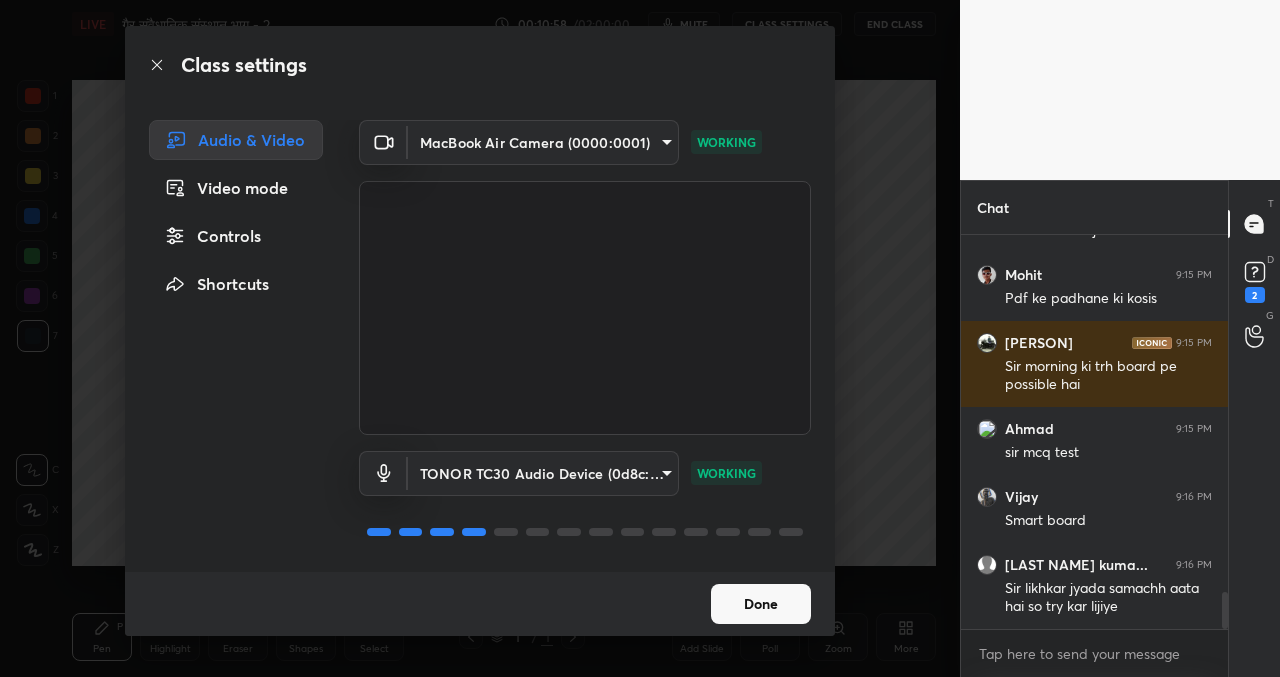 scroll, scrollTop: 3806, scrollLeft: 0, axis: vertical 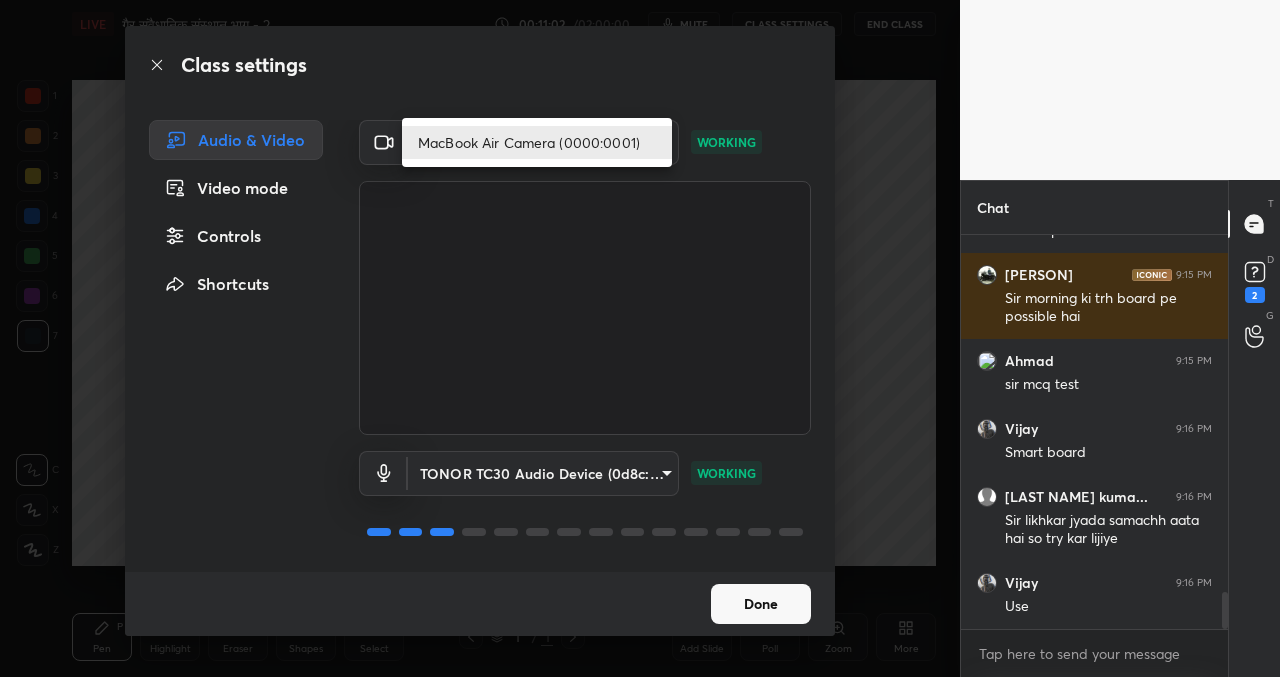 click on "1 2 3 4 5 6 7 C X Z C X Z E E Erase all   H H LIVE [ORGANIZATION] [CATEGORY] - 2 00:11:02 /  02:00:00 mute CLASS SETTINGS End Class Setting up your live class Poll for   secs No correct answer Start poll Back [ORGANIZATION] [CATEGORY] • L42 of [COURSE_NAME] Atul Jain Pen P Highlight H Eraser Shapes L Select S 1 / 1 Add Slide Poll Zoom More Chat [PERSON] 9:15 PM Sir kuch samajh nahi aa raha [PERSON] 9:15 PM Pdf ke padhane ki kosis [PERSON] 9:15 PM Sir morning ki trh board pe possible hai [PERSON] 9:15 PM sir mcq test [PERSON] 9:16 PM Smart board [PERSON]... 9:16 PM Sir likhkar jyada samachh aata hai so try kar lijiye [PERSON] 9:16 PM Use JUMP TO LATEST Enable hand raising Enable raise hand to speak to learners. Once enabled, chat will be turned off temporarily. Enable x   [PERSON] Asked a doubt 3" at bounding box center [640, 338] 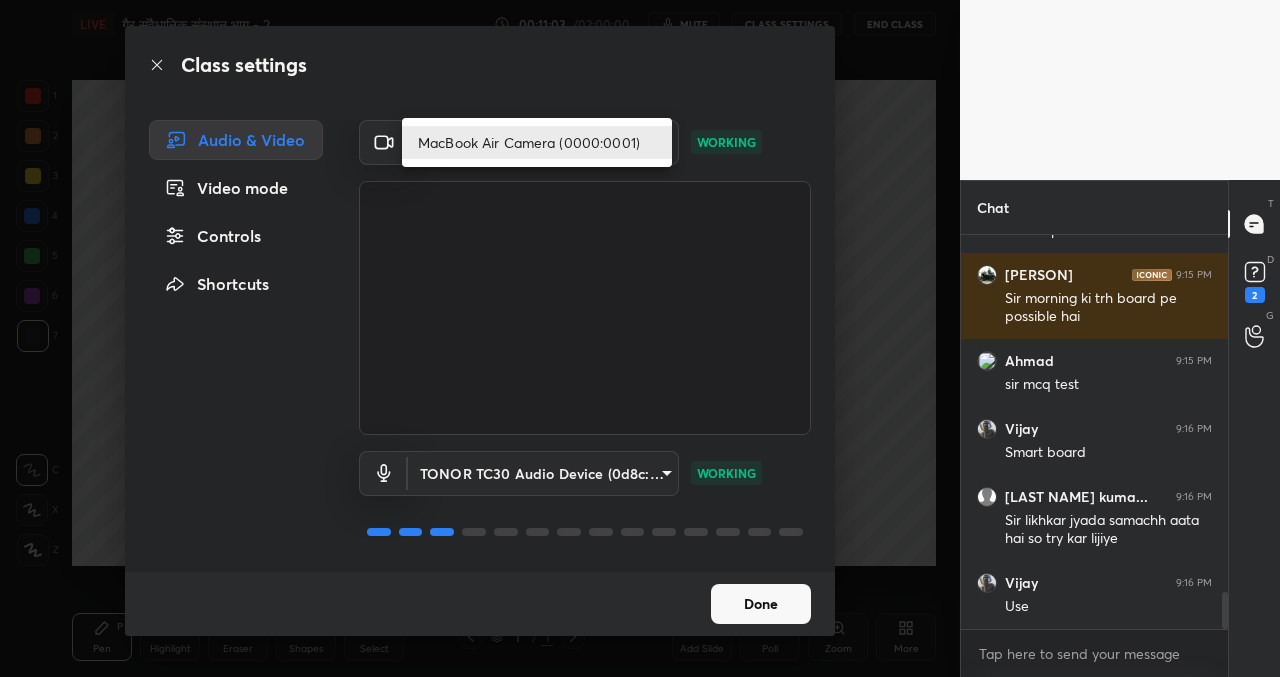 click at bounding box center [640, 338] 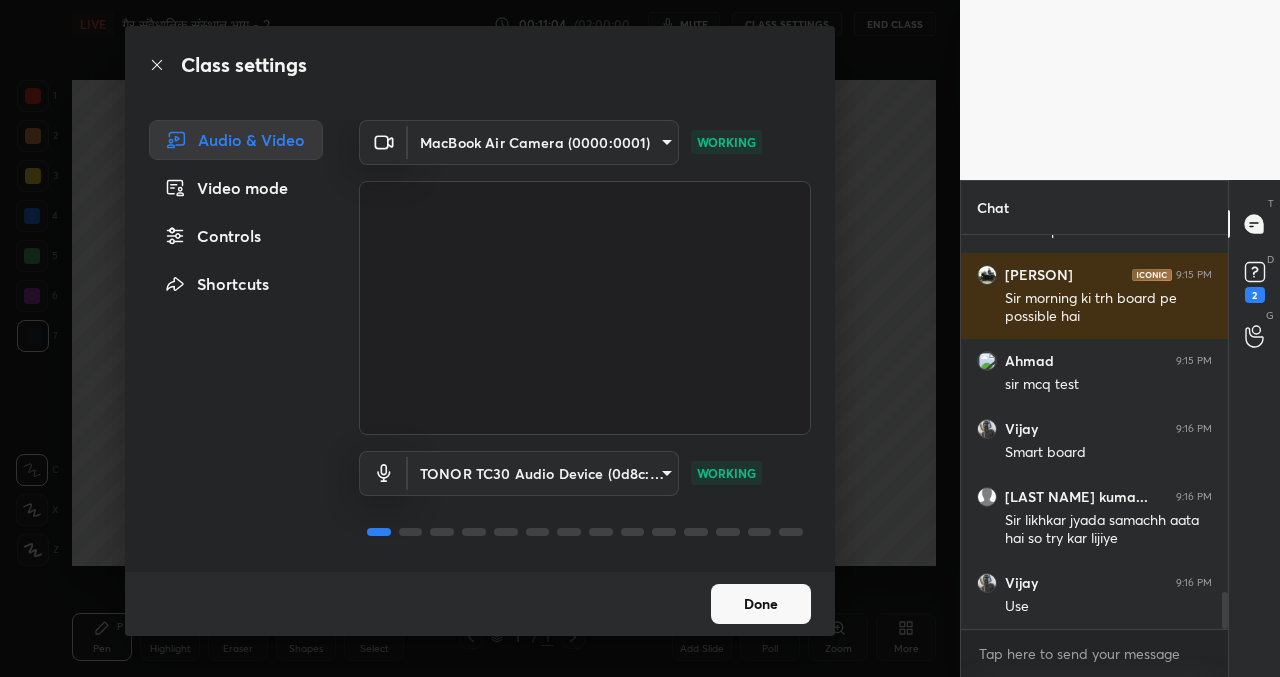 click on "Done" at bounding box center (761, 604) 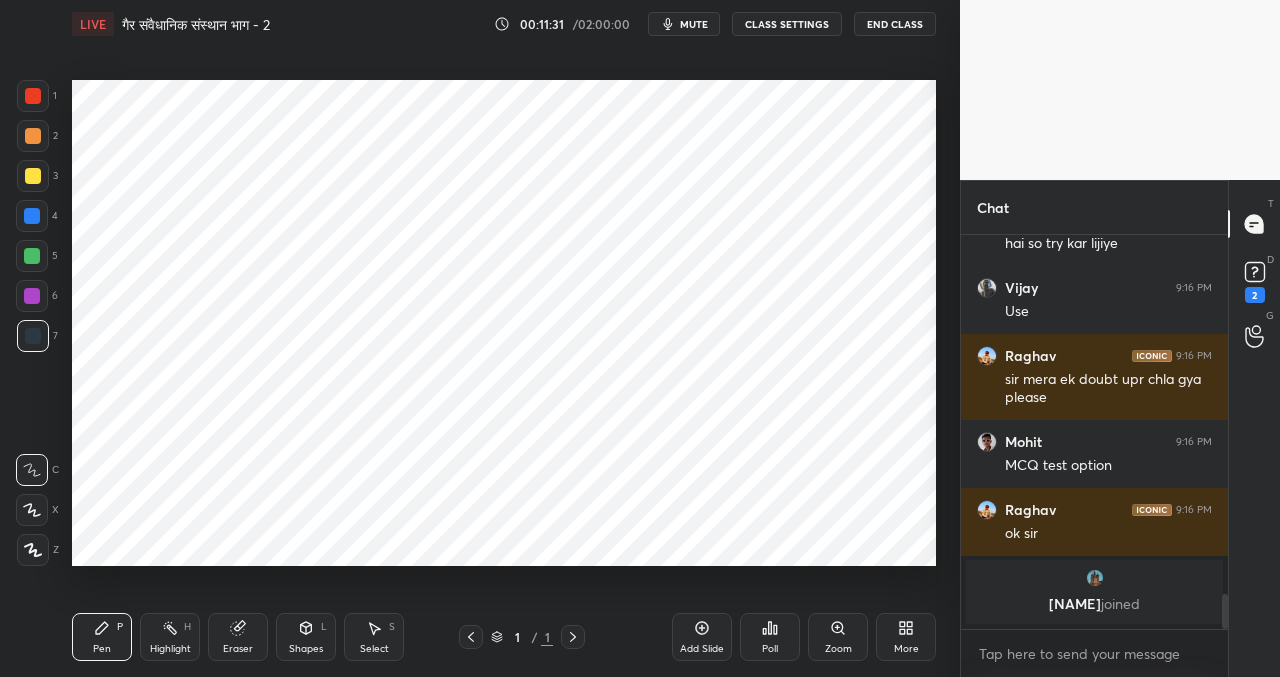 scroll, scrollTop: 4056, scrollLeft: 0, axis: vertical 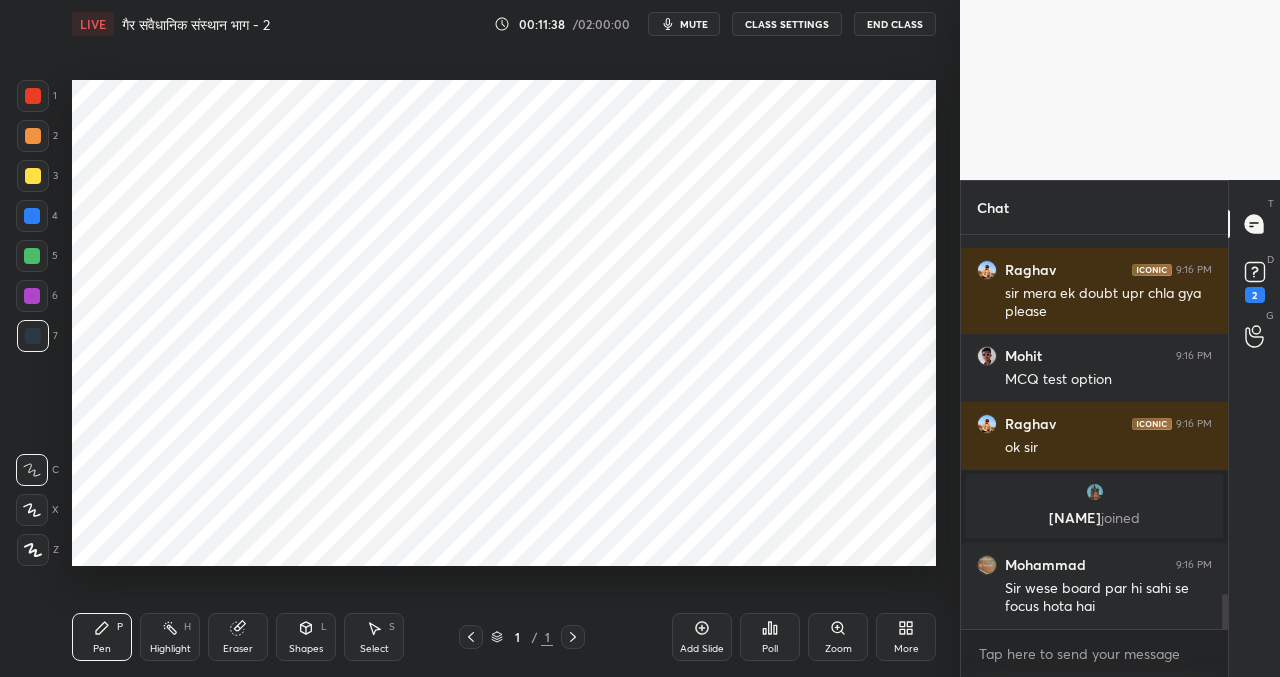 click on "CLASS SETTINGS" at bounding box center (787, 24) 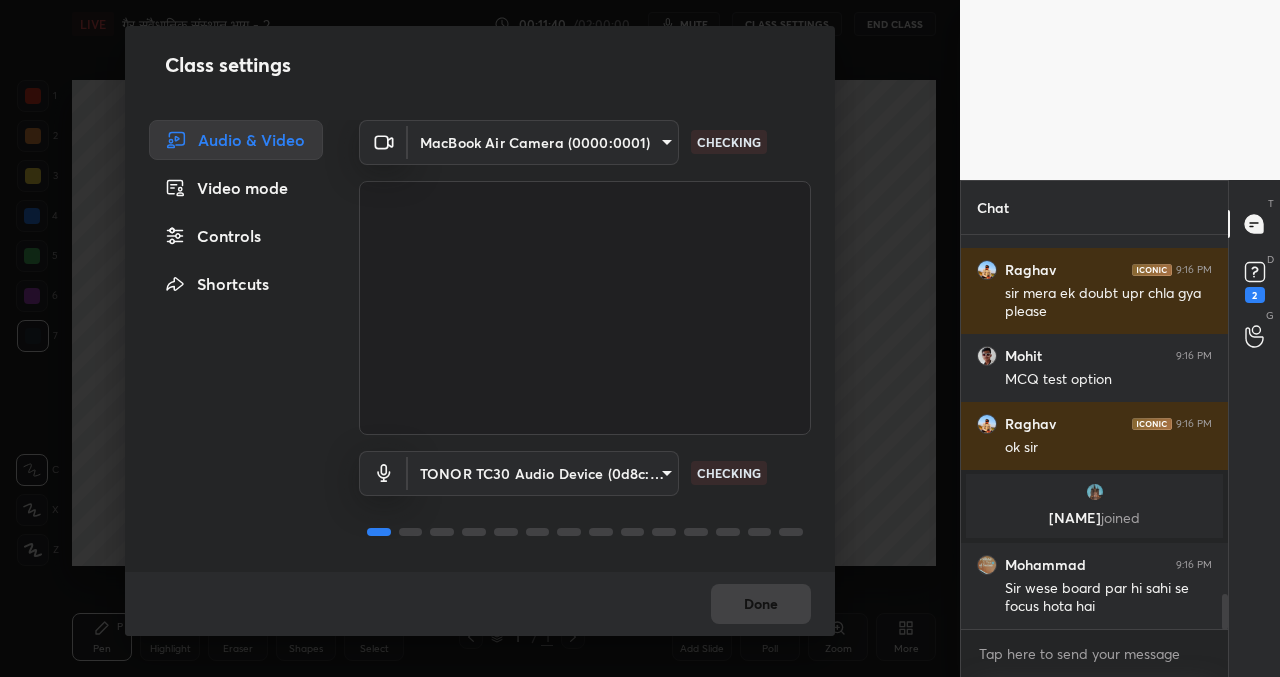 click on "1 2 3 4 5 6 7 C X Z C X Z E E Erase all H H LIVE गैर संवैधानिक संस्थान भाग - 2 00:11:40 / 02:00:00 mute CLASS SETTINGS End Class Setting up your live class Poll for secs No correct answer Start poll Back गैर संवैधानिक संस्थान भाग - 2 • L42 of भारतीय राजव्यवस्था - प्रीलिम्स और मेंस के लिये (Comprehensive Course on Polity) [NAME] Pen P Highlight H Eraser Shapes L Select S 1 / 1 Add Slide Poll Zoom More Chat [LAST NAME] kuma... 9:16 PM Sir likhkar jyada samachh aata hai so try kar lijiye [NAME] 9:16 PM Use [NAME] 9:16 PM sir mera ek doubt upr chla gya please [NAME] 9:16 PM MCQ test option [NAME] 9:16 PM ok sir [NAME] joined [NAME] 9:16 PM Sir wese board par hi sahi se focus hota hai JUMP TO LATEST Enable hand raising Enable raise hand to speak to learners. Once enabled, chat will be turned off temporarily. Enable x [NAME] Asked a doubt 3 [NAME]" at bounding box center [640, 338] 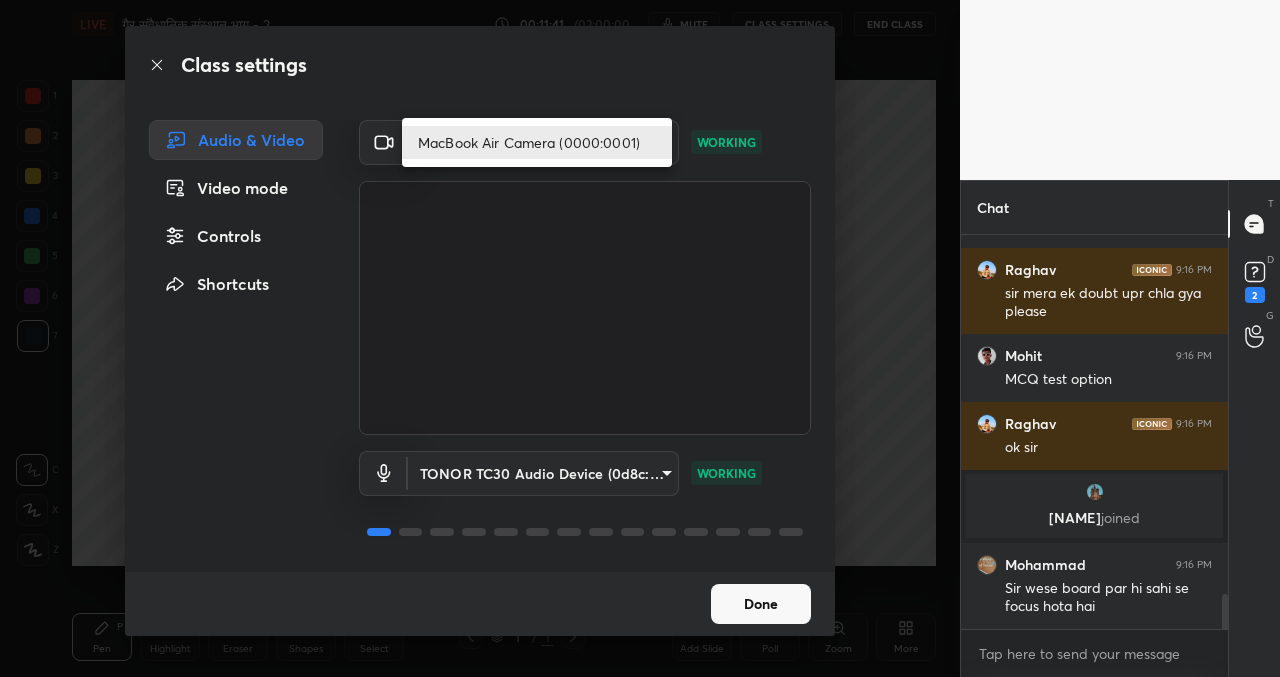 click at bounding box center [640, 338] 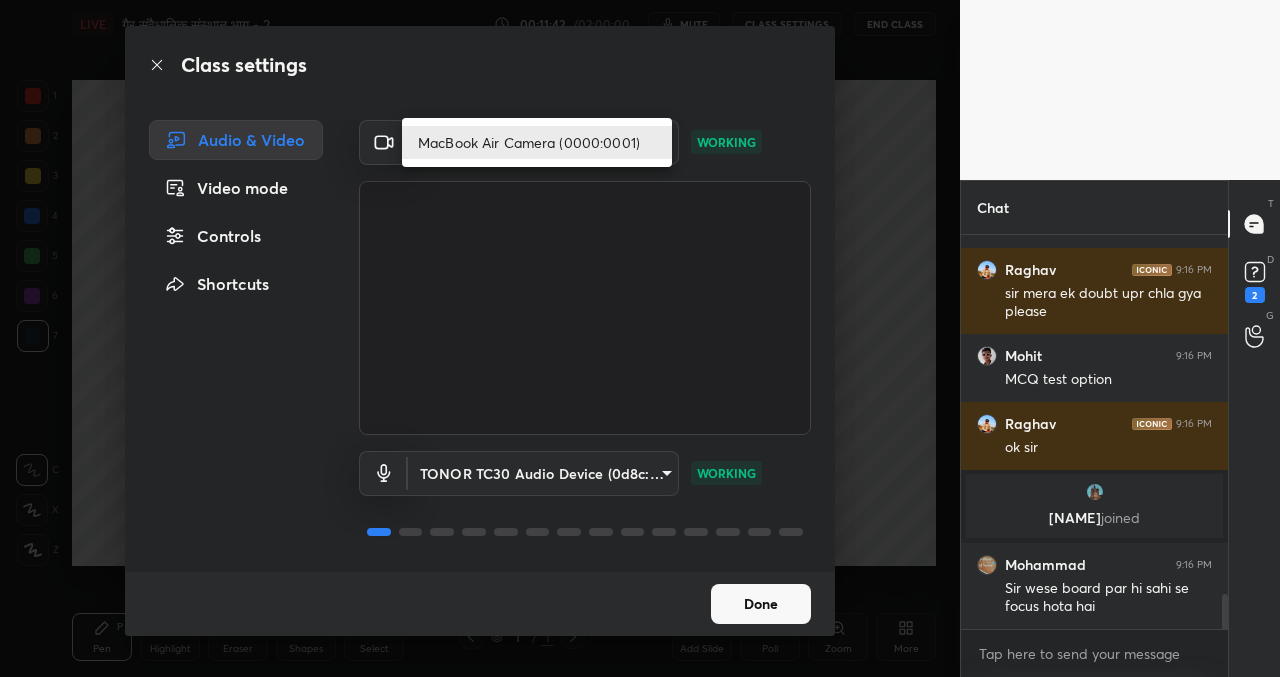 click on "1 2 3 4 5 6 7 C X Z C X Z E E Erase all   H H LIVE गैर संवैधानिक संस्थान भाग - 2 00:11:42 /  02:00:00 mute CLASS SETTINGS End Class Setting up your live class Poll for   secs No correct answer Start poll Back गैर संवैधानिक संस्थान भाग - 2 • L42 of भारतीय राजव्यवस्था - प्रीलिम्स और मेंस के लिये (Comprehensive Course on Polity) [PERSON] Pen P Highlight H Eraser Shapes L Select S 1 / 1 Add Slide Poll Zoom More Chat [PERSON] 9:16 PM Sir likhkar jyada samachh aata hai so try kar lijiye [PERSON] 9:16 PM Use [PERSON] 9:16 PM sir mera ek doubt upr chla gya please [PERSON] 9:16 PM MCQ test option [PERSON] 9:16 PM ok sir [PERSON] joined [PERSON] 9:16 PM Sir wese board par hi sahi se focus hota hai JUMP TO LATEST Enable hand raising Enable raise hand to speak to learners. Once enabled, chat will be turned off temporarily. Enable x   [PERSON] Asked a doubt 3 [PERSON]" at bounding box center (640, 338) 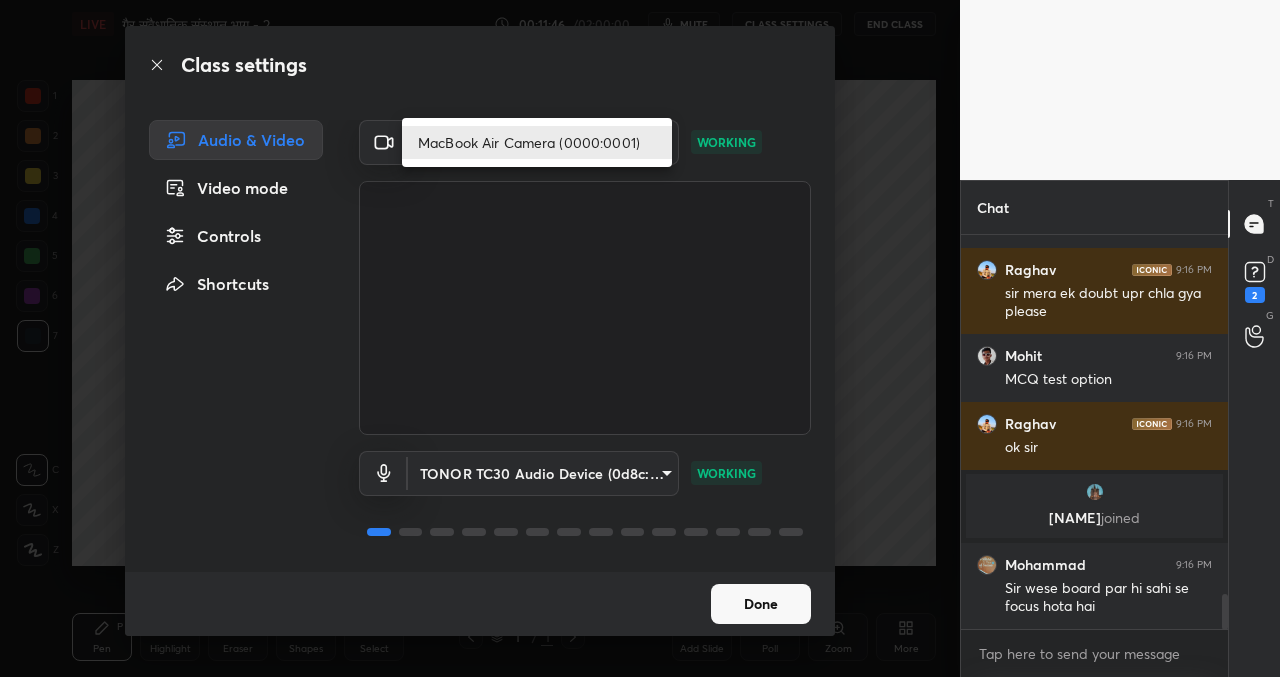 click at bounding box center (640, 338) 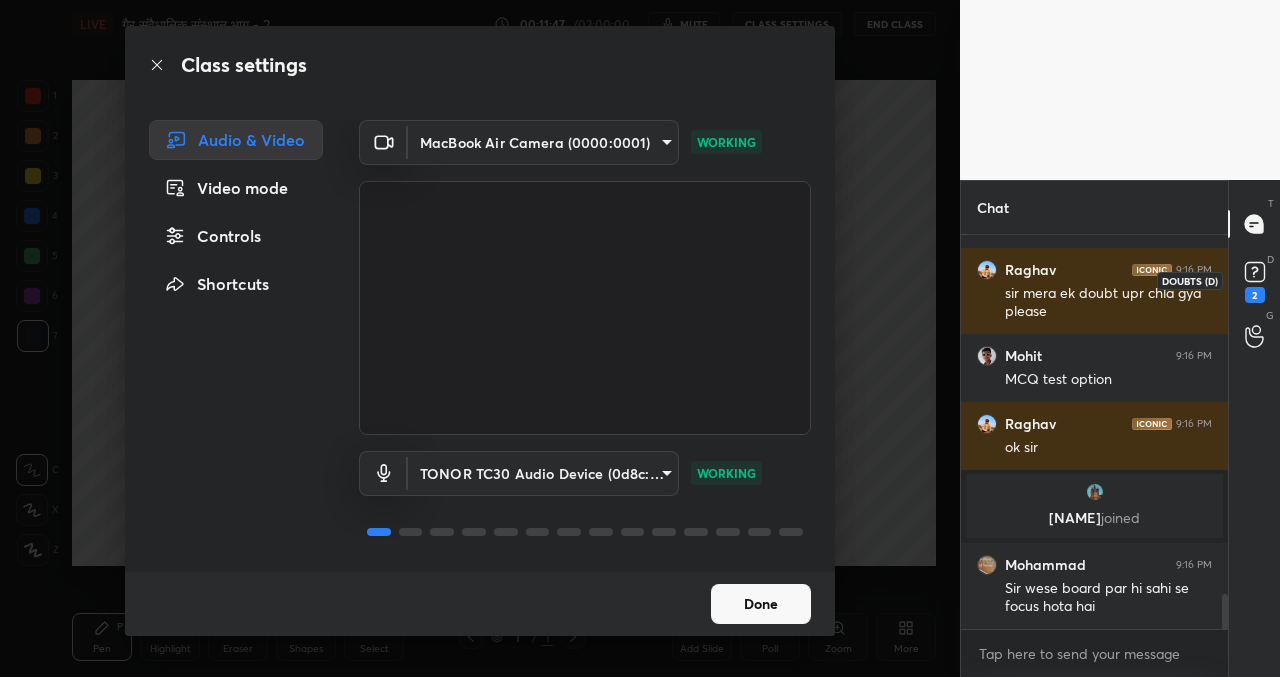 click 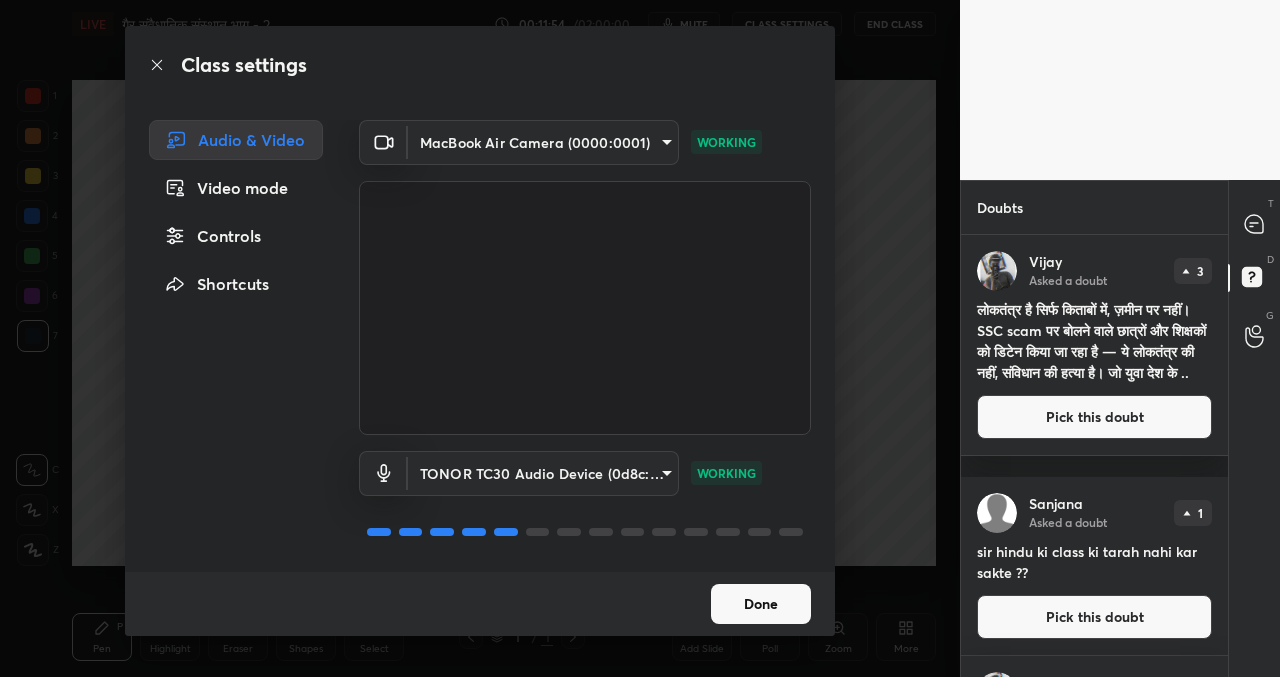 click on "Done" at bounding box center (761, 604) 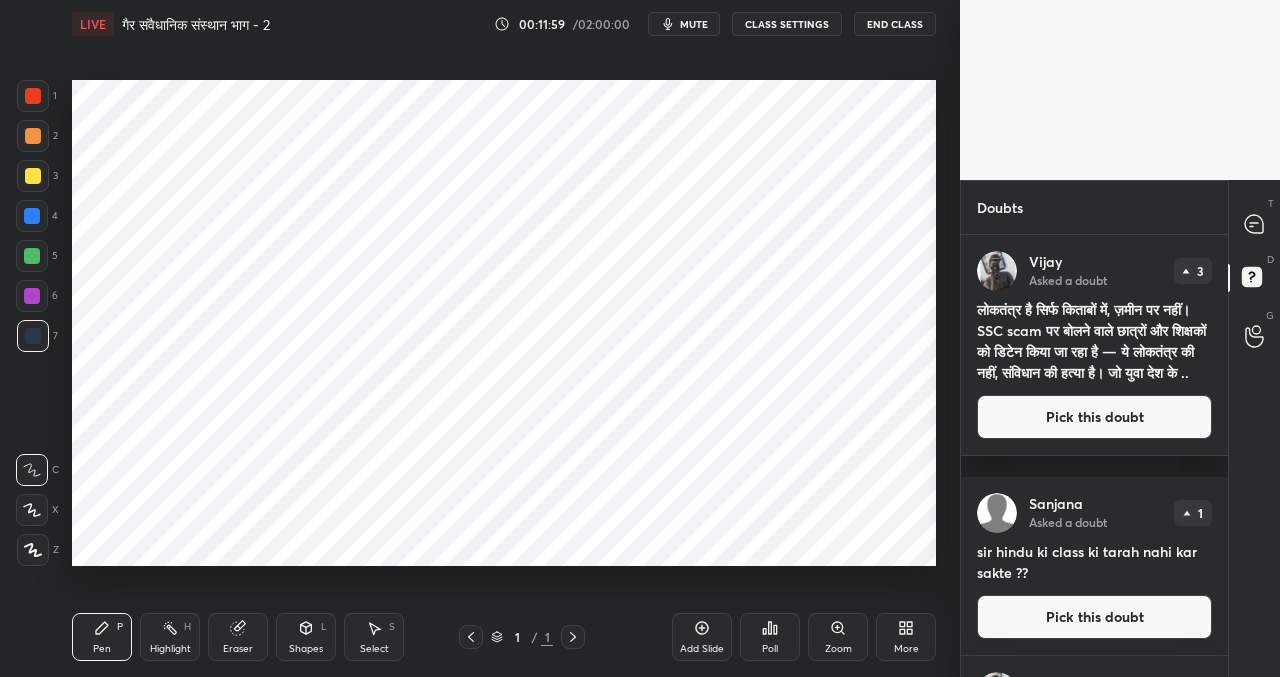 click on "Pick this doubt" at bounding box center [1094, 417] 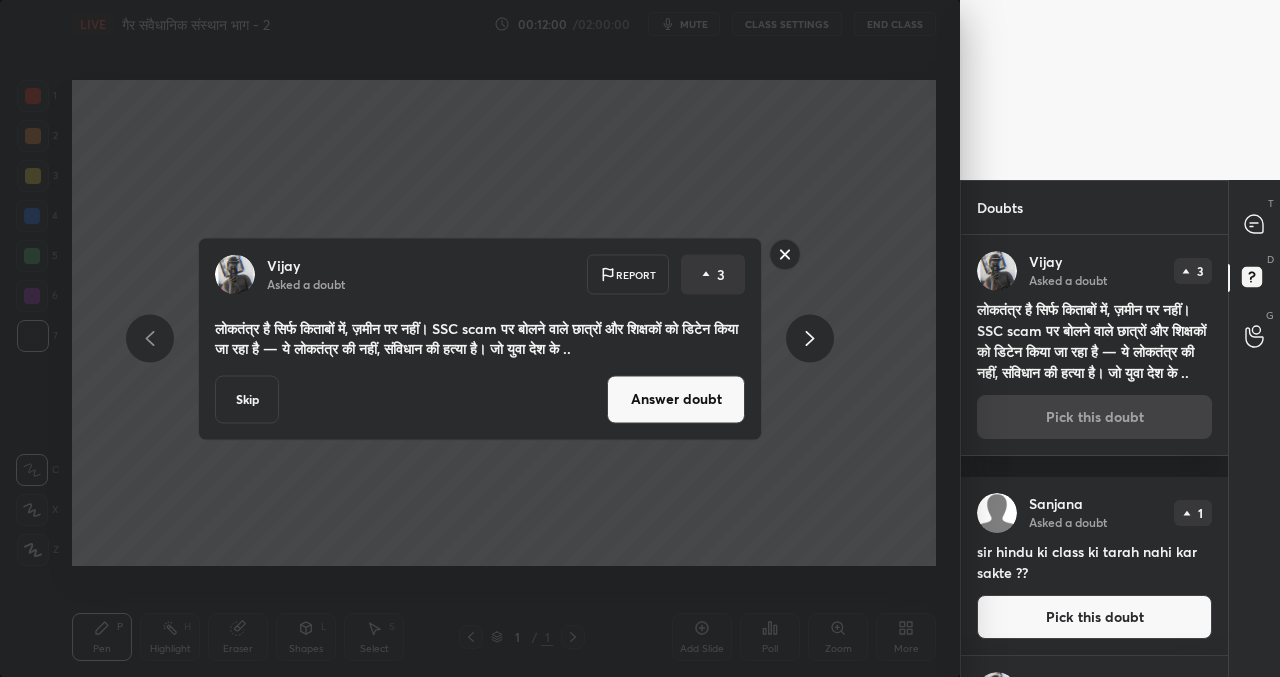 click on "Skip" at bounding box center [247, 399] 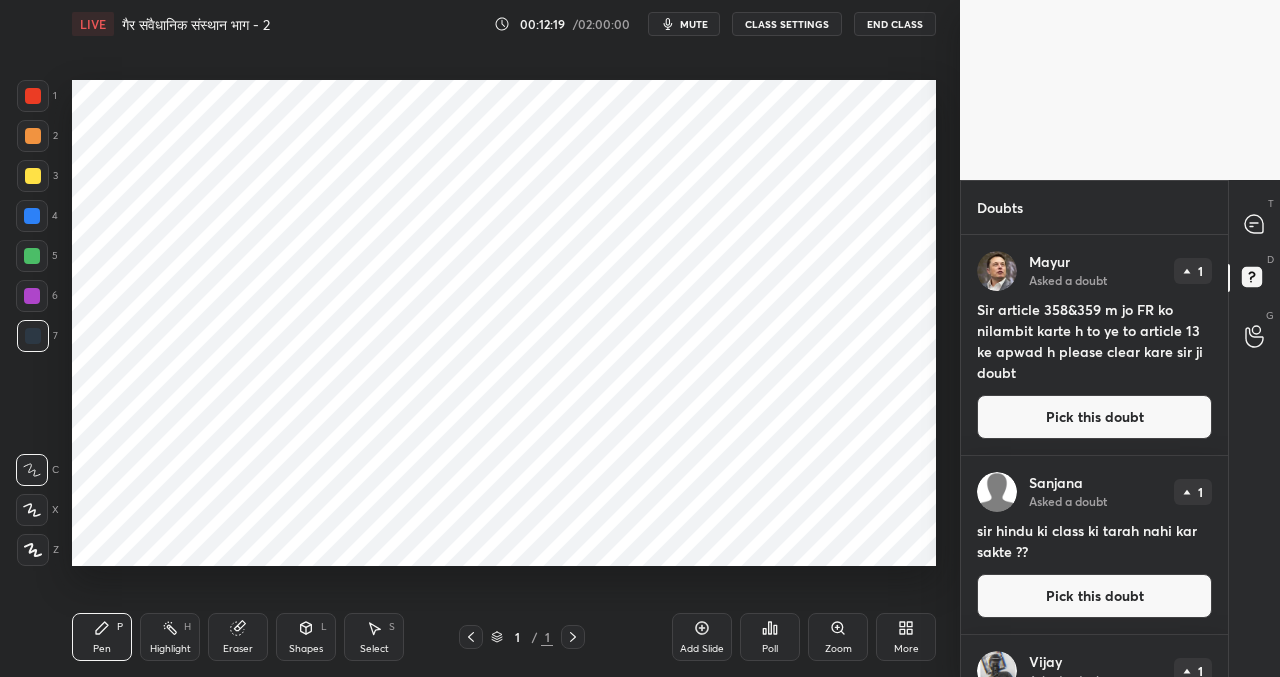 click on "CLASS SETTINGS" at bounding box center (787, 24) 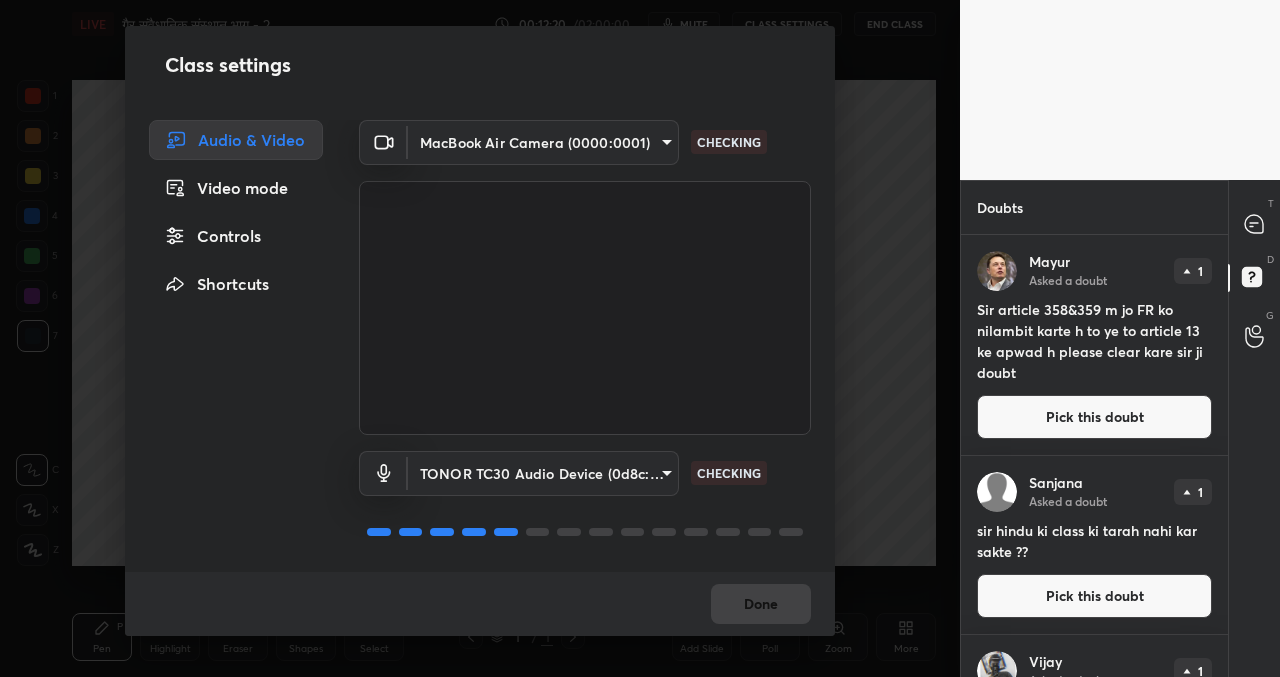 click on "1 2 3 4 5 6 7 C X Z C X Z E E Erase all   H H LIVE गैर संवैधानिक संस्थान भाग - 2 00:12:20 /  02:00:00 mute CLASS SETTINGS End Class Setting up your live class Poll for   secs No correct answer Start poll Back गैर संवैधानिक संस्थान भाग - 2 • L42 of भारतीय राजव्यवस्था - प्रीलिम्स और मेंस के लिये (Comprehensive Course on Polity) [NAME] Pen P Highlight H Eraser Shapes L Select S 1 / 1 Add Slide Poll Zoom More Doubts Enable hand raising Enable raise hand to speak to learners. Once enabled, chat will be turned off temporarily. Enable x   [NAME] Asked a doubt 1 Sir article 358&359 m jo FR ko nilambit karte h to ye to article 13 ke apwad h please clear kare sir ji doubt Pick this doubt [NAME] Asked a doubt 1 sir hindu ki class ki tarah nahi kar sakte ?? Pick this doubt [NAME] Asked a doubt 1 Pick this doubt [NAME] Asked a doubt 1 Pick this doubt Got it" at bounding box center [640, 338] 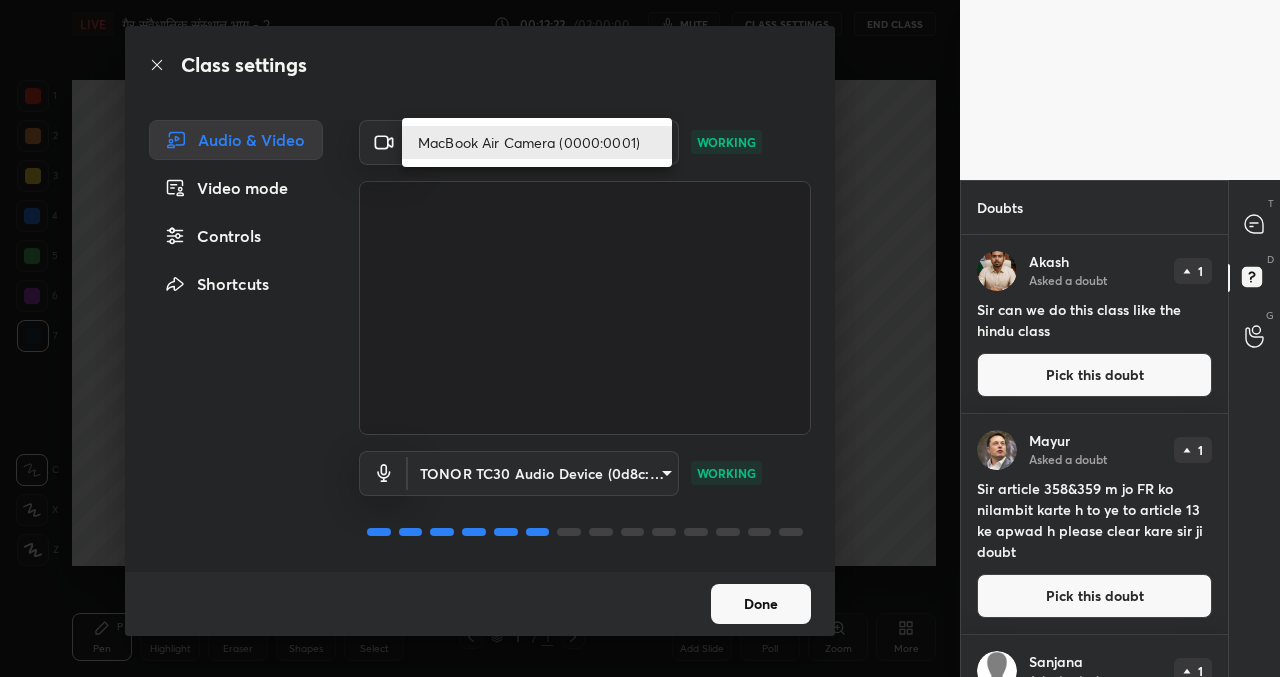 click at bounding box center [640, 338] 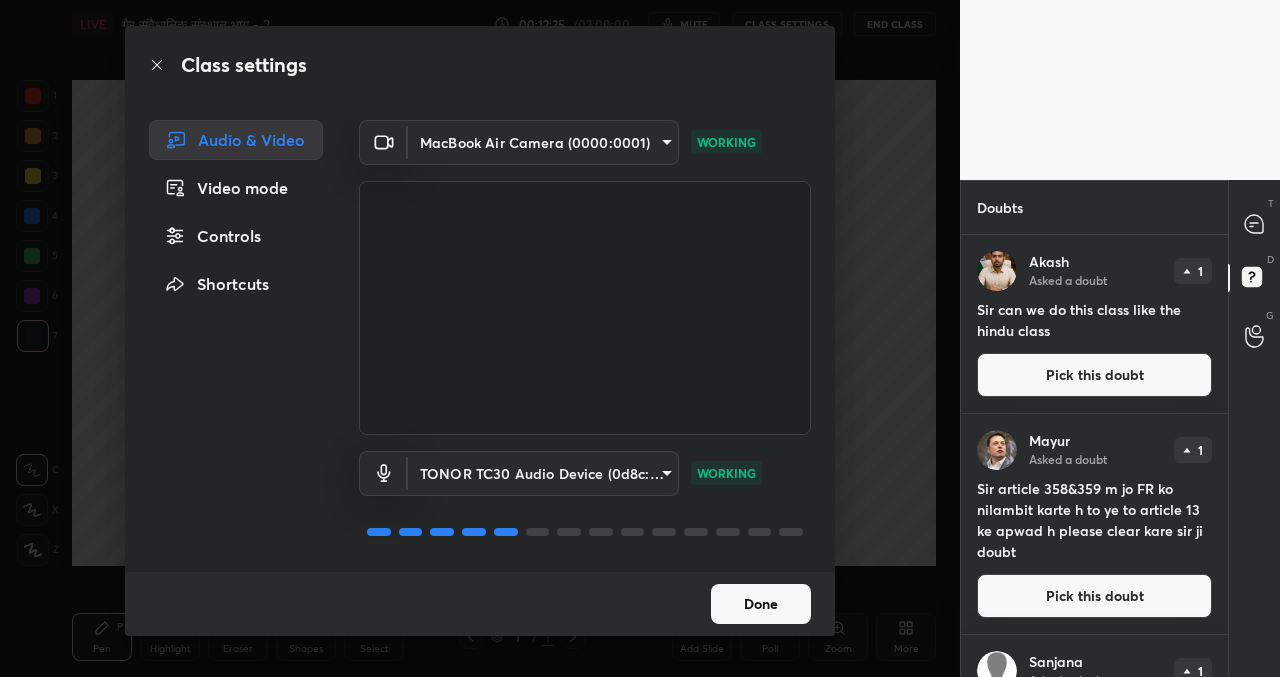 click on "Audio & Video Video mode Controls Shortcuts" at bounding box center [230, 346] 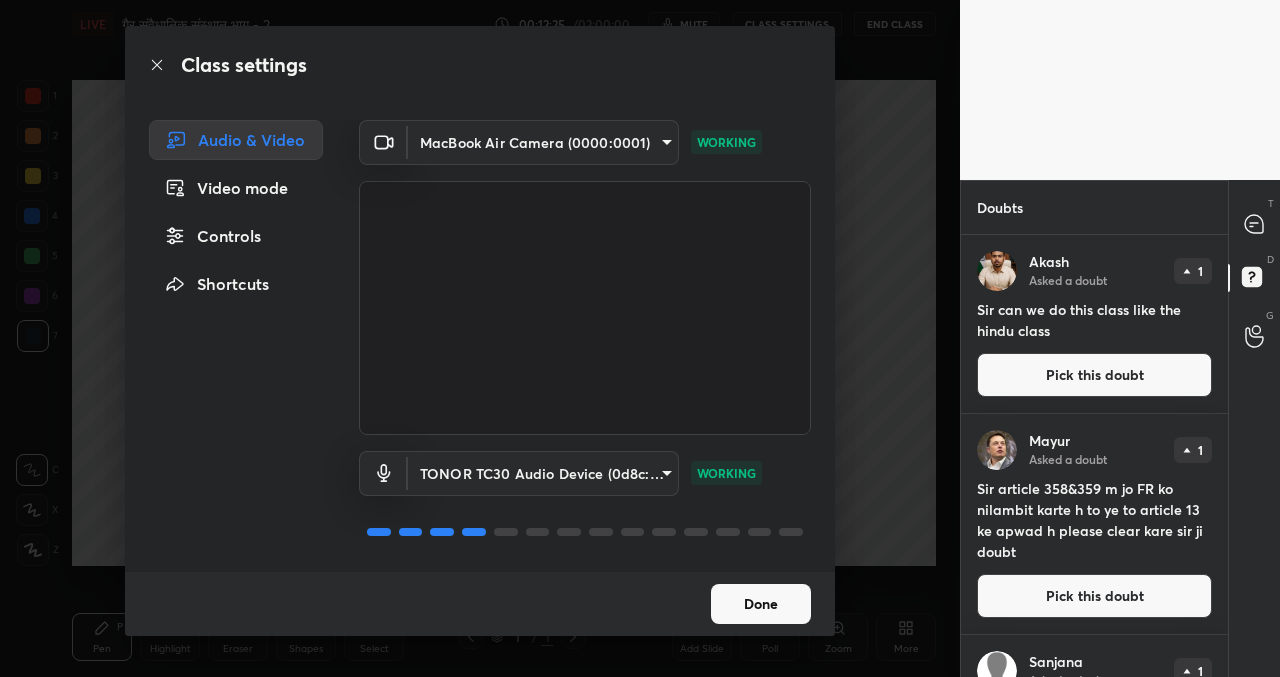 click on "Controls" at bounding box center [236, 236] 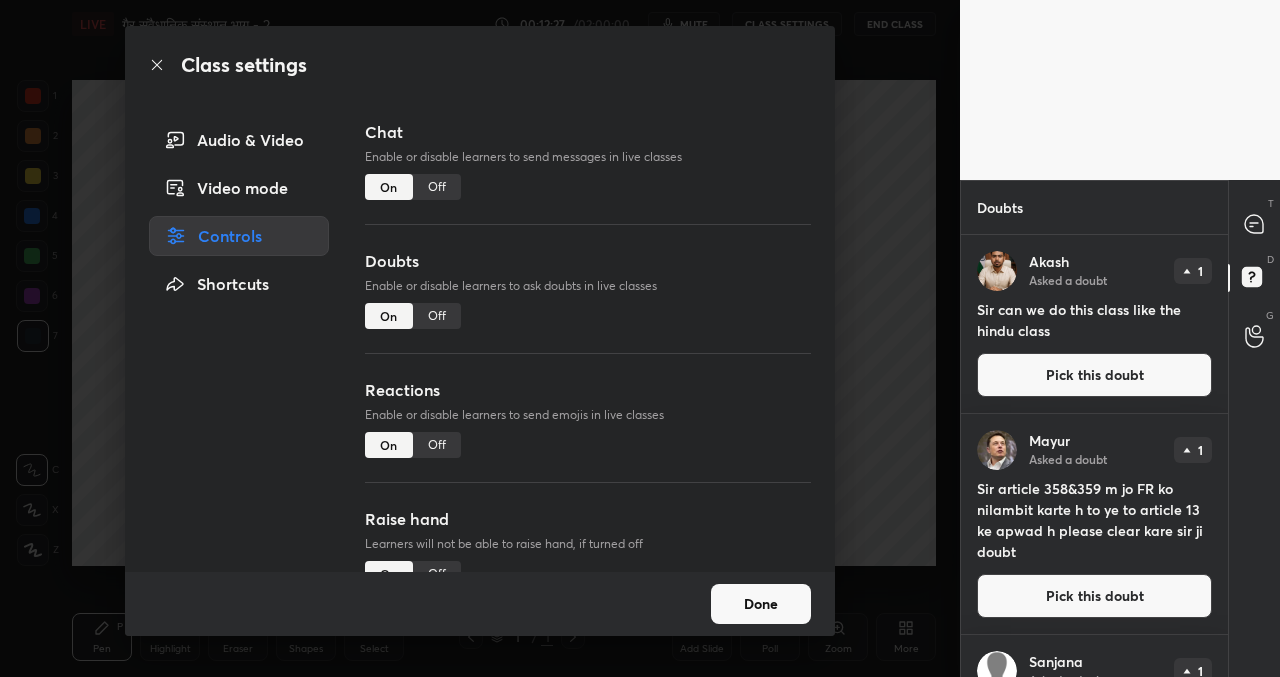 click on "Audio & Video" at bounding box center [239, 140] 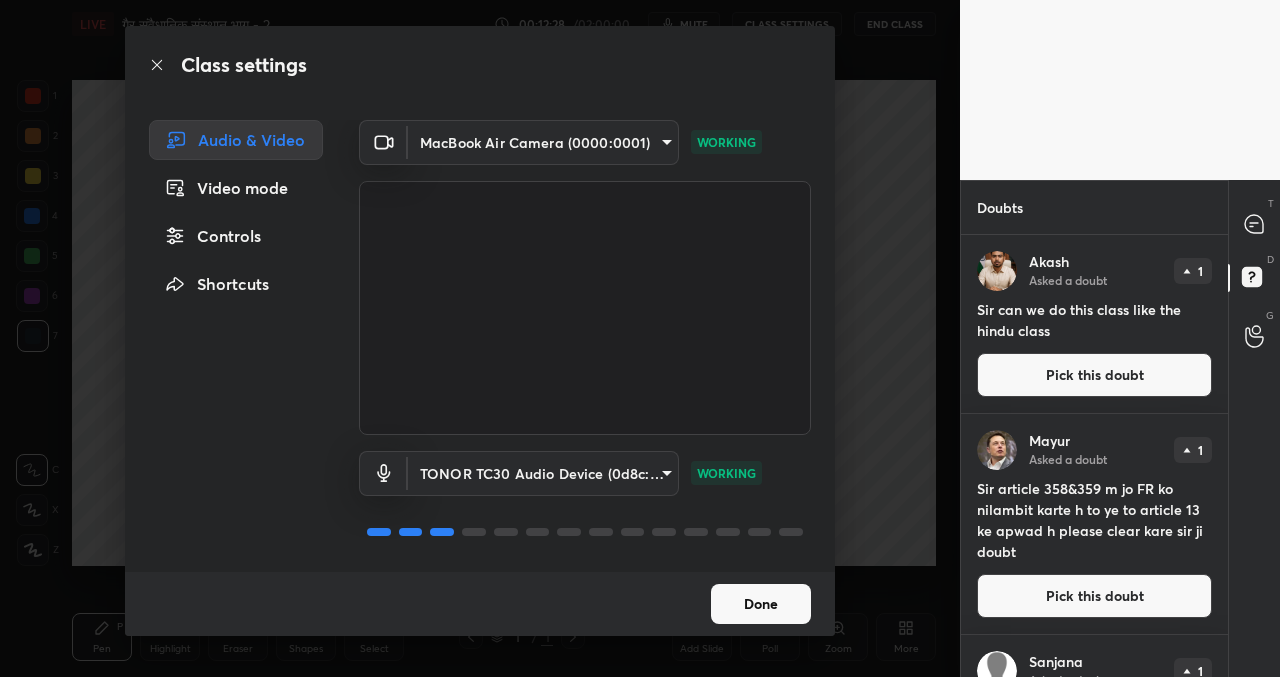 click on "1 2 3 4 5 6 7 C X Z C X Z E E Erase all   H H LIVE [ORGANIZATION] [CATEGORY] - 2 00:12:28 /  02:00:00 mute CLASS SETTINGS End Class Setting up your live class Poll for   secs No correct answer Start poll Back [ORGANIZATION] [CATEGORY] • L42 of [COURSE_NAME] Atul Jain Pen P Highlight H Eraser Shapes L Select S 1 / 1 Add Slide Poll Zoom More Doubts Enable hand raising Enable raise hand to speak to learners. Once enabled, chat will be turned off temporarily. Enable x   [PERSON] Asked a doubt 1 Sir can we do this class like the hindu class Pick this doubt [PERSON] Asked a doubt 1 Sir article 358&359 m jo FR ko nilambit karte h to ye to article 13 ke apwad h please clear kare sir ji doubt Pick this doubt [PERSON] Asked a doubt 1 sir hindu ki class ki tarah nahi kar sakte ?? Pick this doubt" at bounding box center (640, 338) 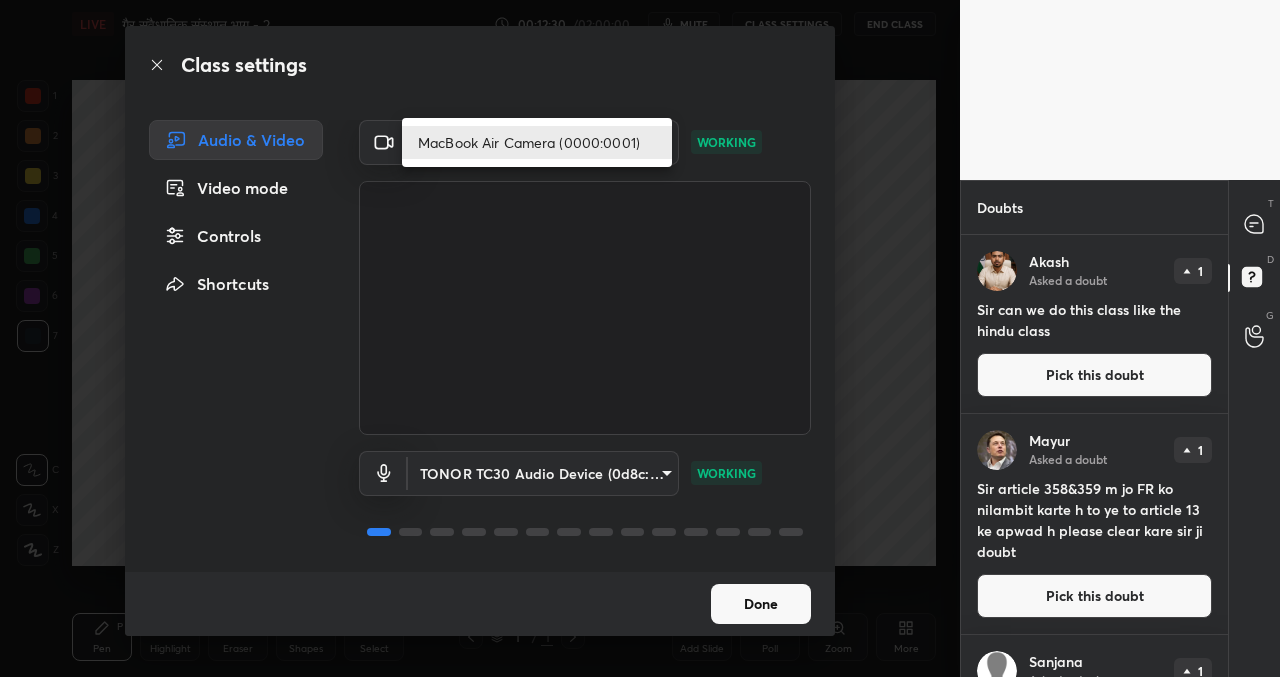 click at bounding box center (640, 338) 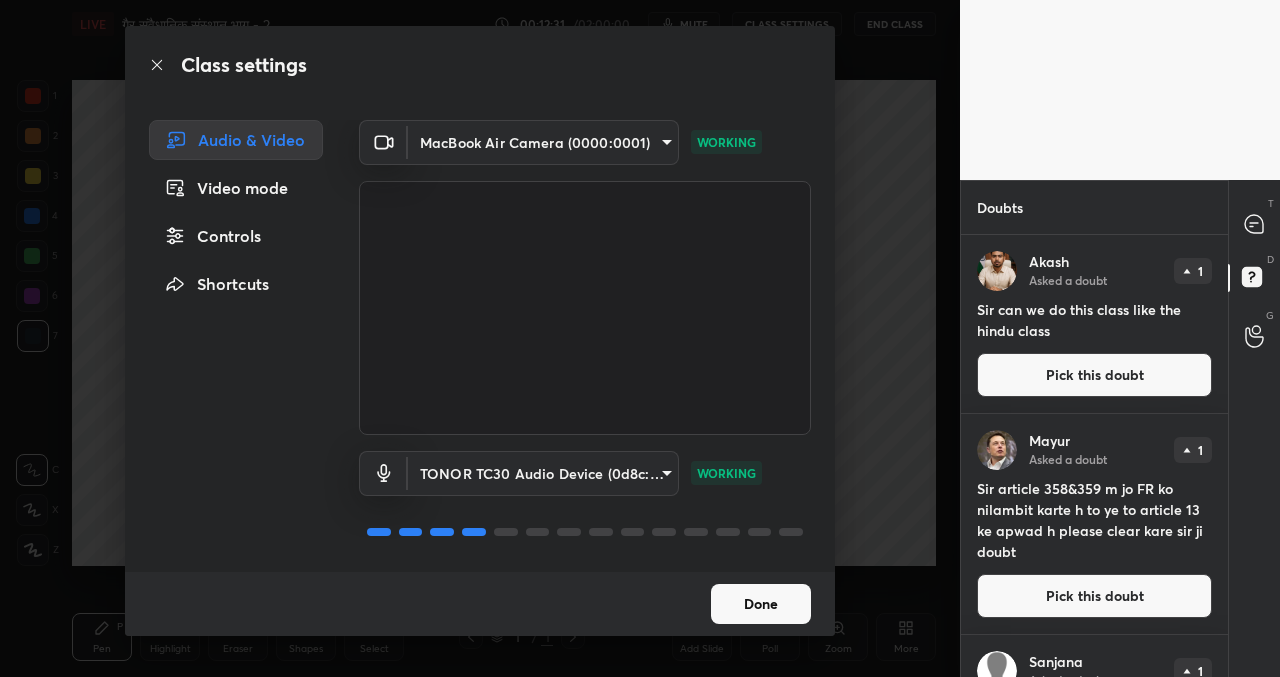 click on "1 2 3 4 5 6 7 C X Z C X Z E E Erase all H H LIVE गैर संवैधानिक संस्थान भाग - 2 00:12:31 / 02:00:00 mute CLASS SETTINGS End Class Setting up your live class Poll for secs No correct answer Start poll Back गैर संवैधानिक संस्थान भाग - 2 • L42 of भारतीय राजव्यवस्था - प्रीलिम्स और मेंस के लिये (Comprehensive Course on Polity) [NAME] Pen P Highlight H Eraser Shapes L Select S 1 / 1 Add Slide Poll Zoom More Doubts Enable hand raising Enable raise hand to speak to learners. Once enabled, chat will be turned off temporarily. Enable x [NAME] Asked a doubt 1 Sir can we do this class like the hindu class Pick this doubt [NAME] Asked a doubt 1 Sir article 358&359 m jo FR ko nilambit karte h to ye to article 13 ke apwad h please clear kare sir ji doubt Pick this doubt [NAME] Asked a doubt 1 sir hindu ki class ki tarah nahi kar sakte ?? Pick this doubt" at bounding box center [640, 338] 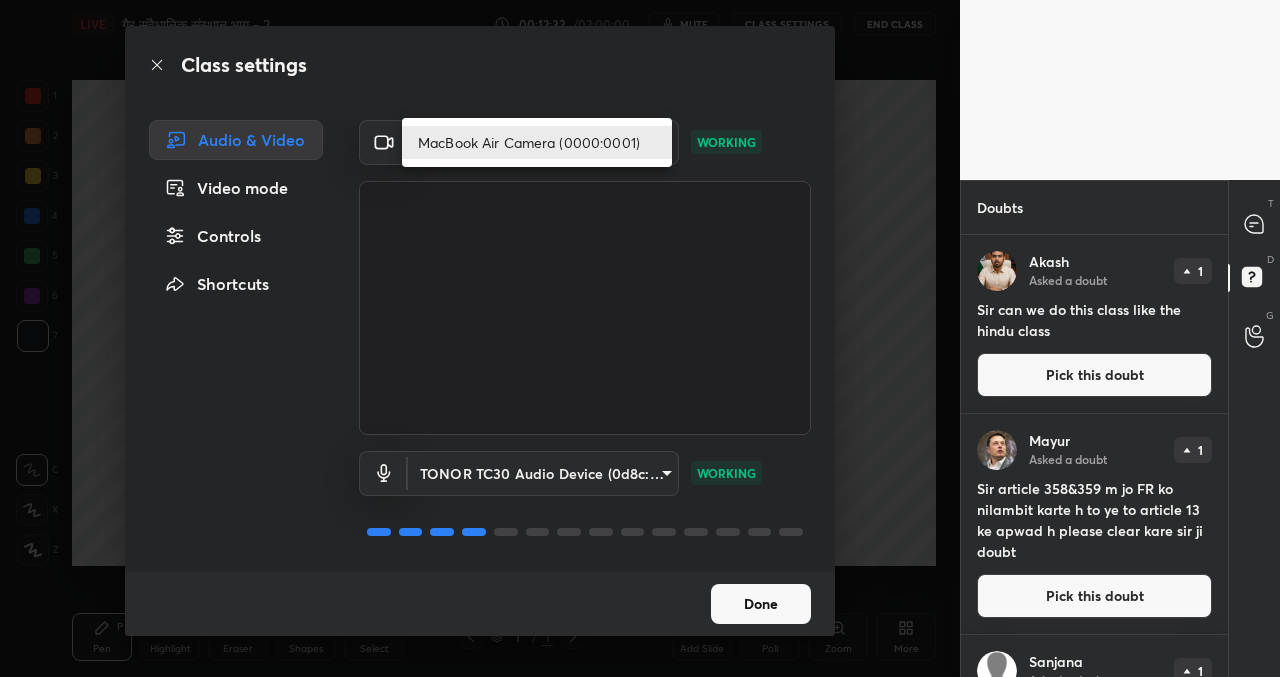 click at bounding box center [640, 338] 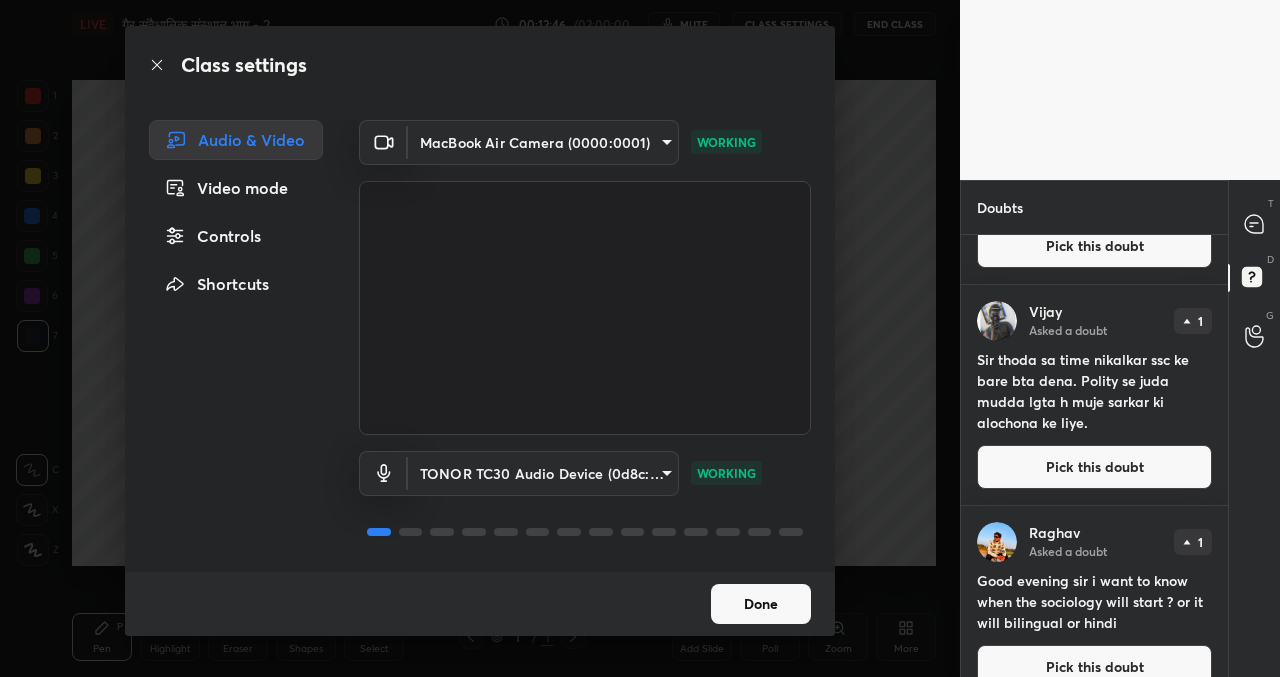 scroll, scrollTop: 558, scrollLeft: 0, axis: vertical 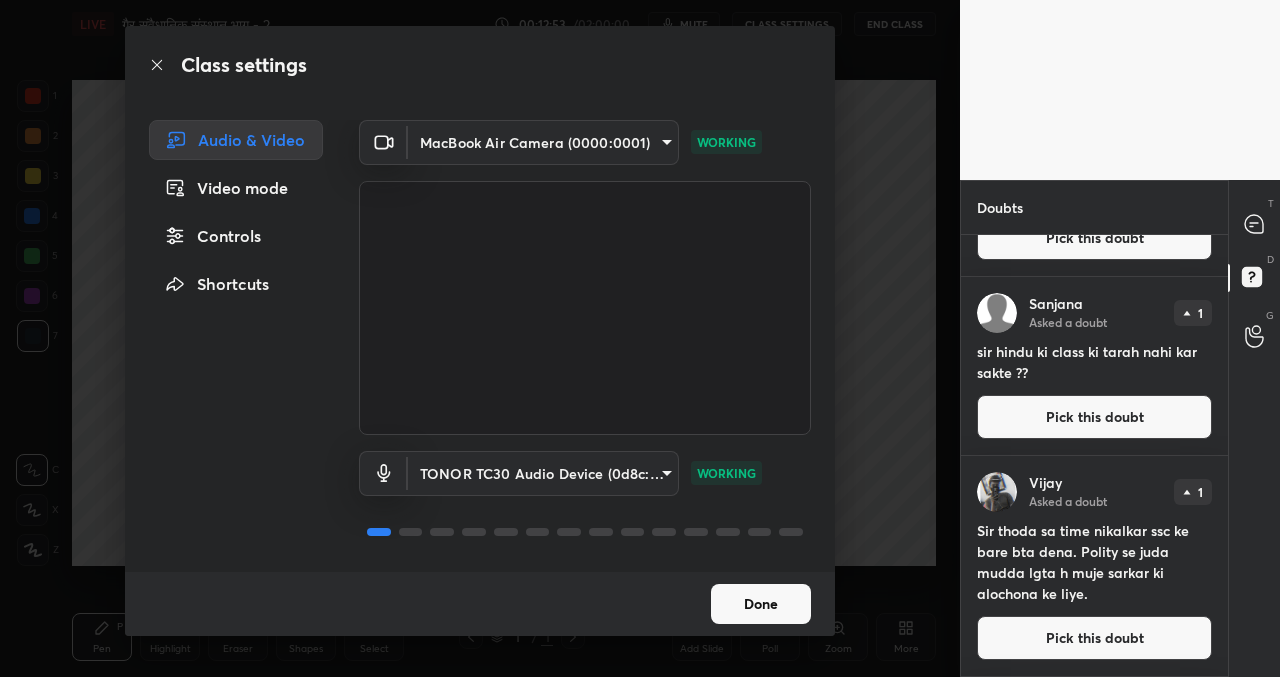 click on "Done" at bounding box center (761, 604) 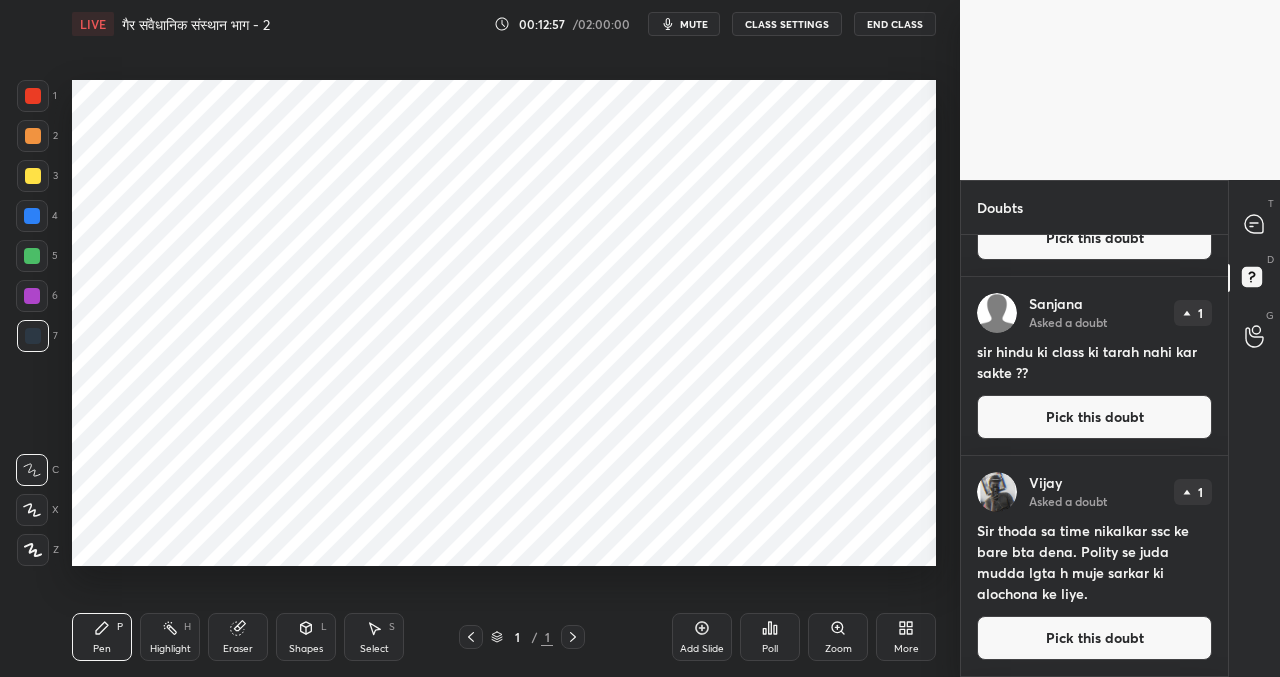click on "CLASS SETTINGS" at bounding box center [787, 24] 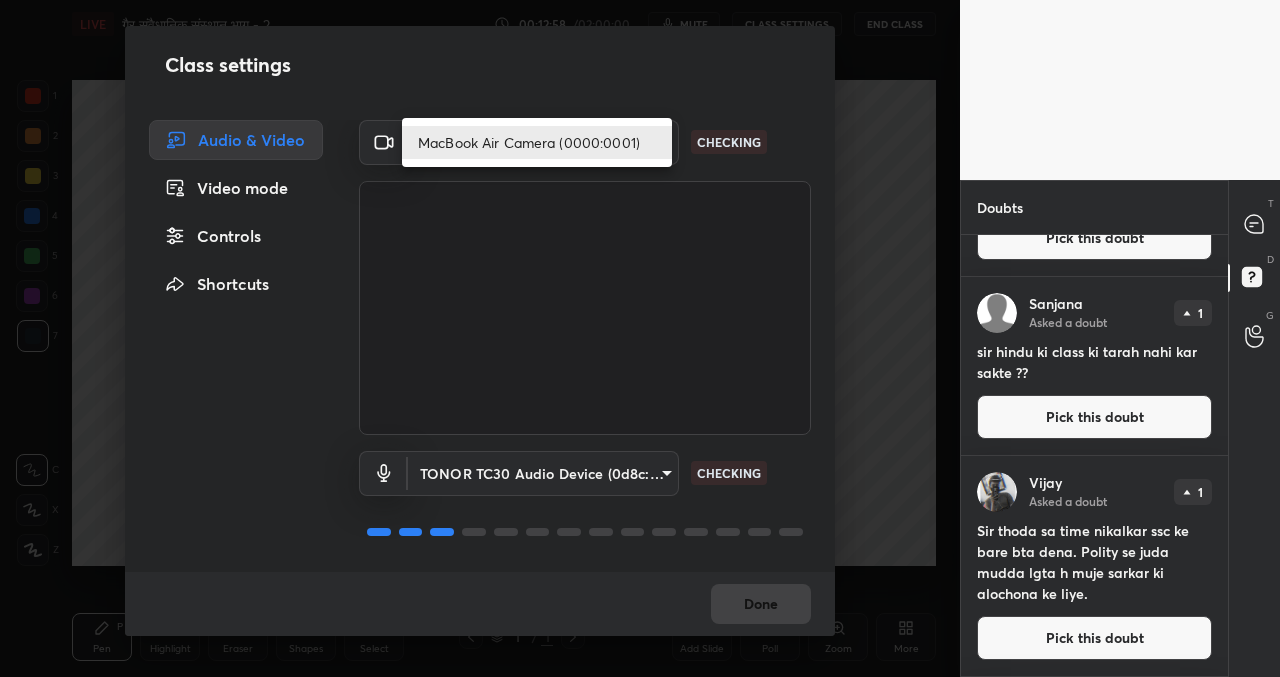 click on "1 2 3 4 5 6 7 C X Z C X Z E E Erase all   H H LIVE गैर संवैधानिक संस्थान भाग - 2 00:12:58 /  02:00:00 mute CLASS SETTINGS End Class Setting up your live class Poll for   secs No correct answer Start poll Back गैर संवैधानिक संस्थान भाग - 2 • L42 of भारतीय राजव्यवस्था - प्रीलिम्स और मेंस के लिये (Comprehensive Course on Polity) [NAME] Pen P Highlight H Eraser Shapes L Select S 1 / 1 Add Slide Poll Zoom More Doubts Enable hand raising Enable raise hand to speak to learners. Once enabled, chat will be turned off temporarily. Enable x   [NAME] Asked a doubt 1 Sir can we do this class like the hindu class Pick this doubt [NAME] Asked a doubt 1 Sir article 358&359 m jo FR ko nilambit karte h to ye to article 13 ke apwad h please clear kare sir ji doubt Pick this doubt [NAME] Asked a doubt 1 sir hindu ki class ki tarah nahi kar sakte ?? Pick this doubt" at bounding box center [640, 338] 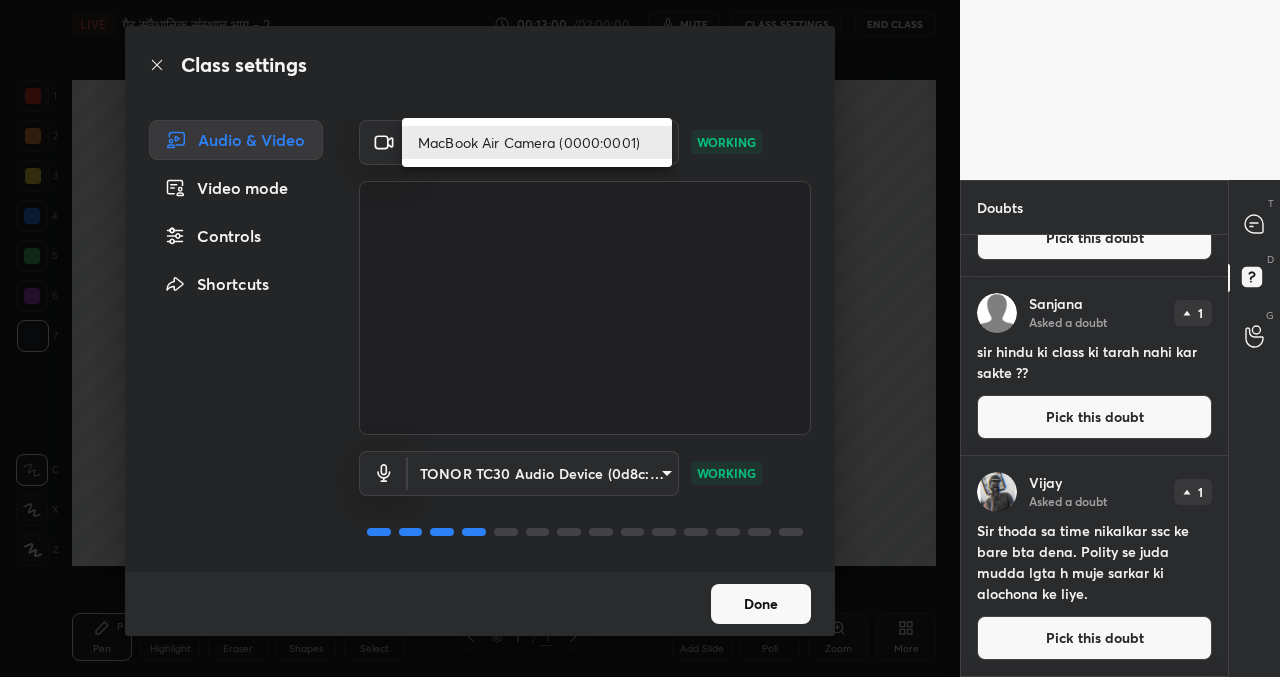 click at bounding box center (640, 338) 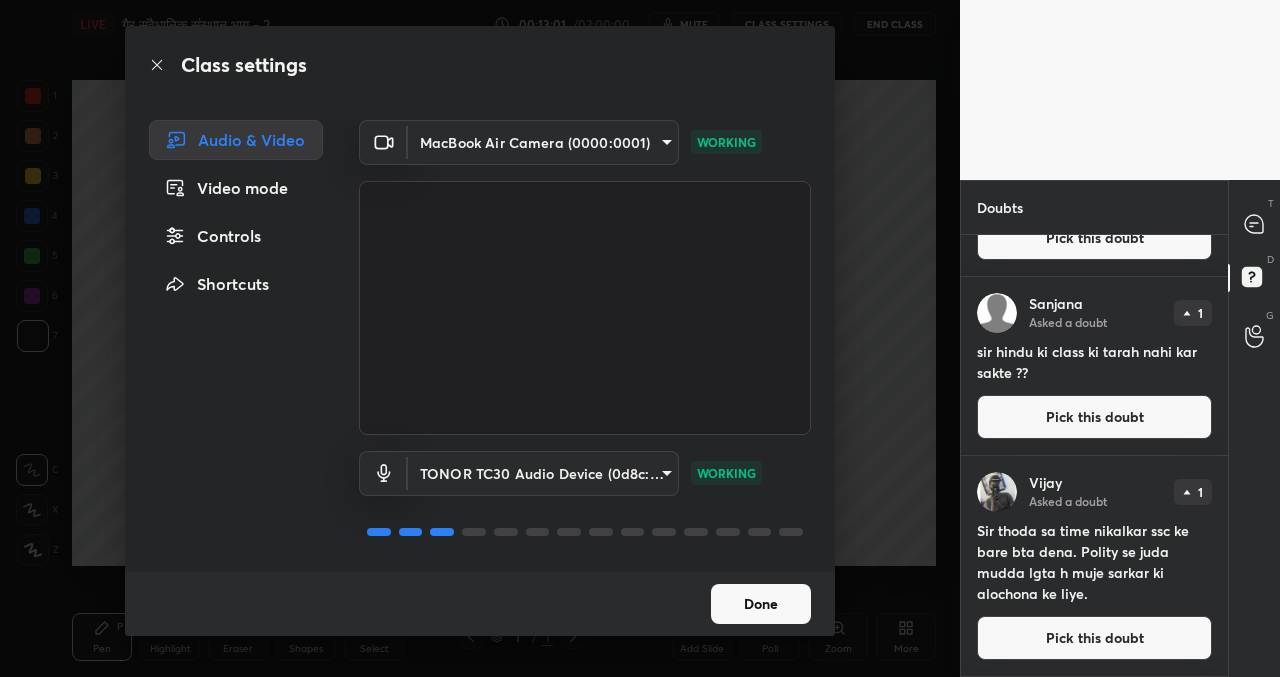 click on "Controls" at bounding box center [236, 236] 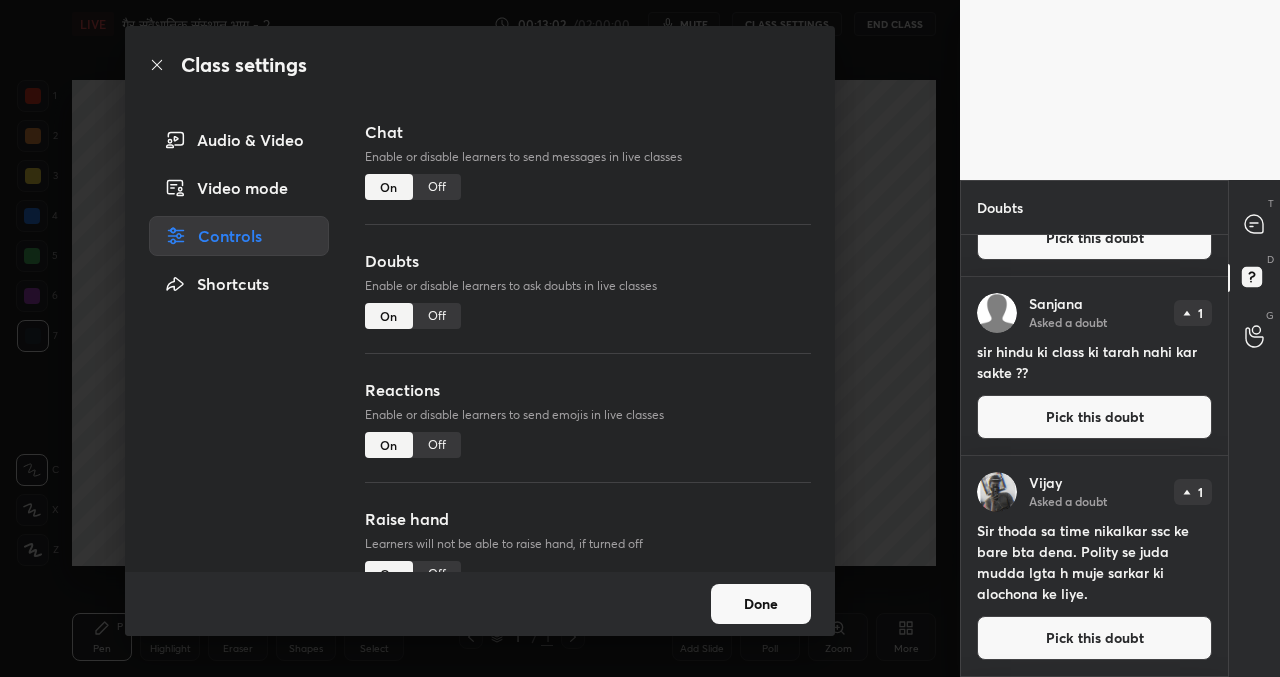 click on "Shortcuts" at bounding box center (239, 284) 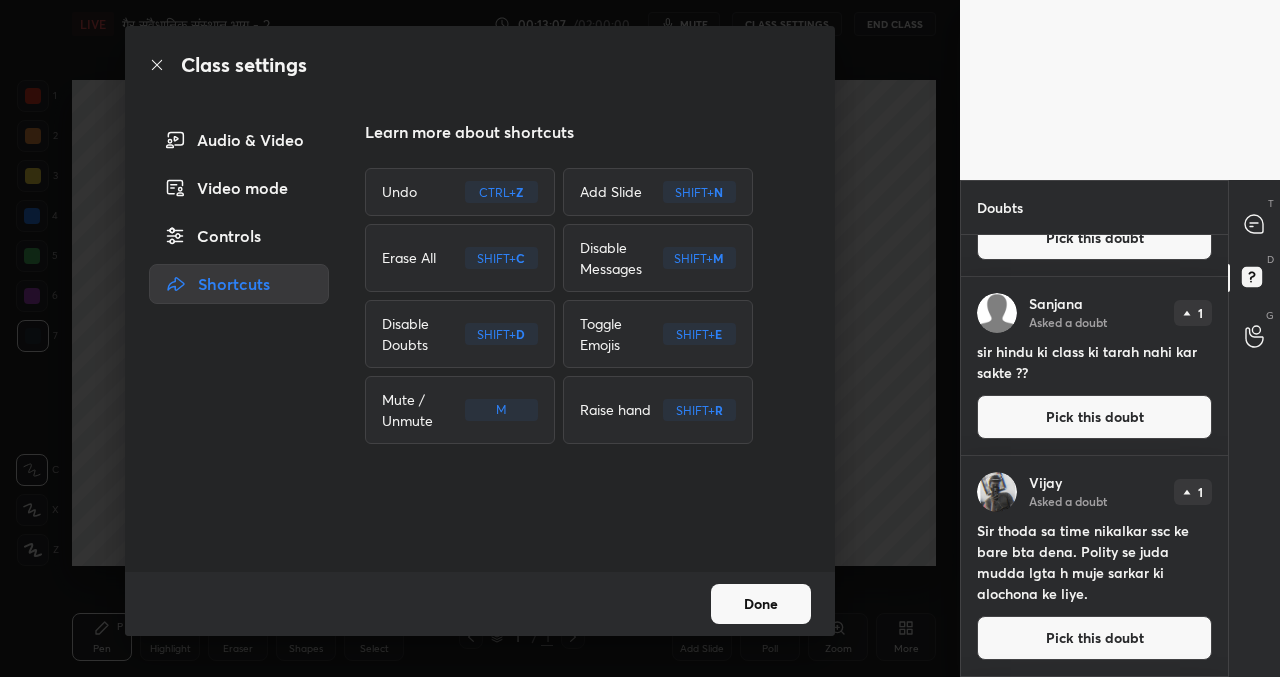 click on "Audio & Video" at bounding box center [239, 140] 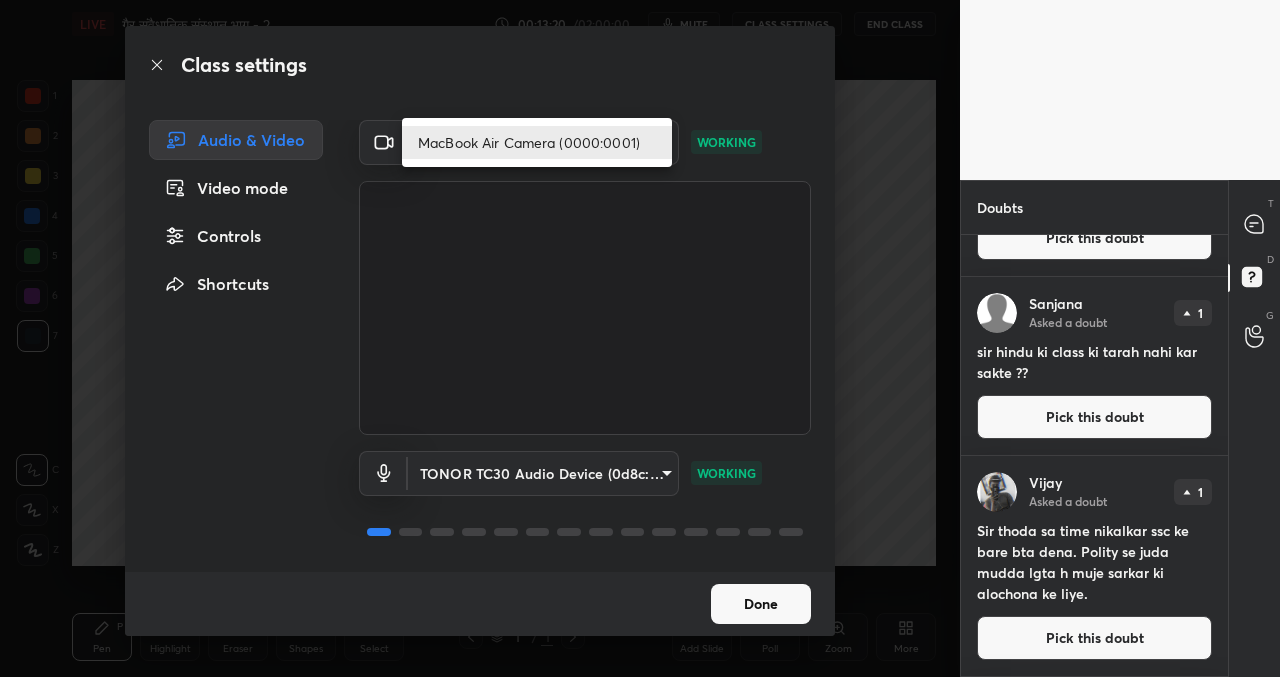 click on "1 2 3 4 5 6 7 C X Z C X Z E E Erase all H H LIVE गैर संवैधानिक संस्थान भाग - 2 00:13:20 / 02:00:00 mute CLASS SETTINGS End Class Setting up your live class Poll for secs No correct answer Start poll Back गैर संवैधानिक संस्थान भाग - 2 • L42 of भारतीय राजव्यवस्था - प्रीलिम्स और मेंस के लिये (Comprehensive Course on Polity) [NAME] Pen P Highlight H Eraser Shapes L Select S 1 / 1 Add Slide Poll Zoom More Doubts Enable hand raising Enable raise hand to speak to learners. Once enabled, chat will be turned off temporarily. Enable x [NAME] Asked a doubt 1 Sir can we do this class like the hindu class Pick this doubt [NAME] Asked a doubt 1 Sir article 358&359 m jo FR ko nilambit karte h to ye to article 13 ke apwad h please clear kare sir ji doubt Pick this doubt [NAME] Asked a doubt 1 sir hindu ki class ki tarah nahi kar sakte ?? Pick this doubt" at bounding box center (640, 338) 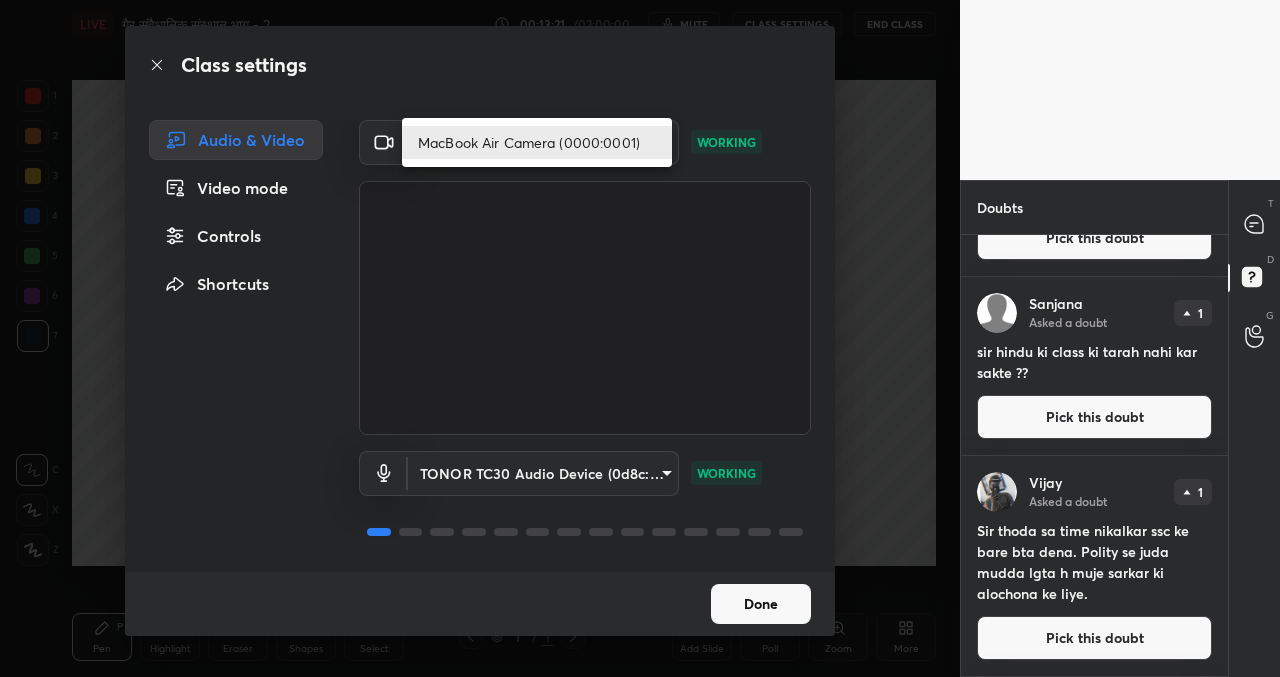 click at bounding box center (640, 338) 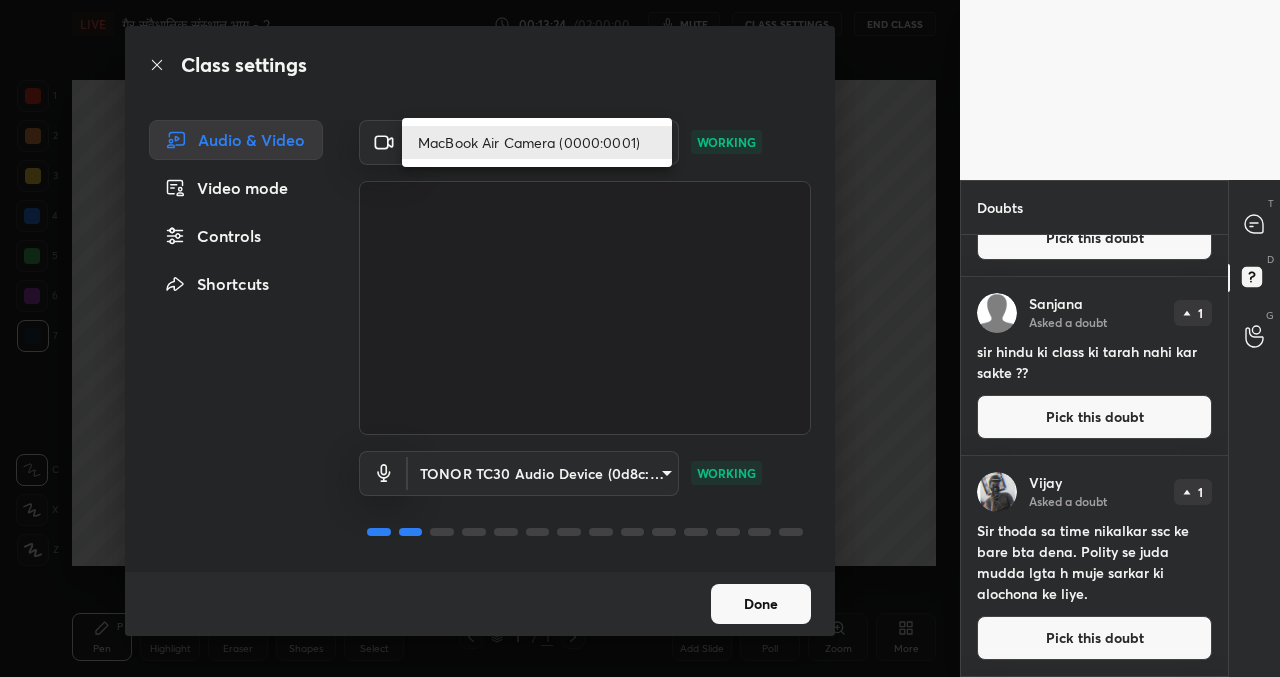 click on "1 2 3 4 5 6 7 C X Z C X Z E E Erase all H H LIVE गैर संवैधानिक संस्थान भाग - 2 00:13:24 / 02:00:00 mute CLASS SETTINGS End Class Setting up your live class Poll for secs No correct answer Start poll Back गैर संवैधानिक संस्थान भाग - 2 • L42 of भारतीय राजव्यवस्था - प्रीलिम्स और मेंस के लिये (Comprehensive Course on Polity) [NAME] Pen P Highlight H Eraser Shapes L Select S 1 / 1 Add Slide Poll Zoom More Doubts Enable hand raising Enable raise hand to speak to learners. Once enabled, chat will be turned off temporarily. Enable x [NAME] Asked a doubt 1 Sir can we do this class like the hindu class Pick this doubt [NAME] Asked a doubt 1 Sir article 358&359 m jo FR ko nilambit karte h to ye to article 13 ke apwad h please clear kare sir ji doubt Pick this doubt [NAME] Asked a doubt 1 sir hindu ki class ki tarah nahi kar sakte ?? Pick this doubt" at bounding box center [640, 338] 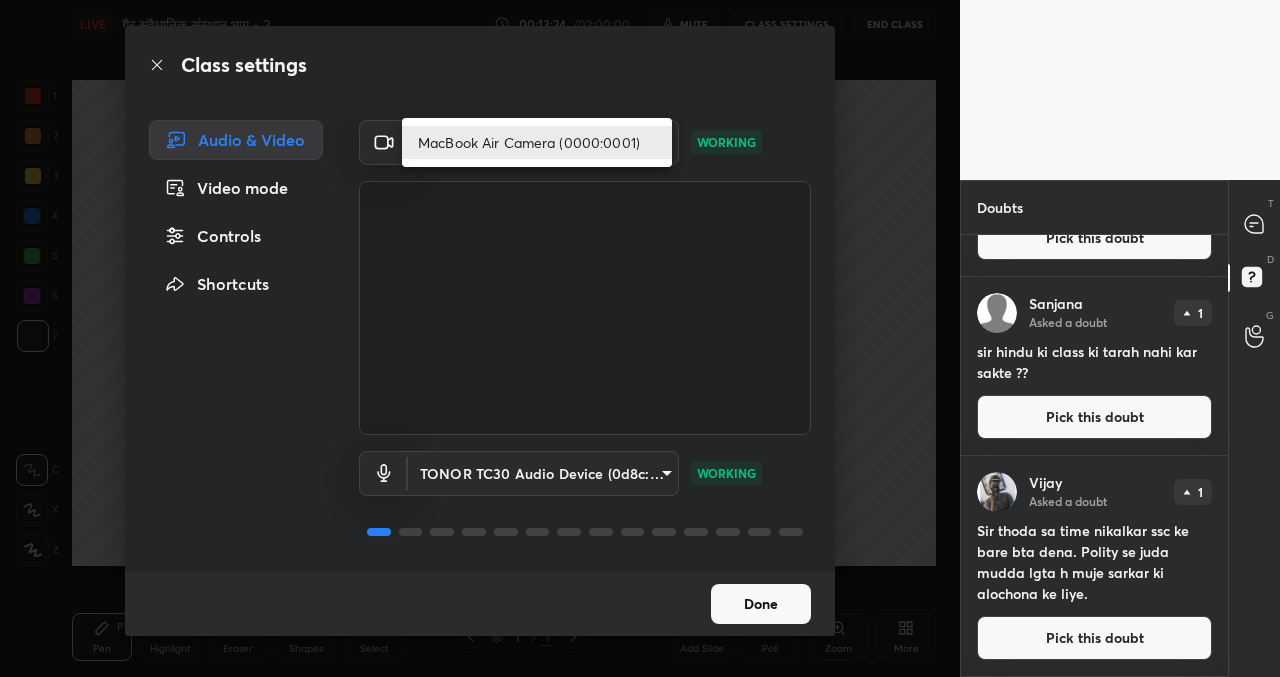 click at bounding box center [640, 338] 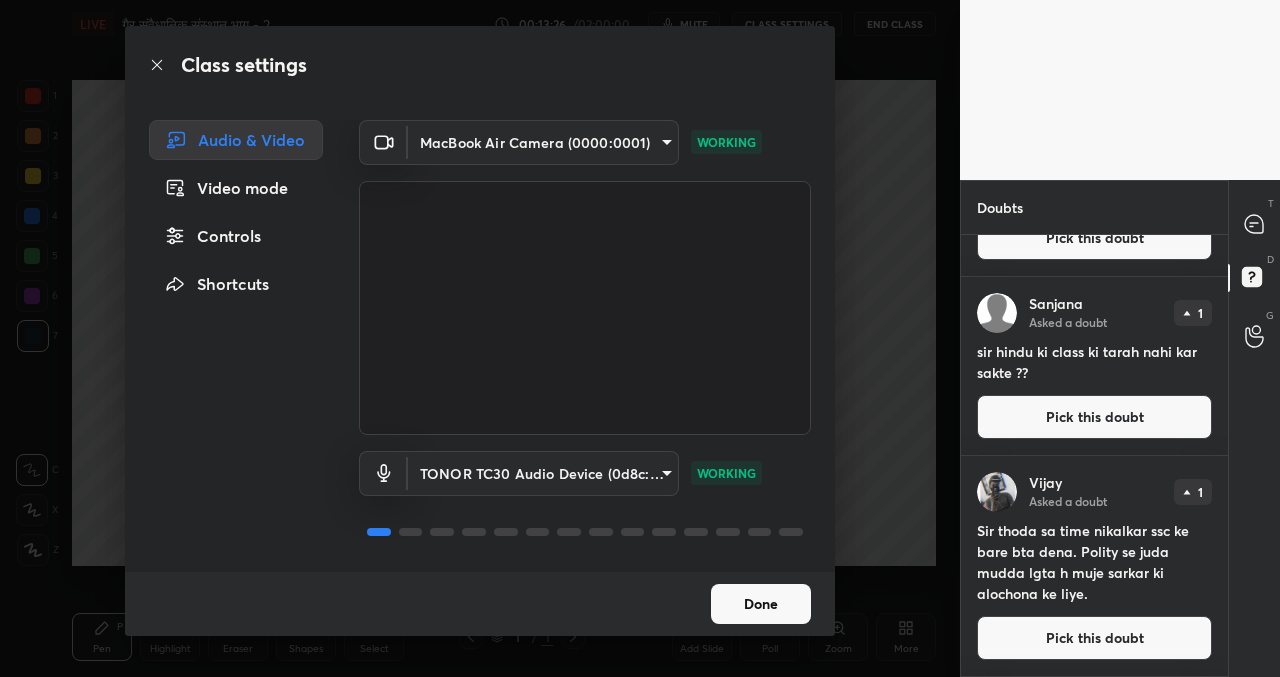 click on "1 2 3 4 5 6 7 C X Z C X Z E E Erase all   H H LIVE गैर संवैधानिक संस्थान भाग - 2 00:13:26 /  02:00:00 mute CLASS SETTINGS End Class Setting up your live class Poll for   secs No correct answer Start poll Back गैर संवैधानिक संस्थान भाग - 2 • L42 of भारतीय राजव्यवस्था - प्रीलिम्स और मेंस के लिये (Comprehensive Course on Polity) [PERSON] Pen P Highlight H Eraser Shapes L Select S 1 / 1 Add Slide Poll Zoom More Doubts Enable hand raising Enable raise hand to speak to learners. Once enabled, chat will be turned off temporarily. Enable x   [PERSON] Asked a doubt 1 Sir can we do this class like the hindu class Pick this doubt [PERSON] Asked a doubt 1 Sir article 358&359 m jo FR ko nilambit karte h to ye to article 13 ke apwad h please clear kare sir ji doubt Pick this doubt [PERSON] Asked a doubt 1 sir hindu ki class ki tarah nahi kar sakte ?? Pick this doubt" at bounding box center (640, 338) 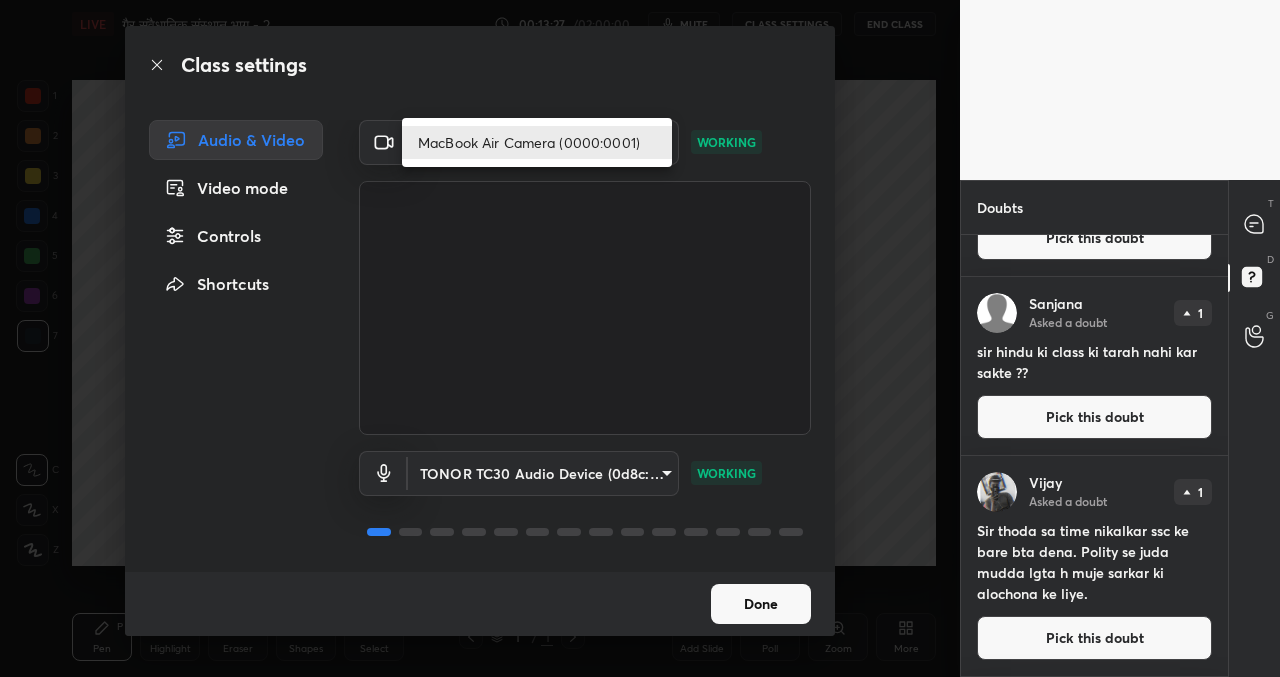 click at bounding box center (640, 338) 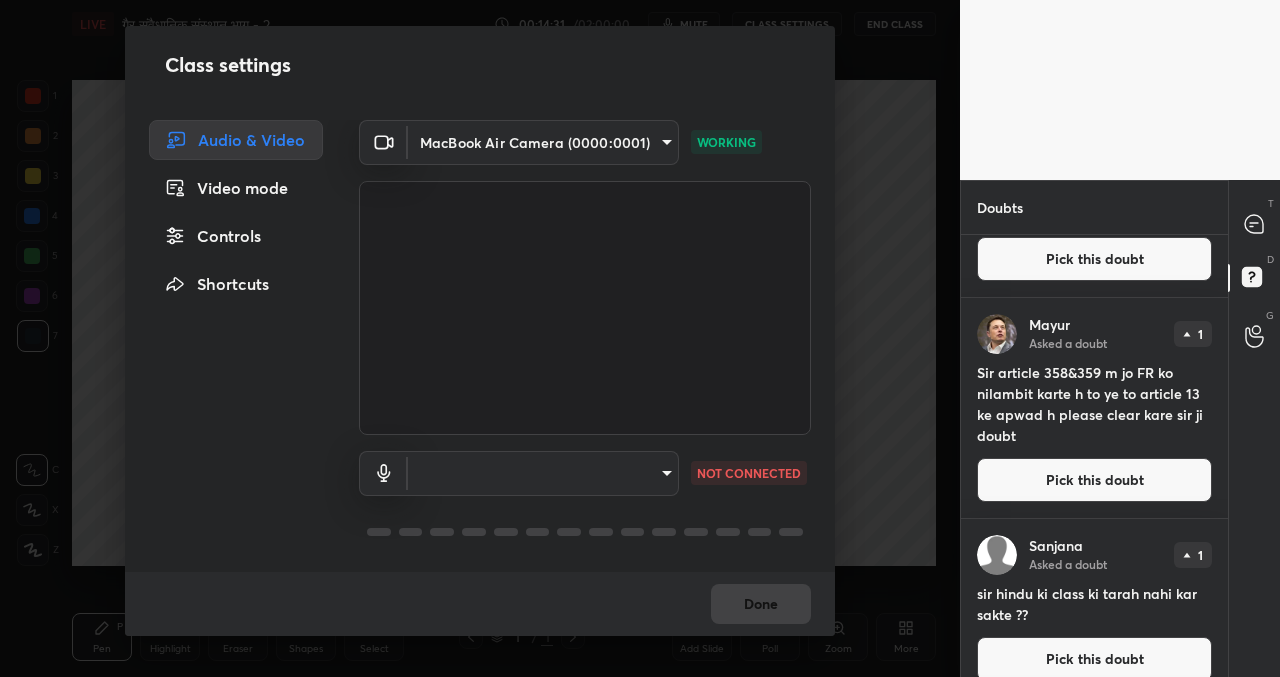 click on "Done" at bounding box center (480, 604) 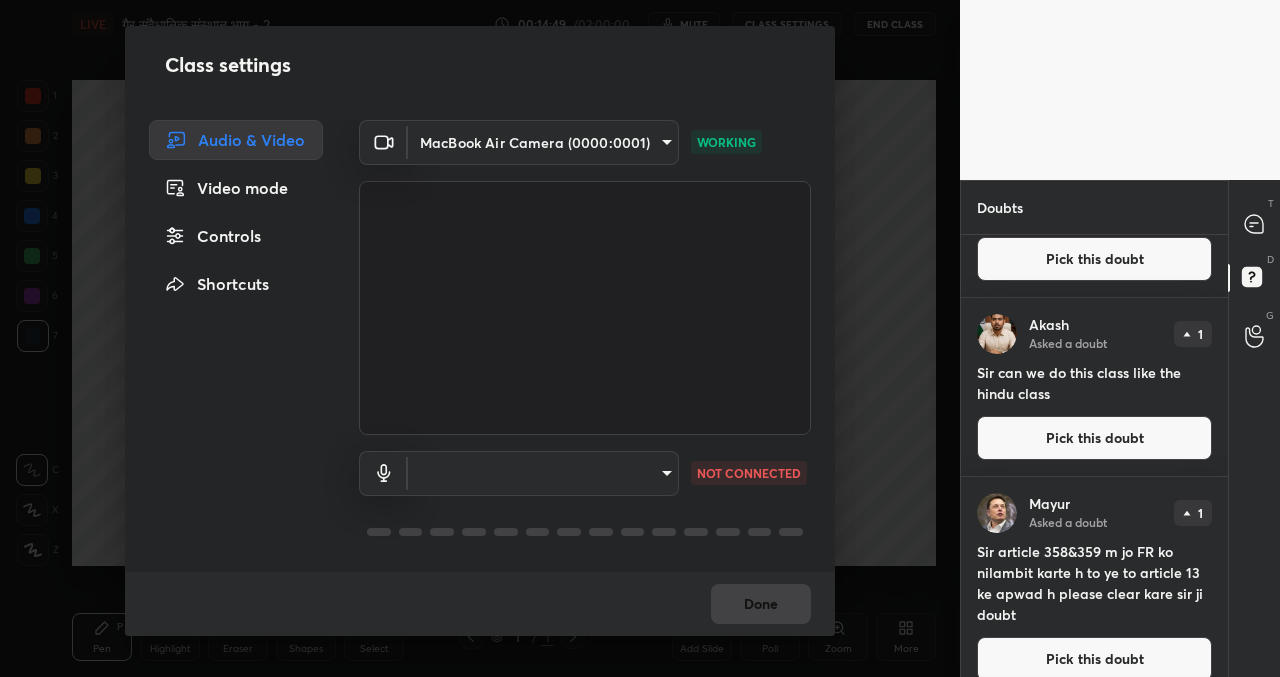 click on "1 2 3 4 5 6 7 C X Z C X Z E E Erase all   H H LIVE गैर संवैधानिक संस्थान भाग - 2 00:14:49 /  02:00:00 mute CLASS SETTINGS End Class Setting up your live class Poll for   secs No correct answer Start poll Back गैर संवैधानिक संस्थान भाग - 2 • L42 of भारतीय राजव्यवस्था - प्रीलिम्स और मेंस के लिये (Comprehensive Course on Polity) [NAME] Pen P Highlight H Eraser Shapes L Select S 1 / 1 Add Slide Poll Zoom More Doubts Enable hand raising Enable raise hand to speak to learners. Once enabled, chat will be turned off temporarily. Enable x   [NAME] Asked a doubt 1 Sir thoda answer writing k liye bhi bta dena please Pick this doubt [NAME] Asked a doubt 1 sir m magazine follow kr rhi hoo usme se sb pdna rehta hai ya important news hi pdni hoti h or kese pta chlega sir kya imp hai or kya nhi? Pick this doubt [NAME] Asked a doubt 1 Pick this doubt [NAME] 1 1" at bounding box center (640, 338) 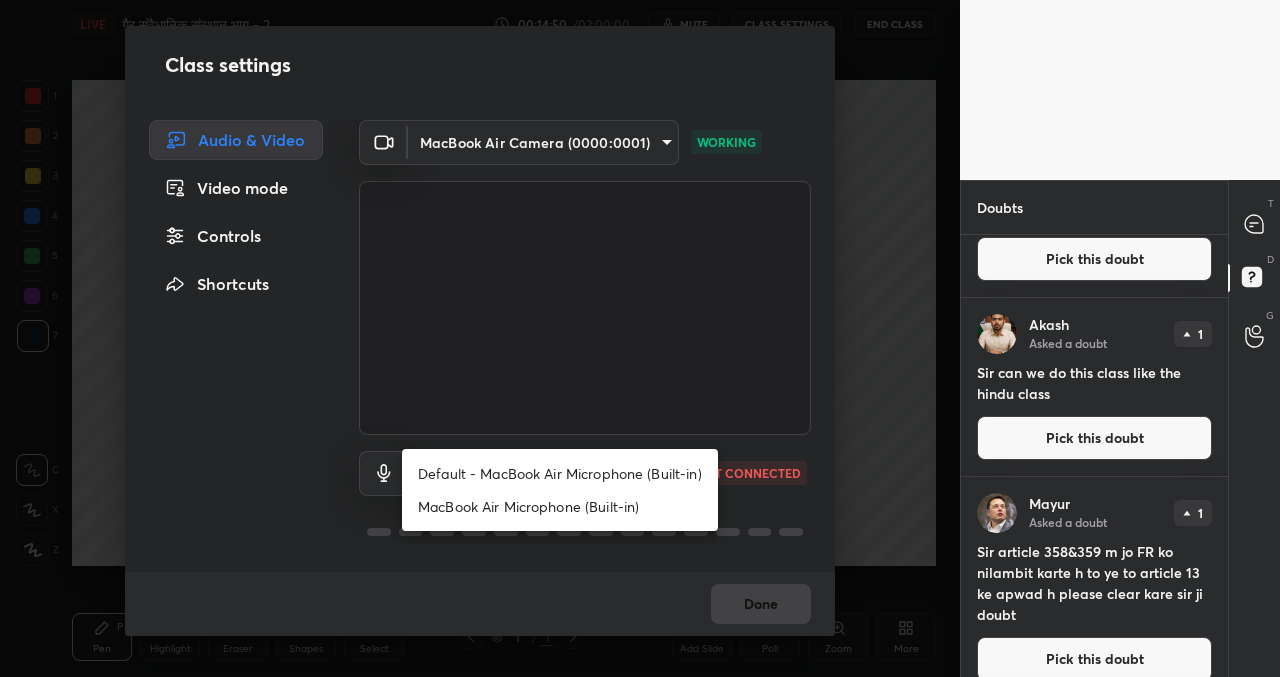 click on "Default - MacBook Air Microphone (Built-in)" at bounding box center (560, 473) 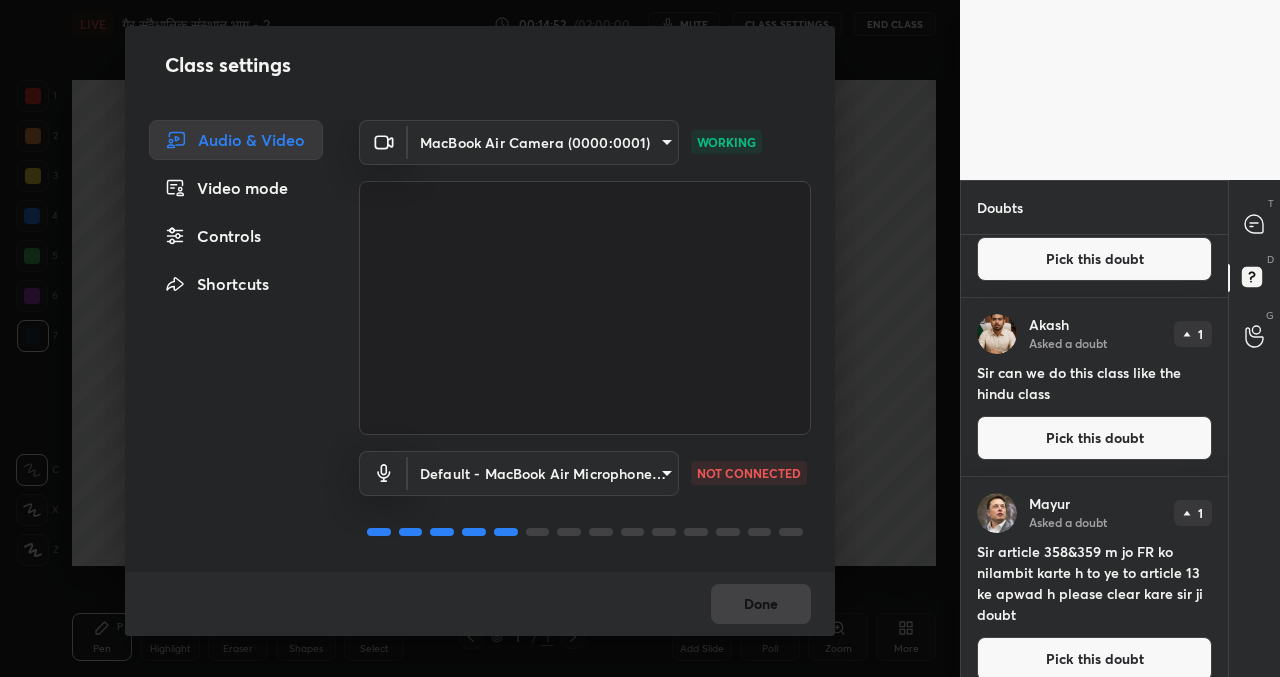 click on "Done" at bounding box center (480, 604) 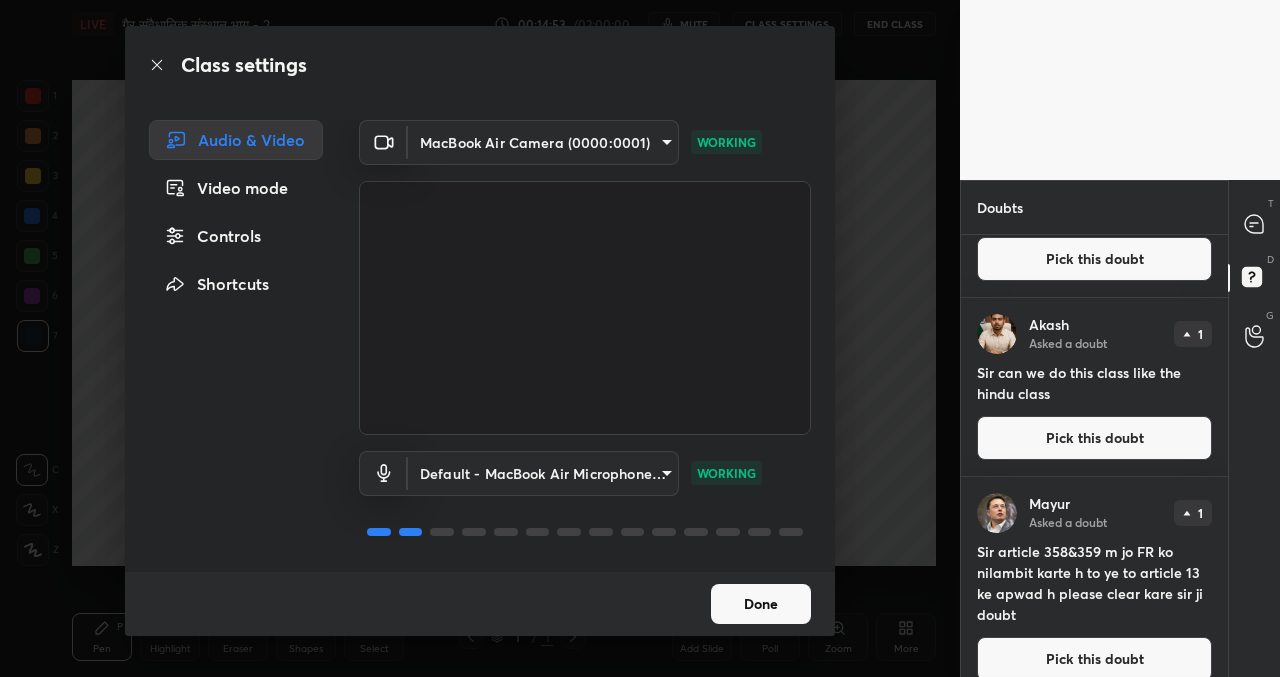 click on "Done" at bounding box center [761, 604] 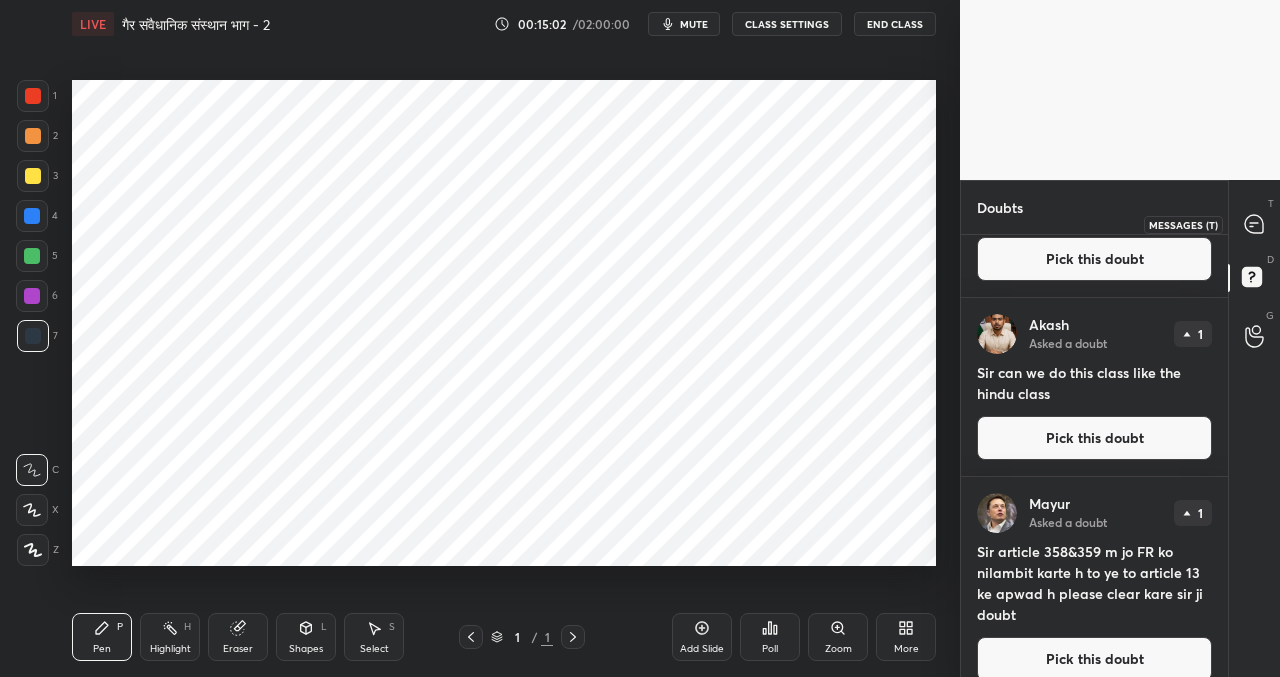click 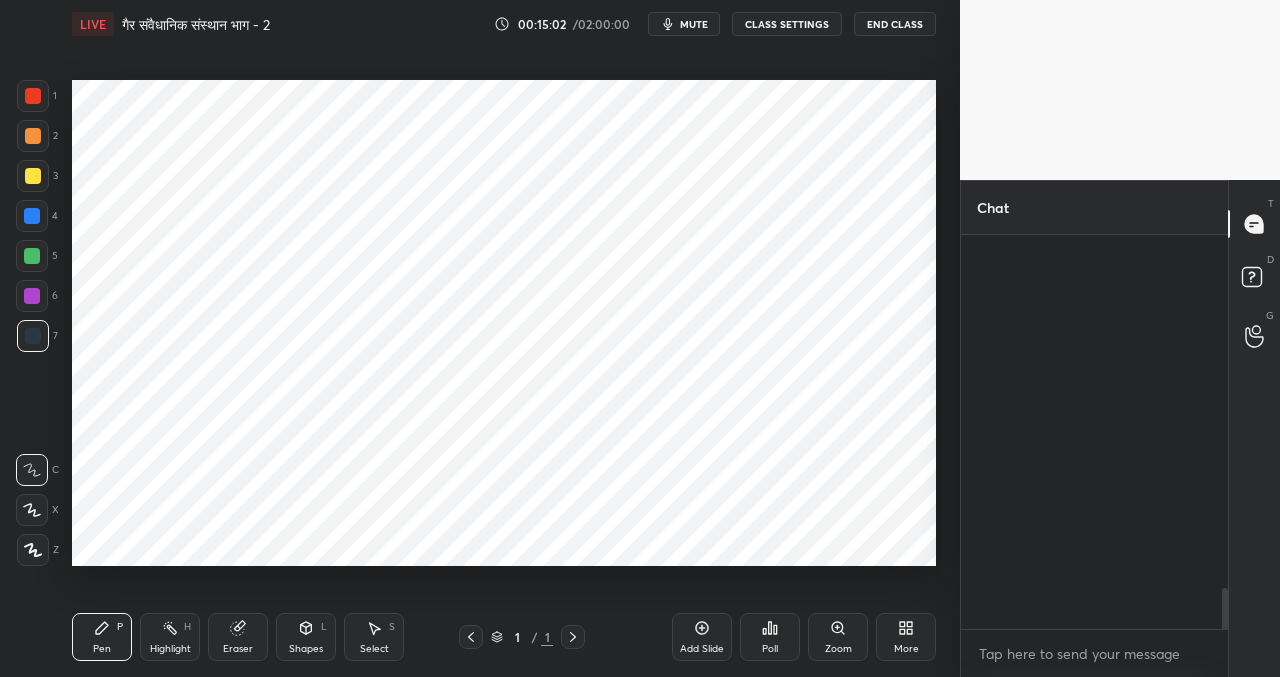 scroll, scrollTop: 5204, scrollLeft: 0, axis: vertical 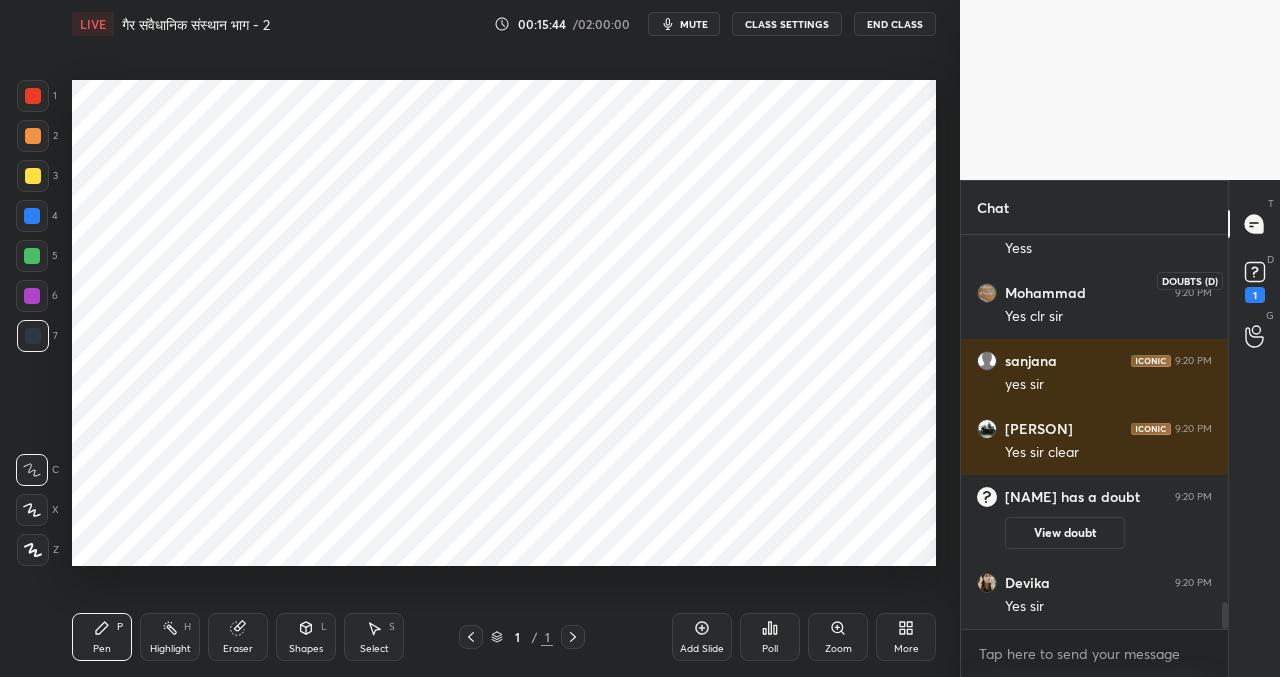 click 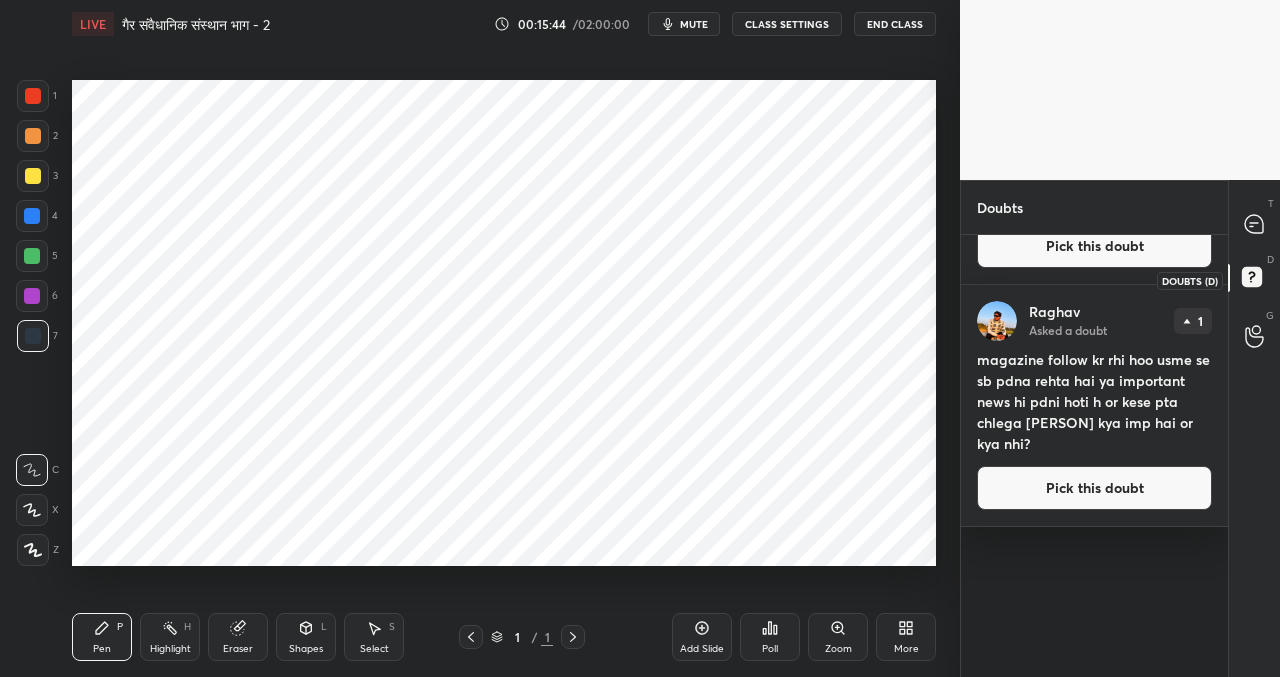 scroll, scrollTop: 0, scrollLeft: 0, axis: both 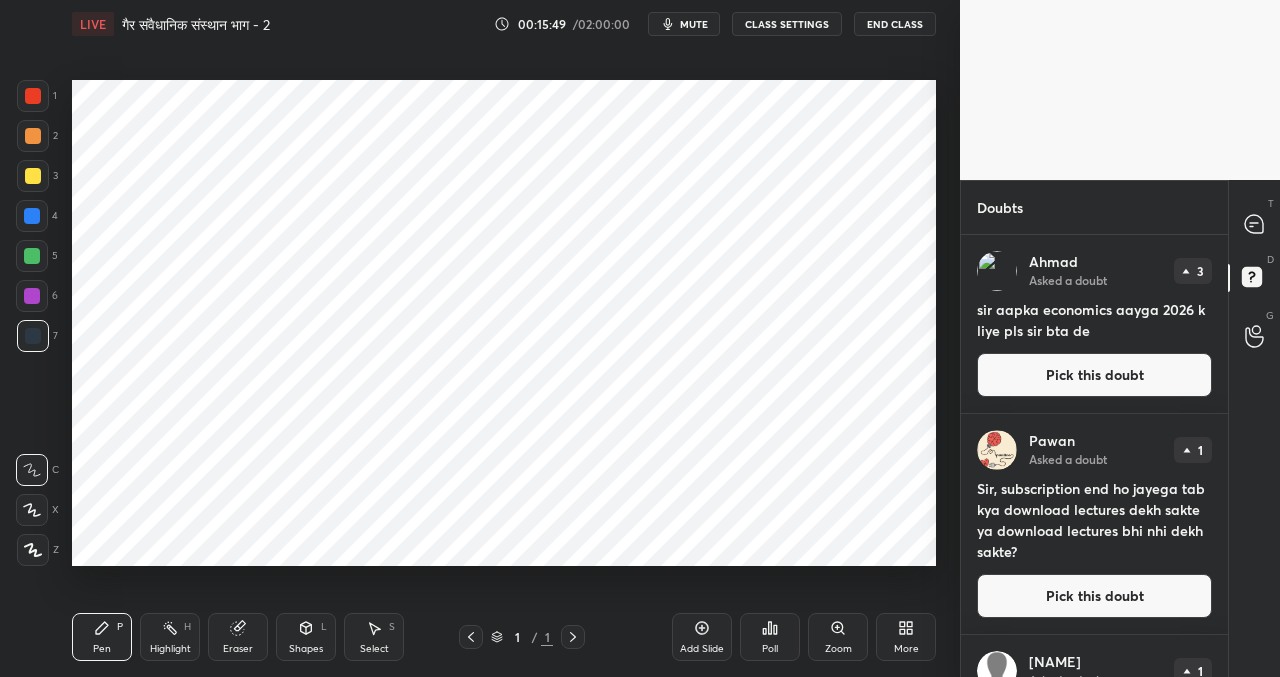 click on "Eraser" at bounding box center (238, 637) 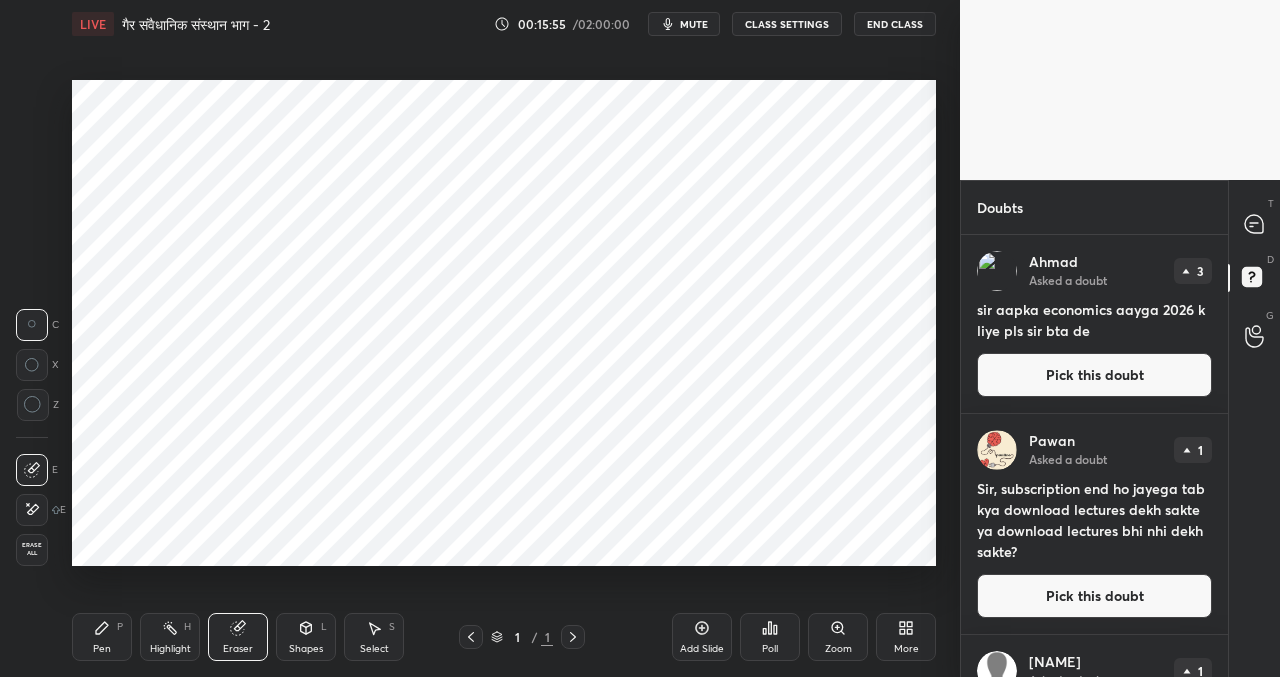 click on "Pick this doubt" at bounding box center (1094, 375) 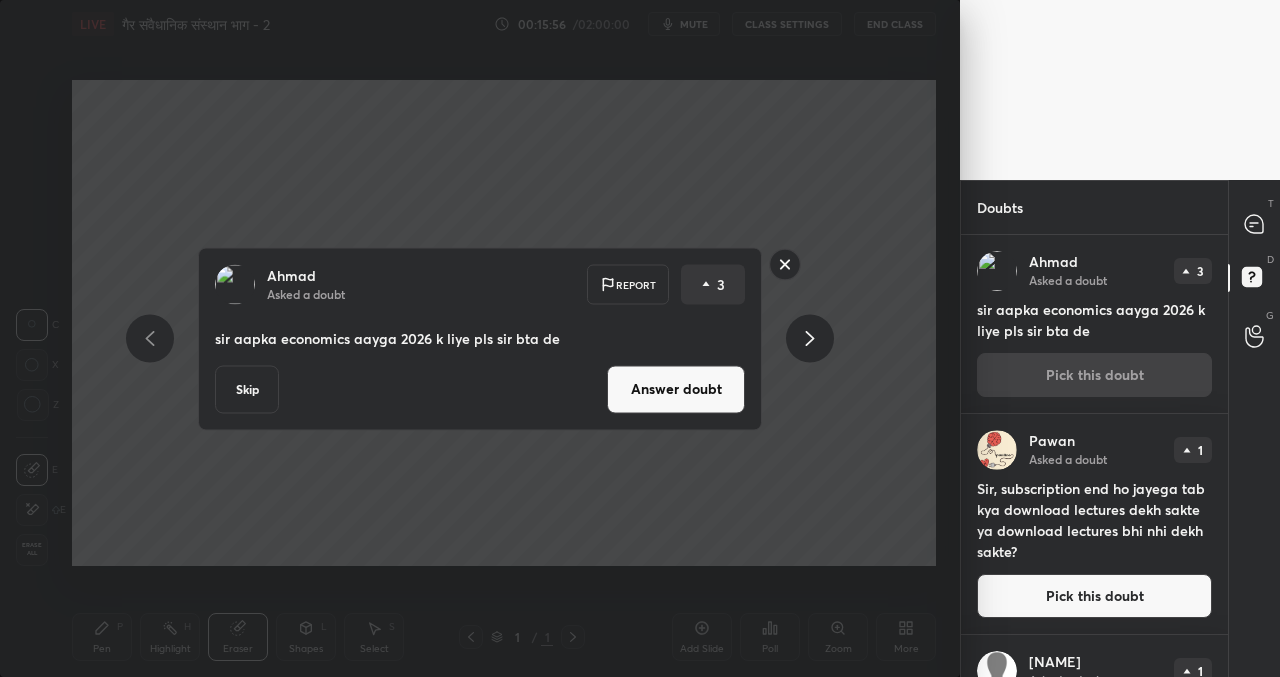 click on "Answer doubt" at bounding box center (676, 389) 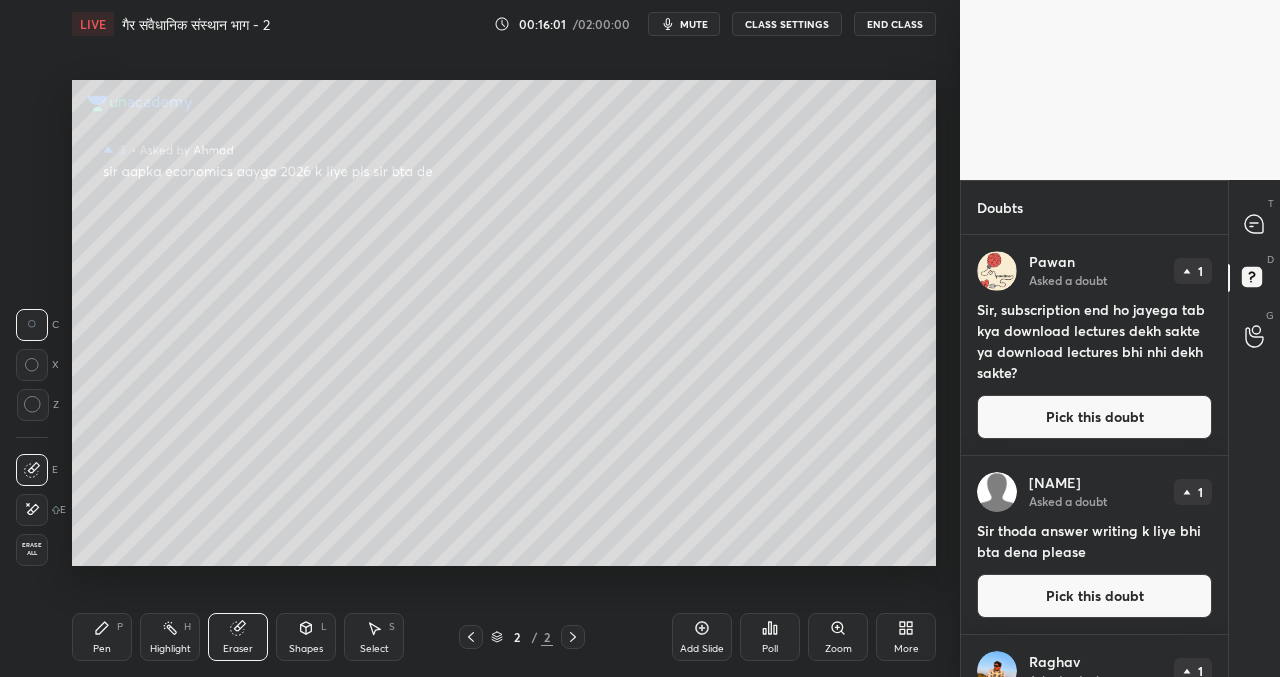 drag, startPoint x: 107, startPoint y: 634, endPoint x: 111, endPoint y: 614, distance: 20.396078 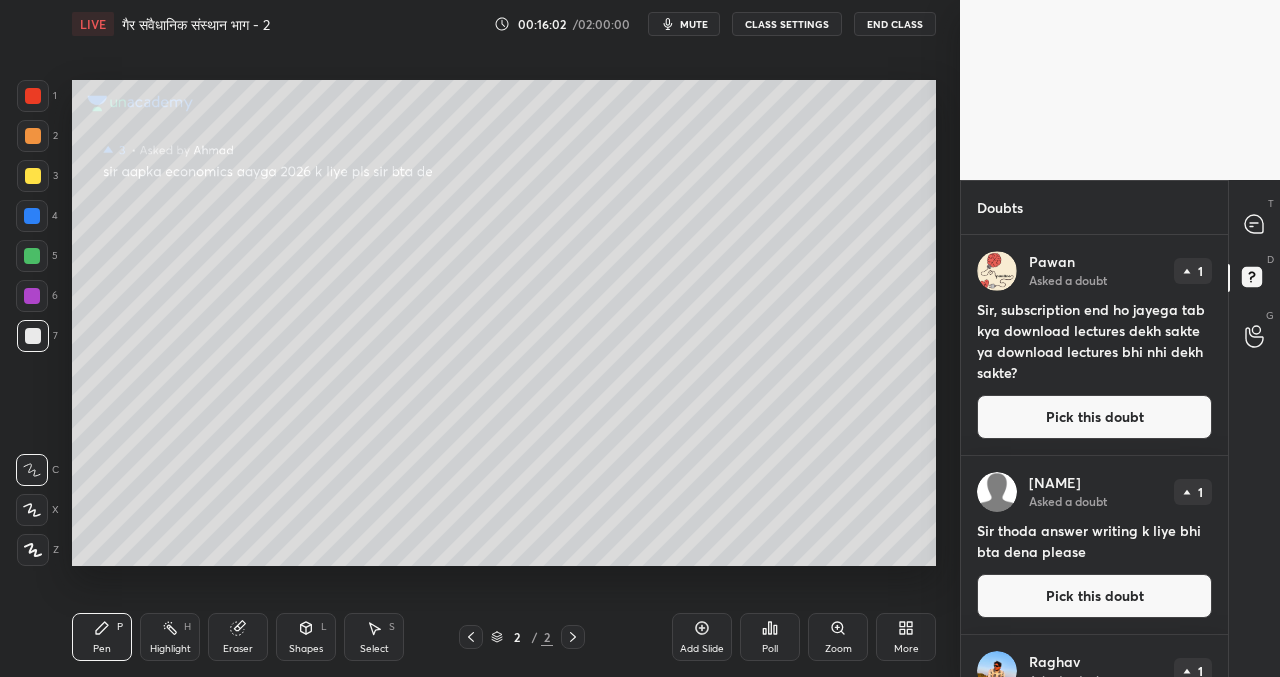 click 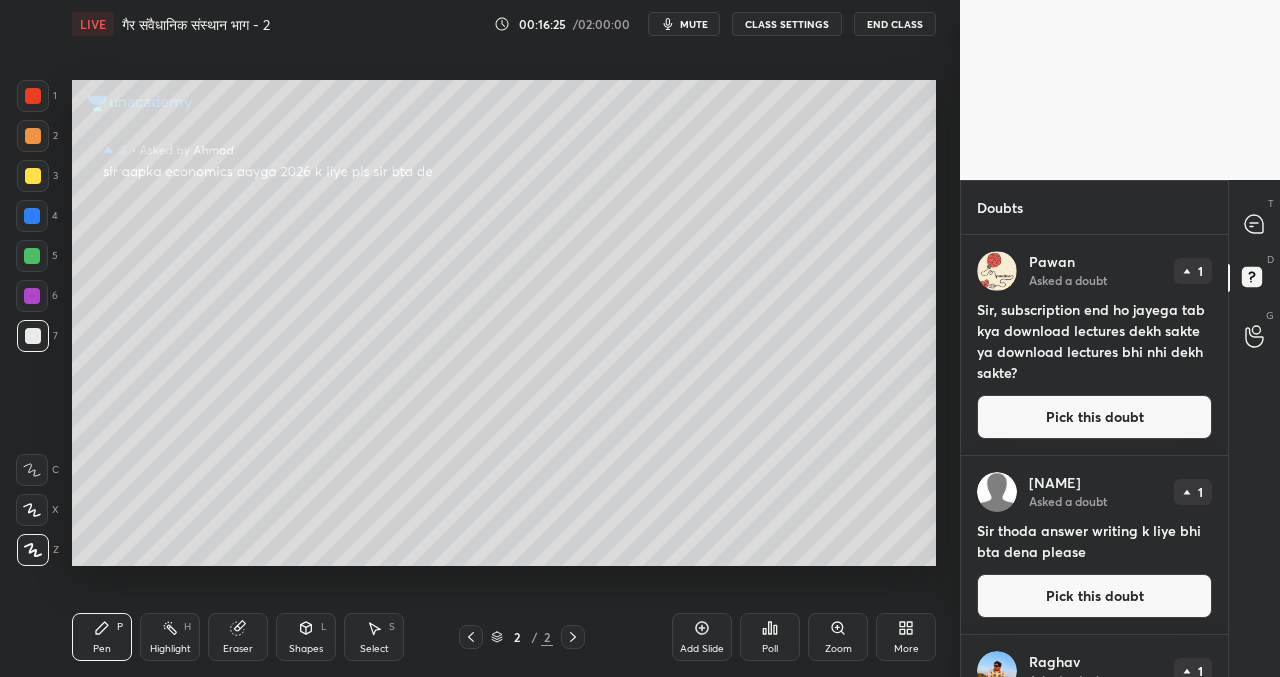click on "Setting up your live class Poll for   secs No correct answer Start poll" at bounding box center (504, 322) 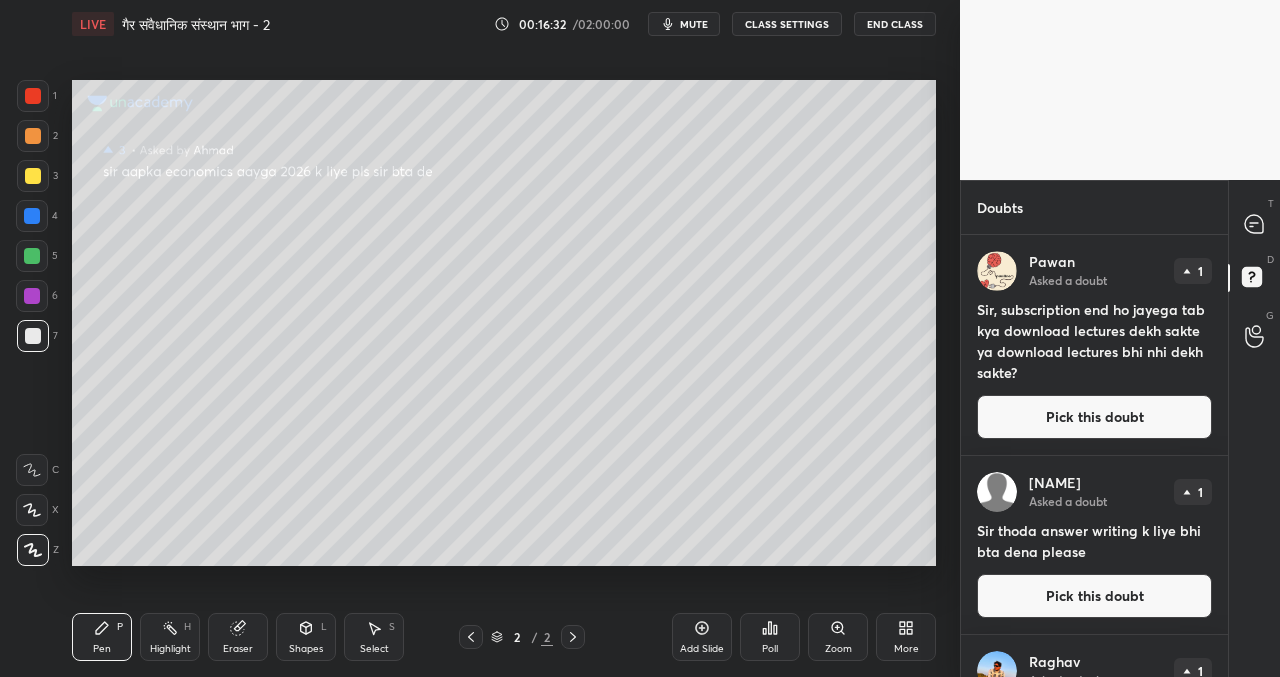 click on "Pick this doubt" at bounding box center (1094, 417) 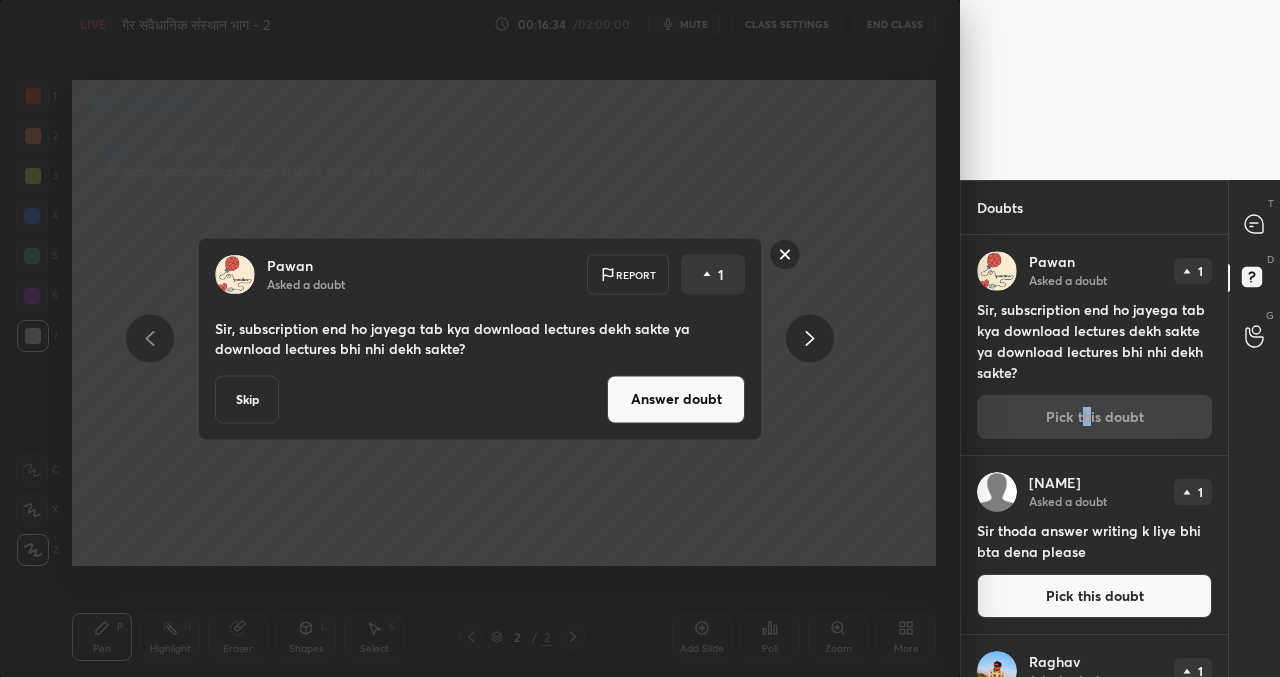 click on "Skip" at bounding box center [247, 399] 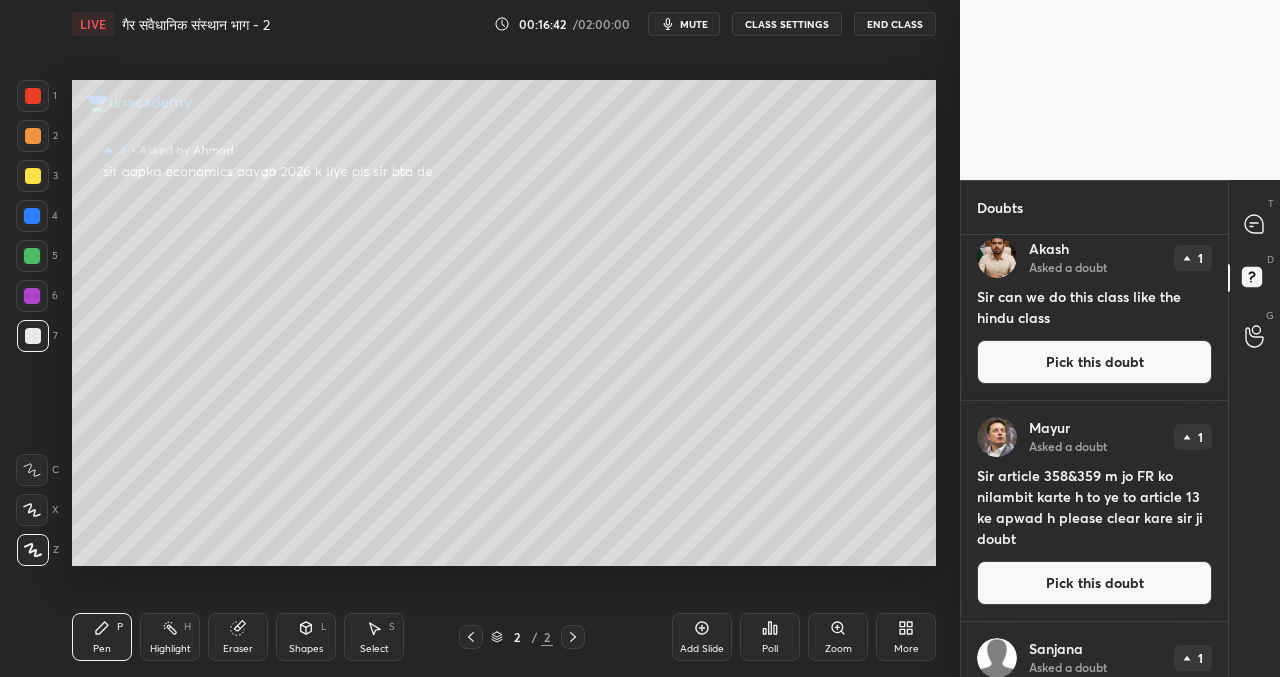 drag, startPoint x: 1137, startPoint y: 356, endPoint x: 1064, endPoint y: 385, distance: 78.54935 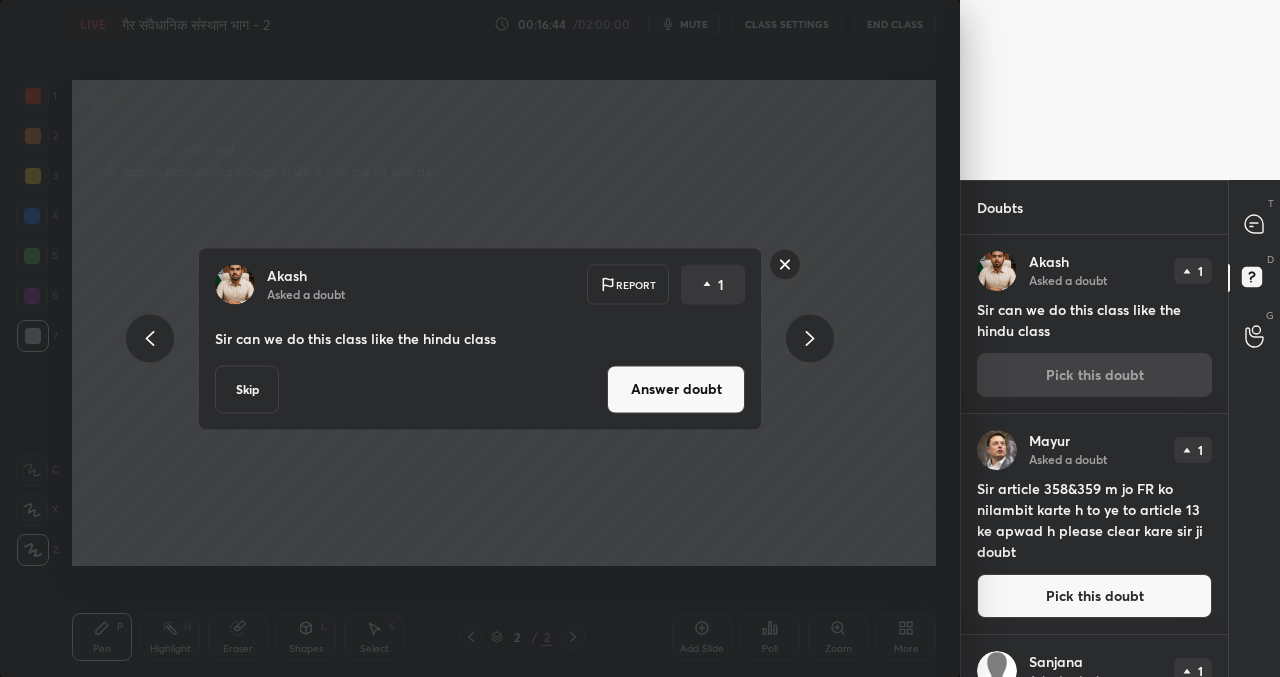 drag, startPoint x: 244, startPoint y: 395, endPoint x: 264, endPoint y: 395, distance: 20 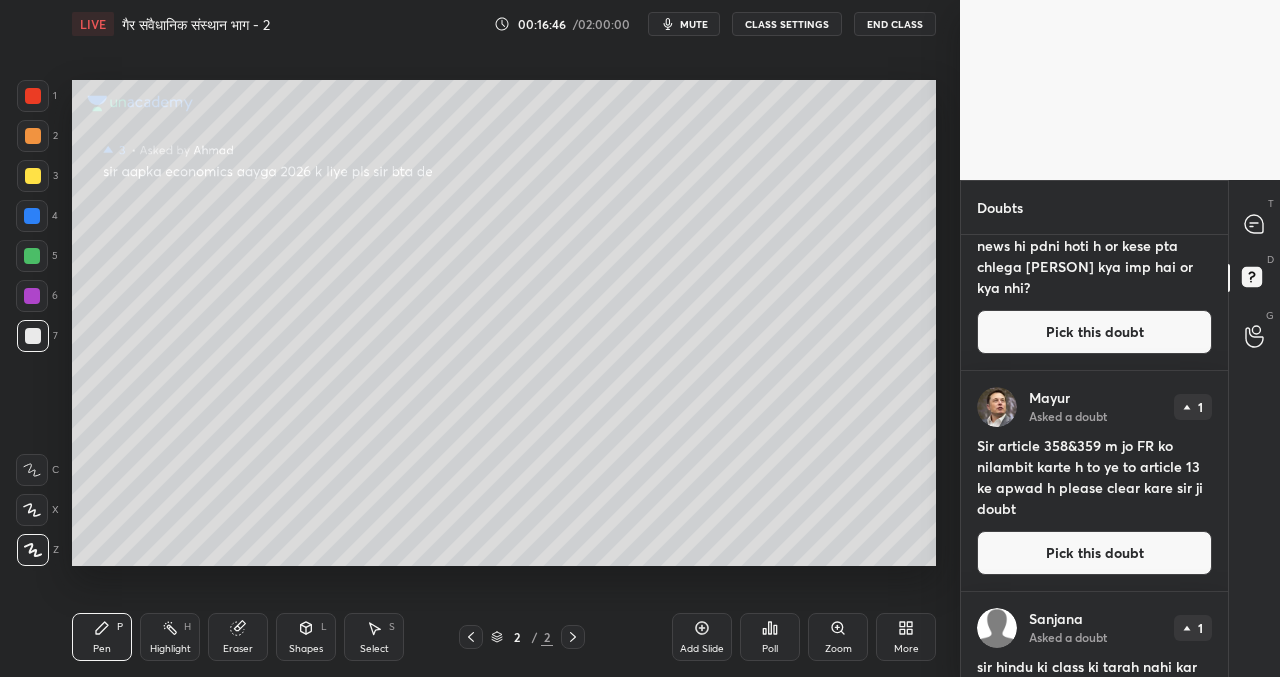 scroll, scrollTop: 320, scrollLeft: 0, axis: vertical 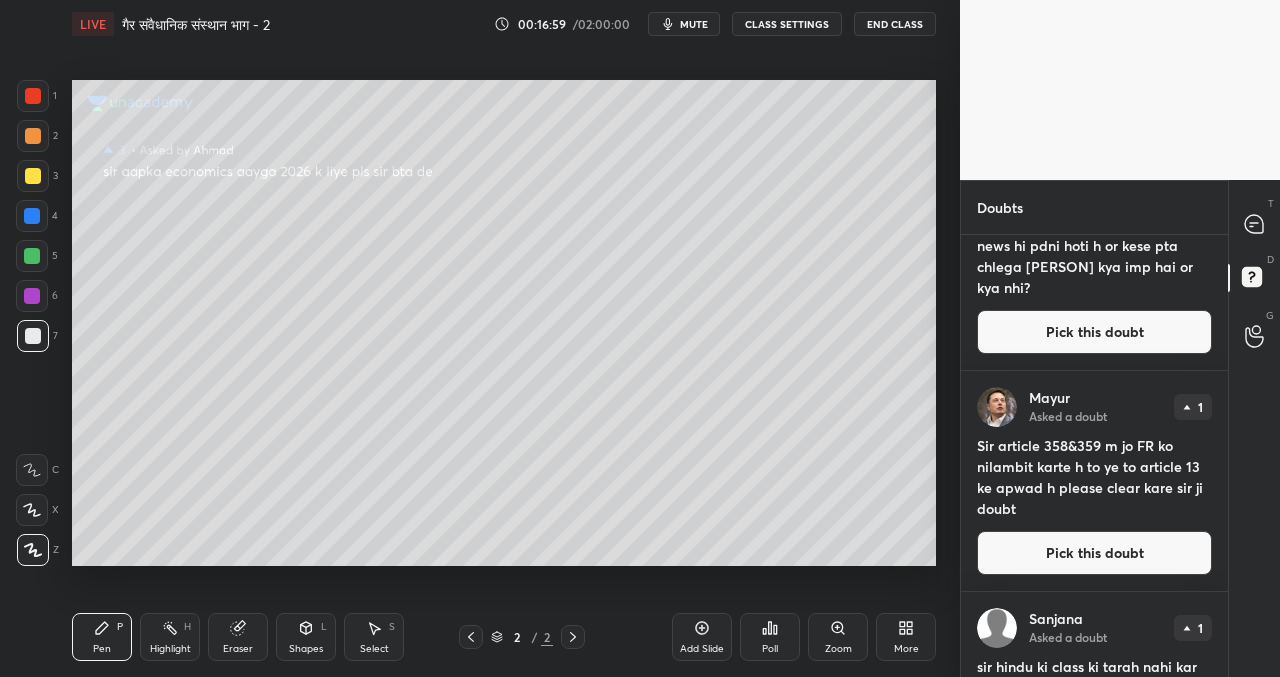 click on "Pick this doubt" at bounding box center (1094, 553) 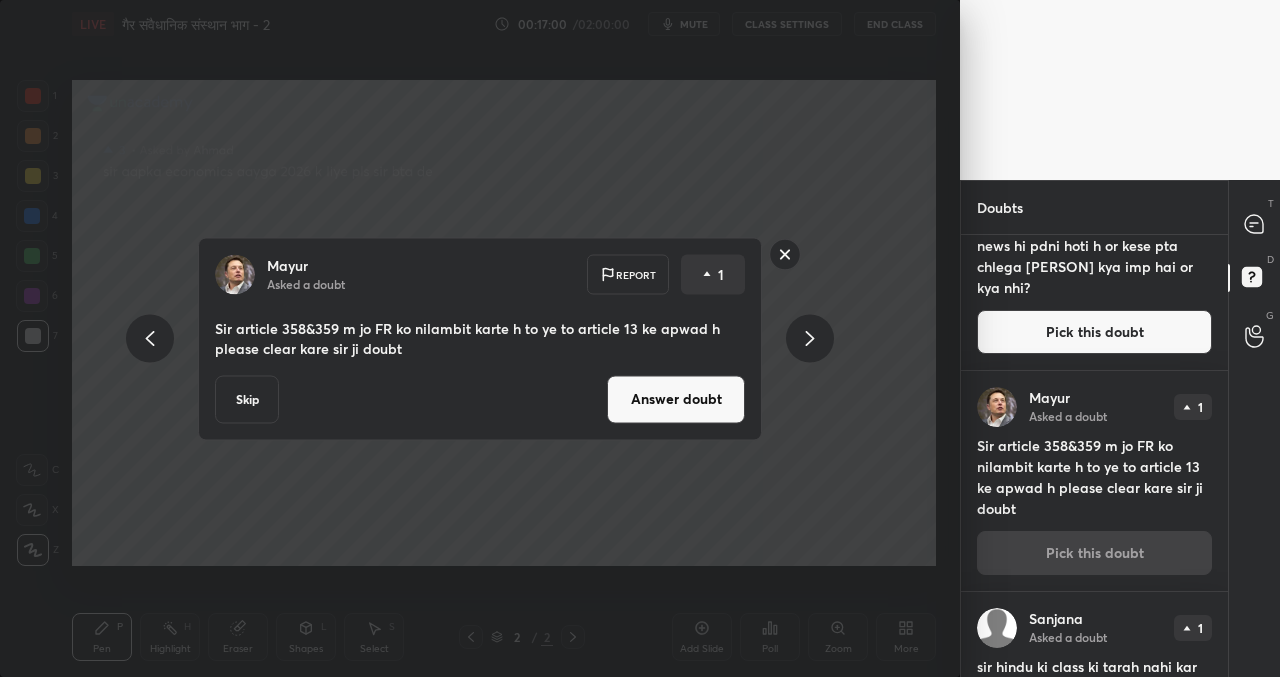 click on "Answer doubt" at bounding box center (676, 399) 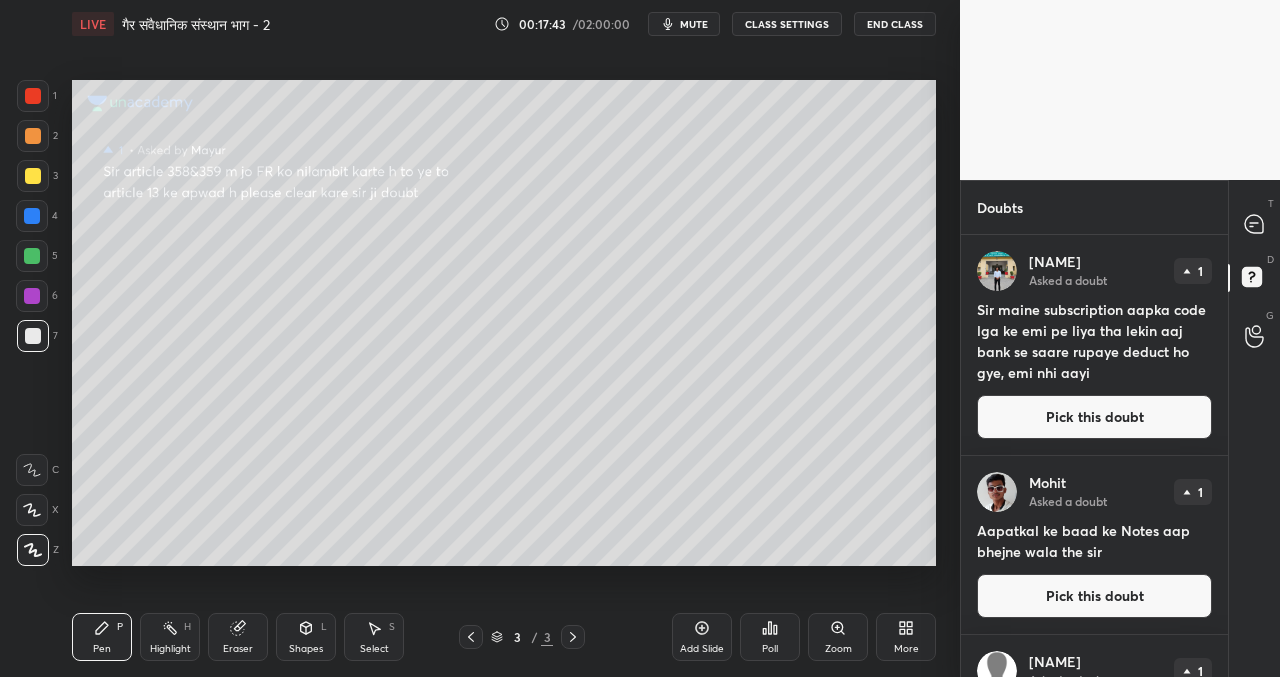 click on "Pick this doubt" at bounding box center [1094, 417] 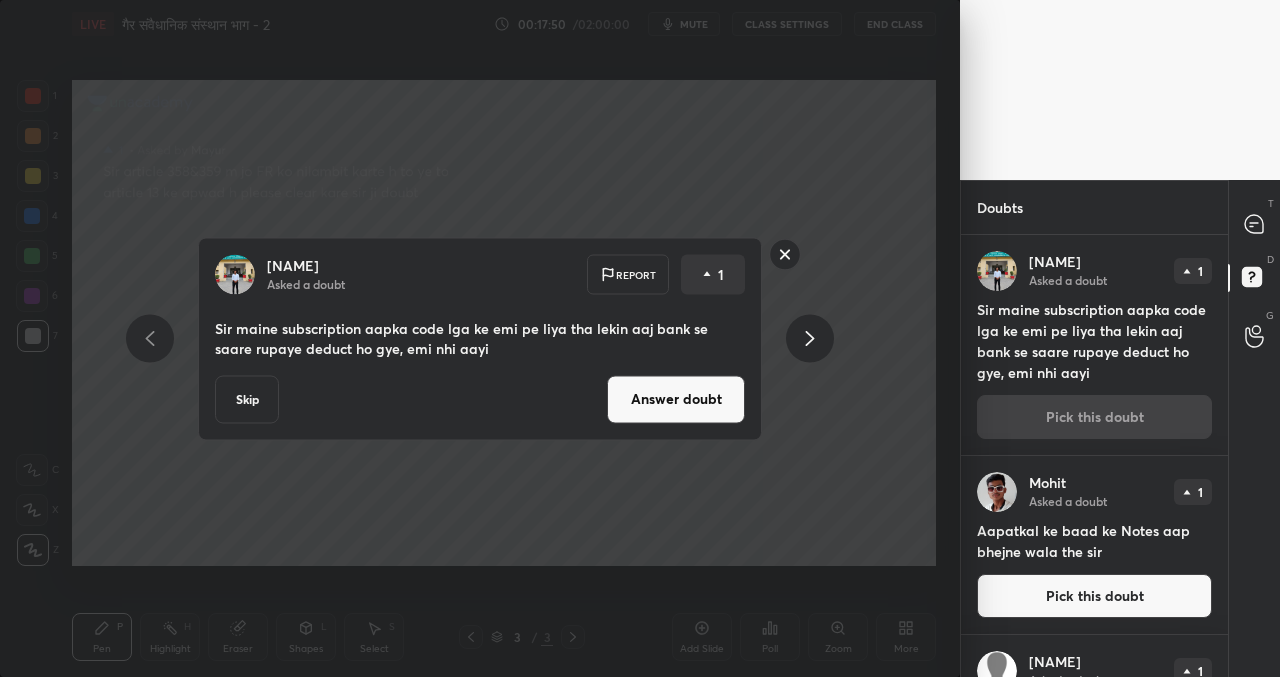 click on "Skip" at bounding box center [247, 399] 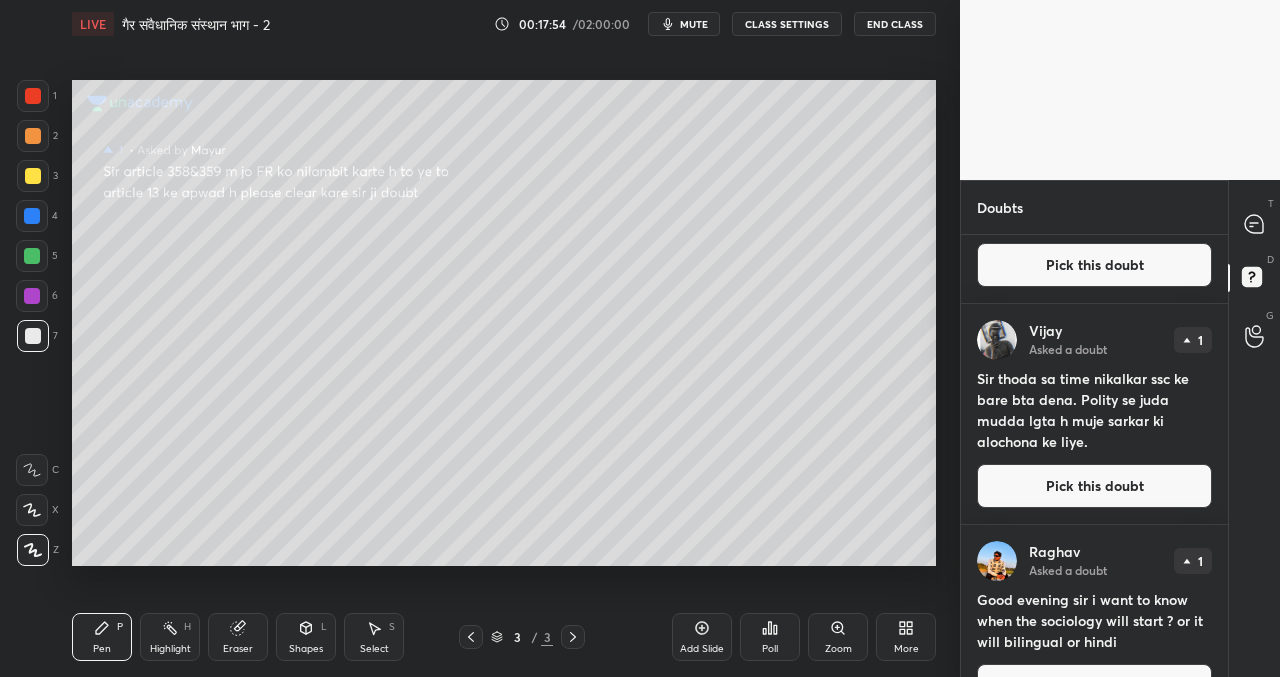 scroll, scrollTop: 758, scrollLeft: 0, axis: vertical 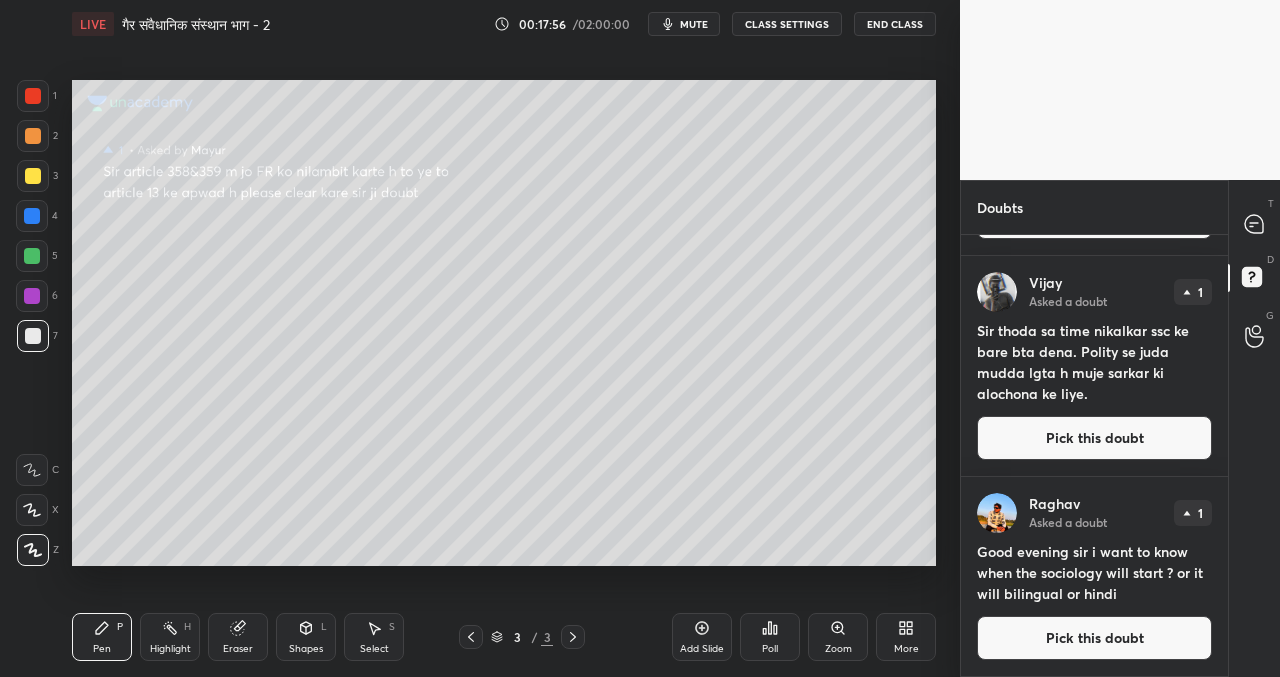 click on "Pick this doubt" at bounding box center [1094, 638] 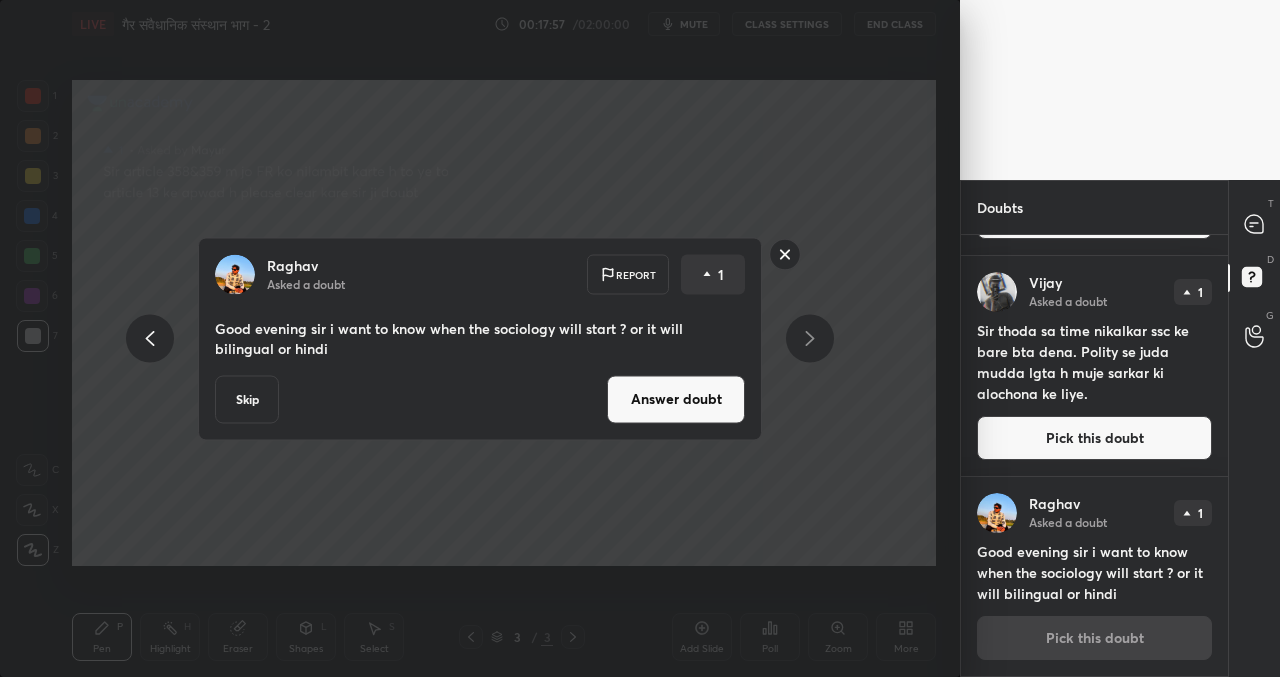 click on "Skip" at bounding box center [247, 399] 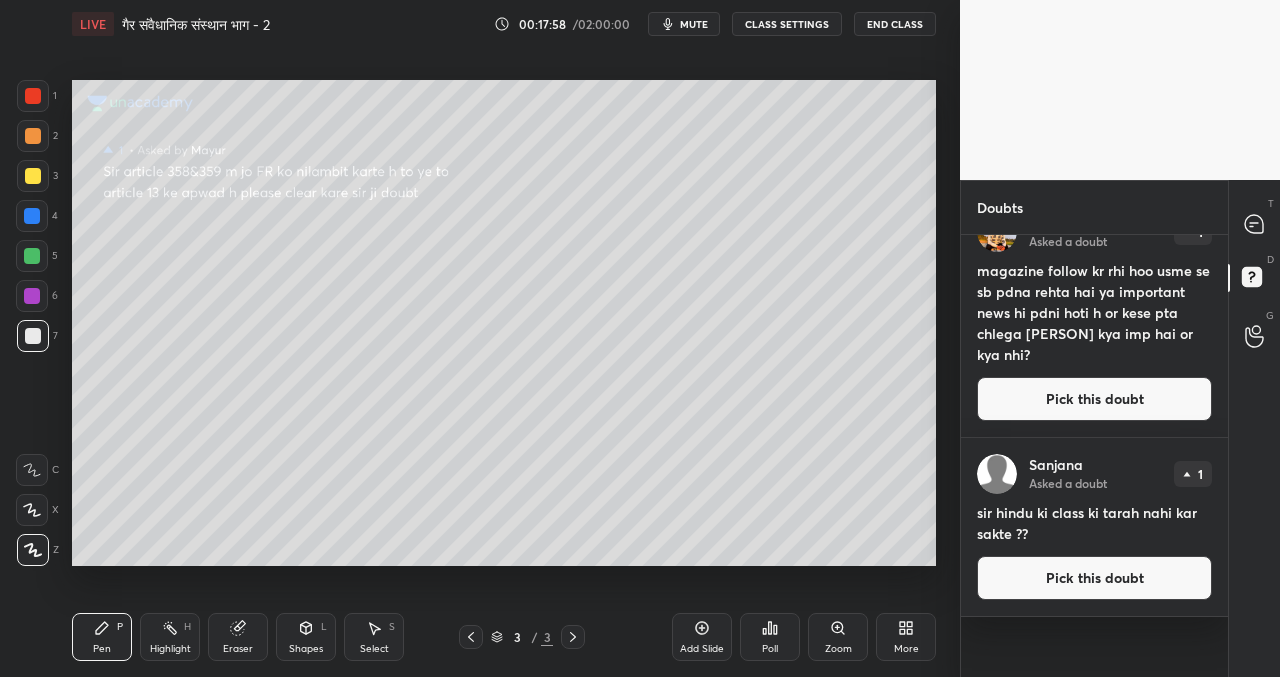 scroll, scrollTop: 0, scrollLeft: 0, axis: both 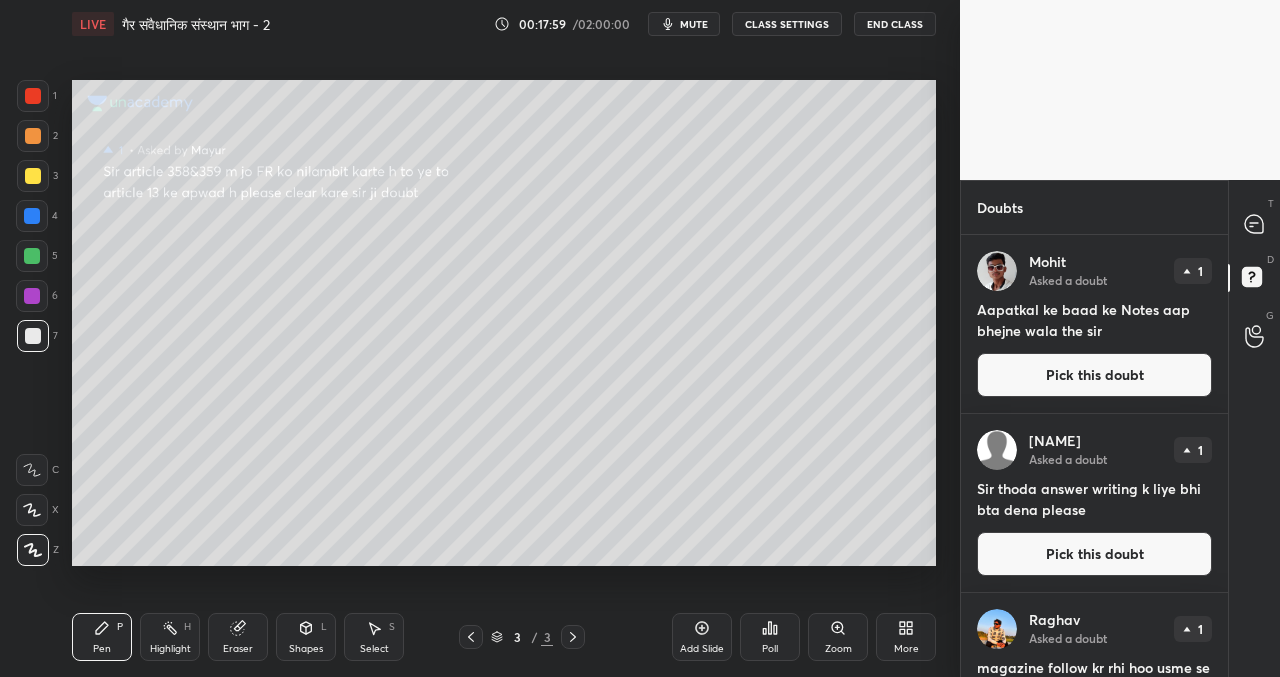click on "Pick this doubt" at bounding box center (1094, 375) 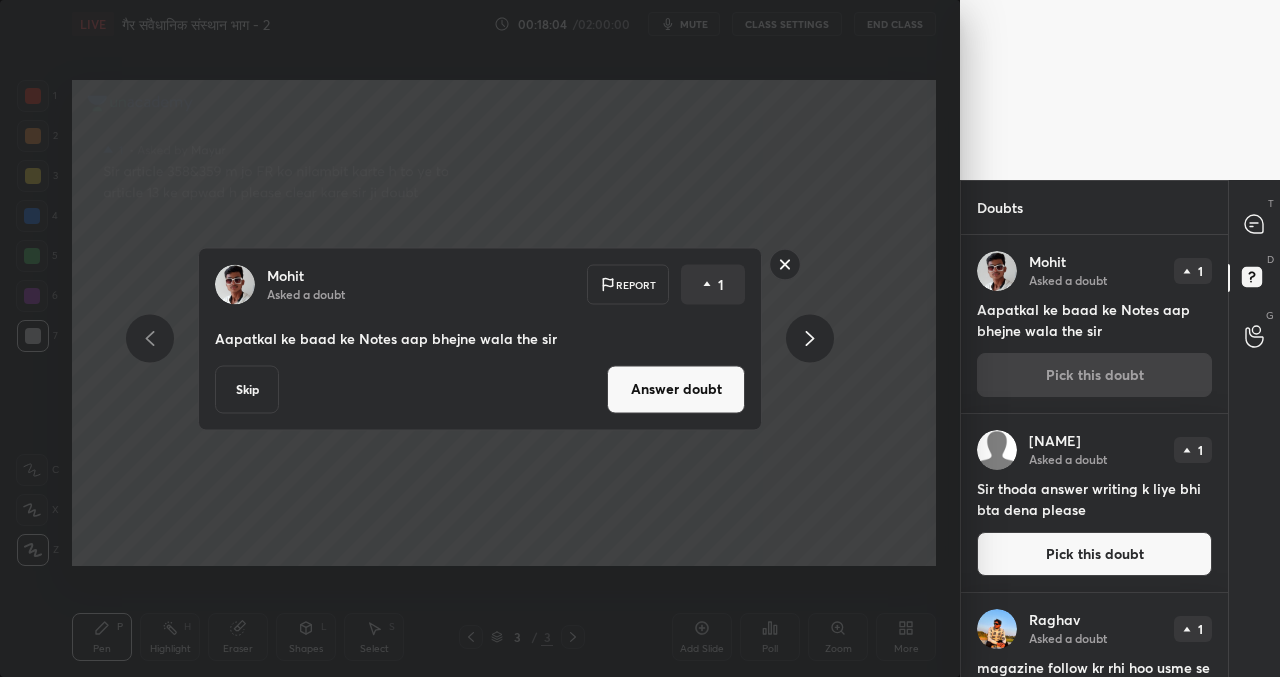 click on "Skip" at bounding box center [247, 389] 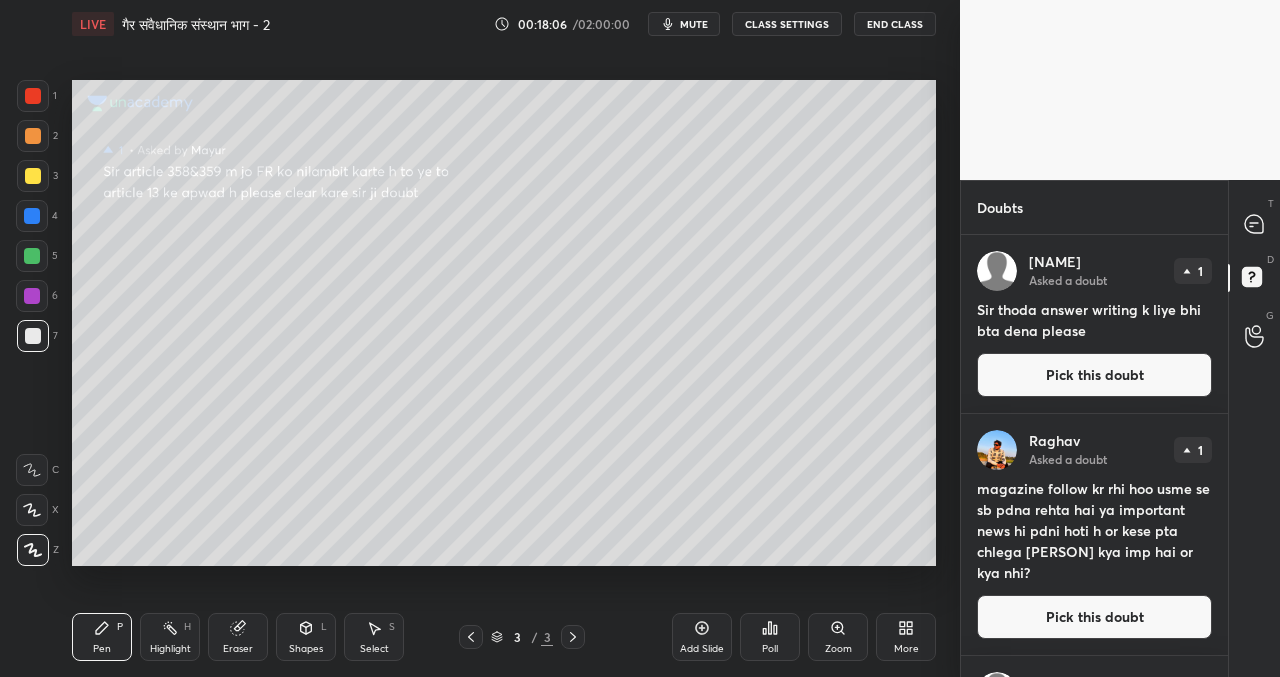 drag, startPoint x: 1093, startPoint y: 364, endPoint x: 1064, endPoint y: 370, distance: 29.614185 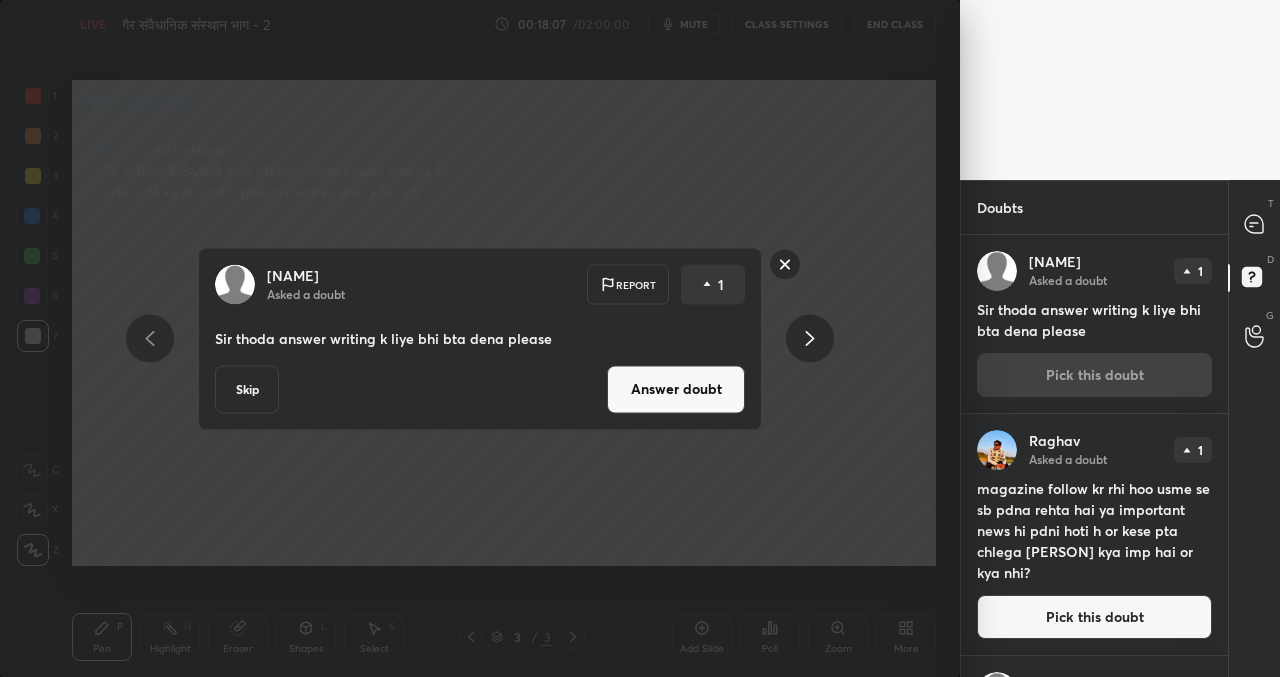 click on "Skip" at bounding box center [247, 389] 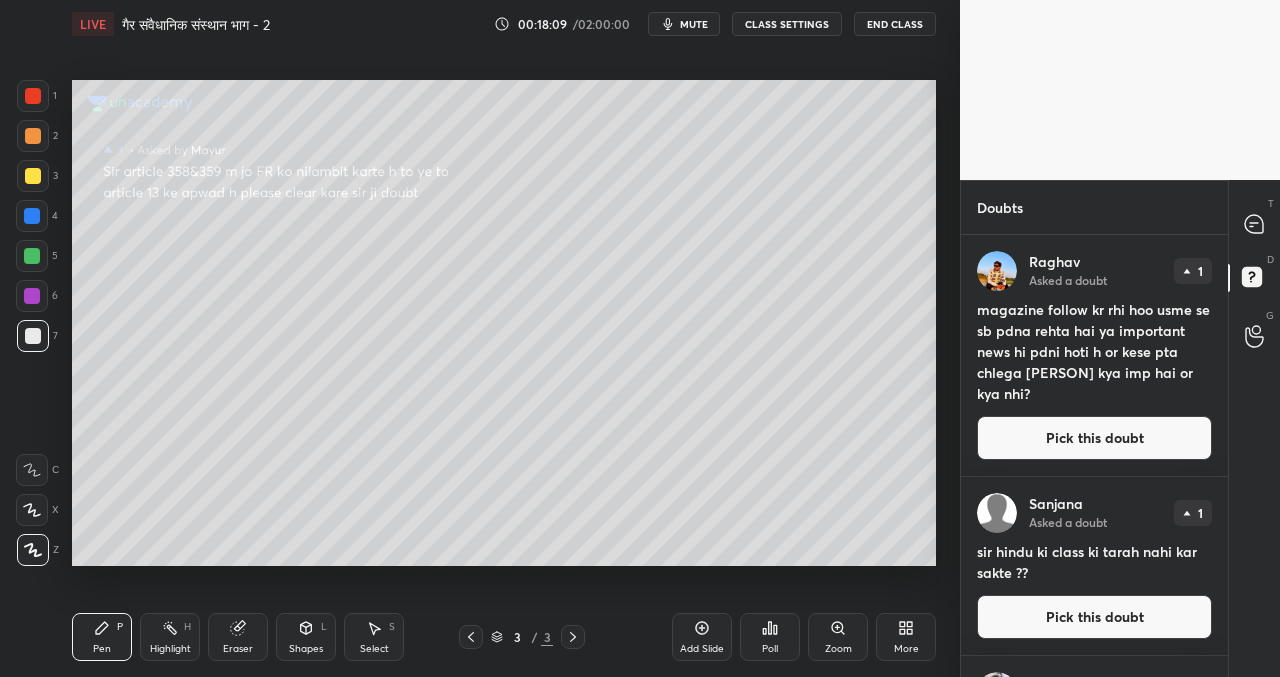 click on "Pick this doubt" at bounding box center [1094, 438] 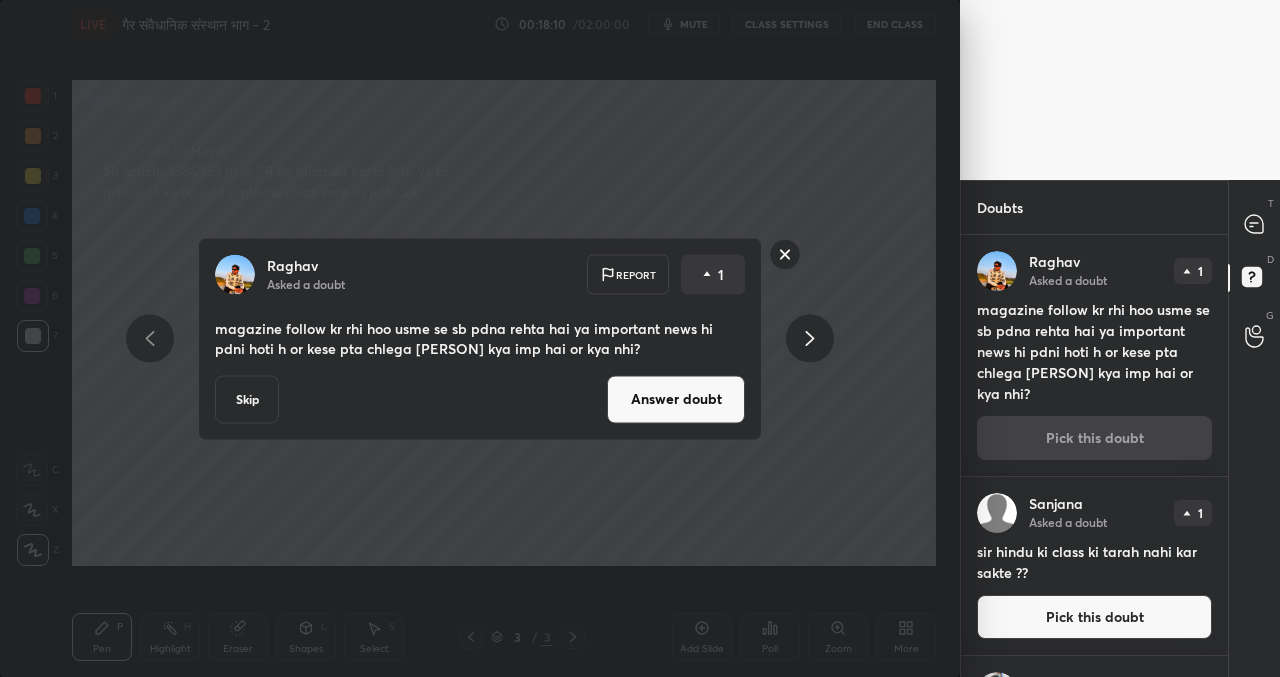 drag, startPoint x: 248, startPoint y: 406, endPoint x: 306, endPoint y: 416, distance: 58.855755 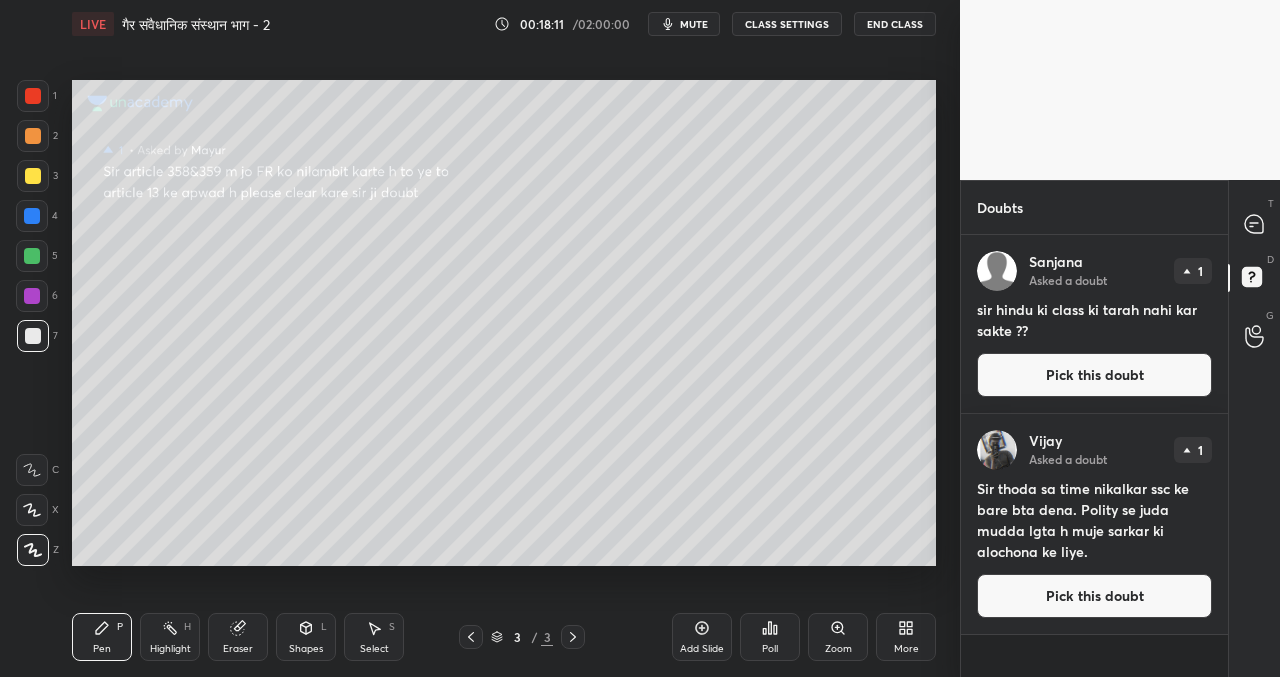 click on "Pick this doubt" at bounding box center (1094, 375) 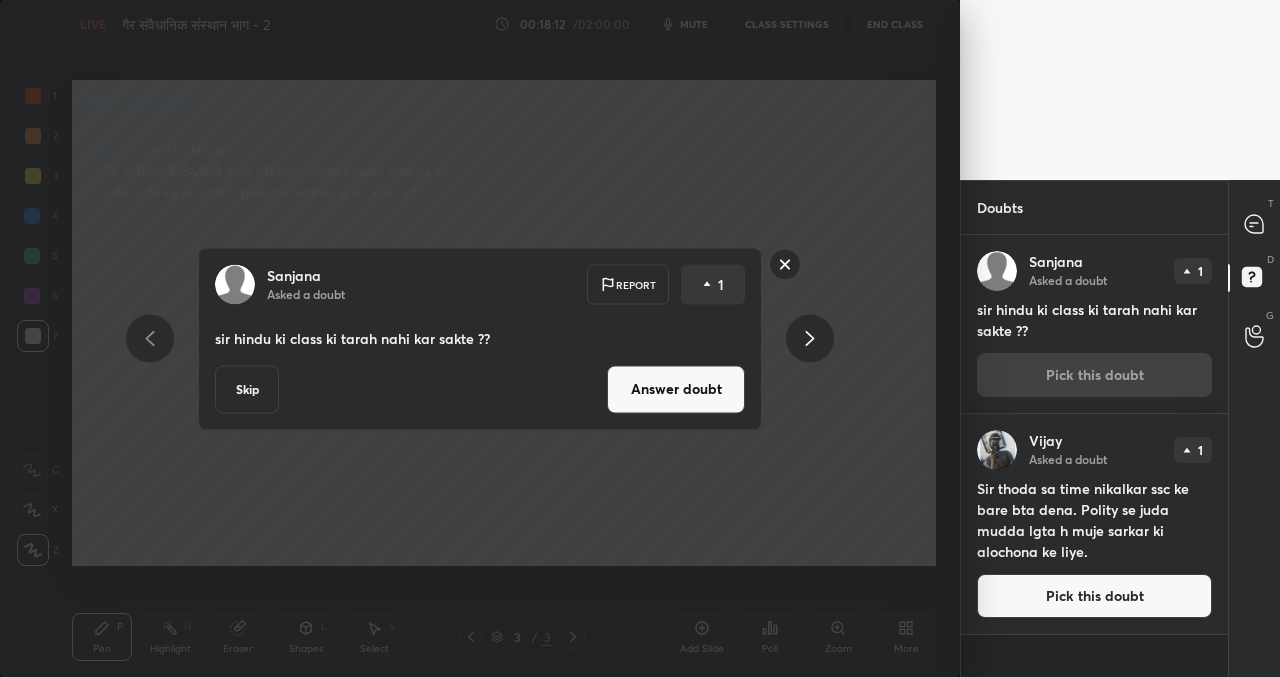 drag, startPoint x: 236, startPoint y: 395, endPoint x: 251, endPoint y: 397, distance: 15.132746 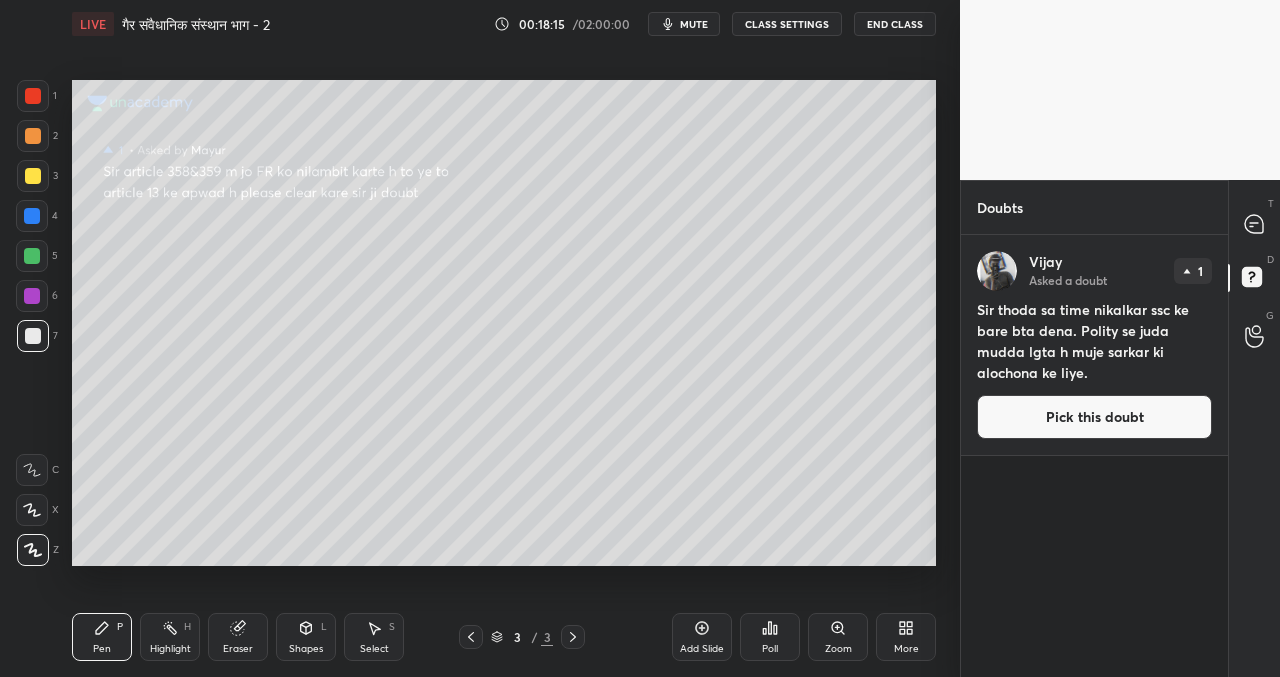 click on "Pick this doubt" at bounding box center [1094, 417] 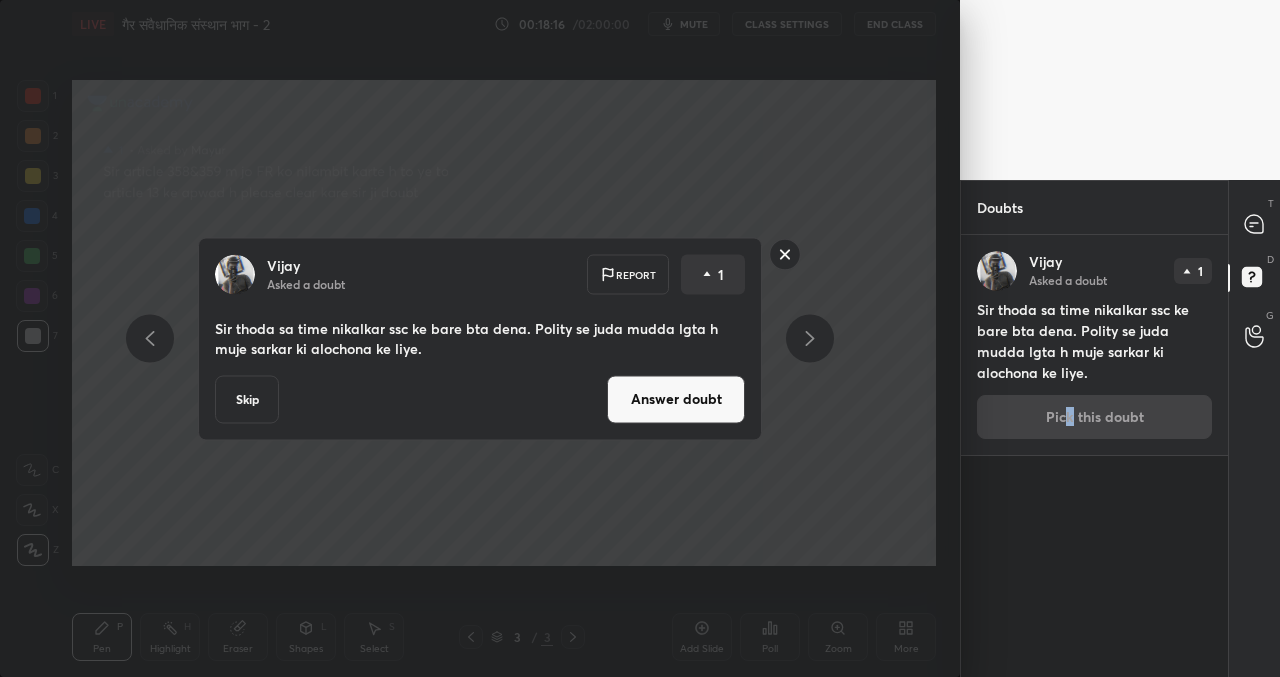 click on "Answer doubt" at bounding box center [676, 399] 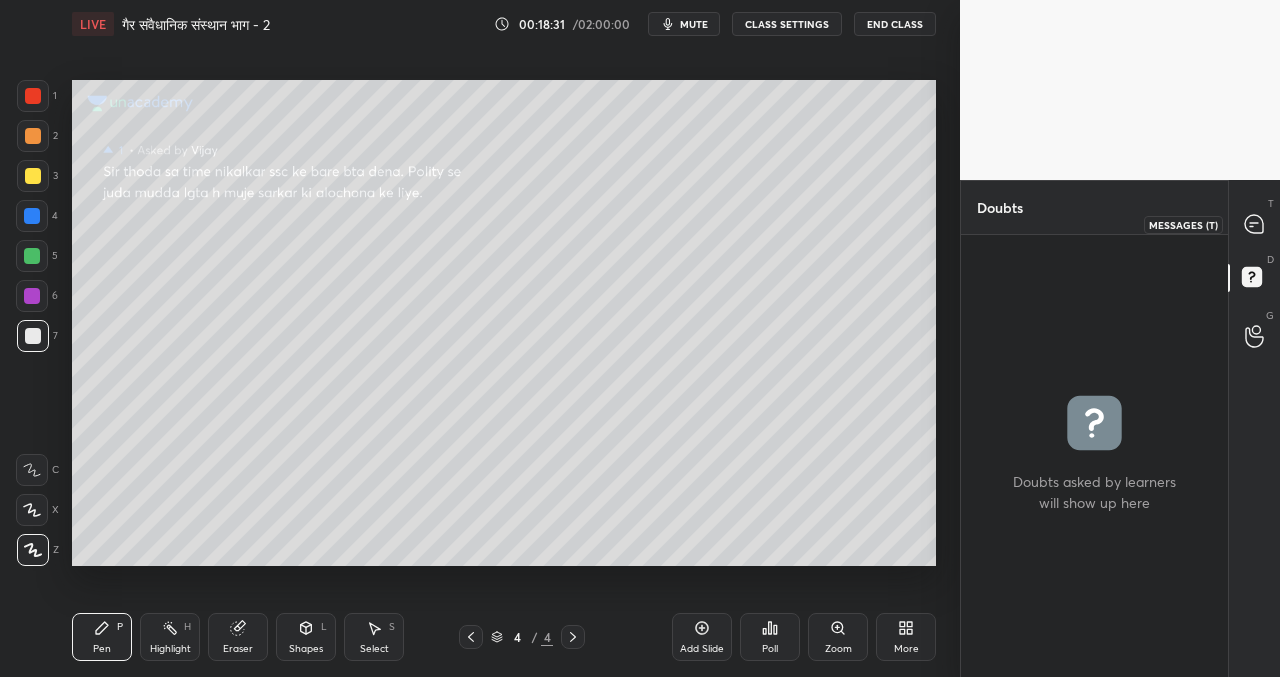 drag, startPoint x: 1262, startPoint y: 219, endPoint x: 1226, endPoint y: 230, distance: 37.64306 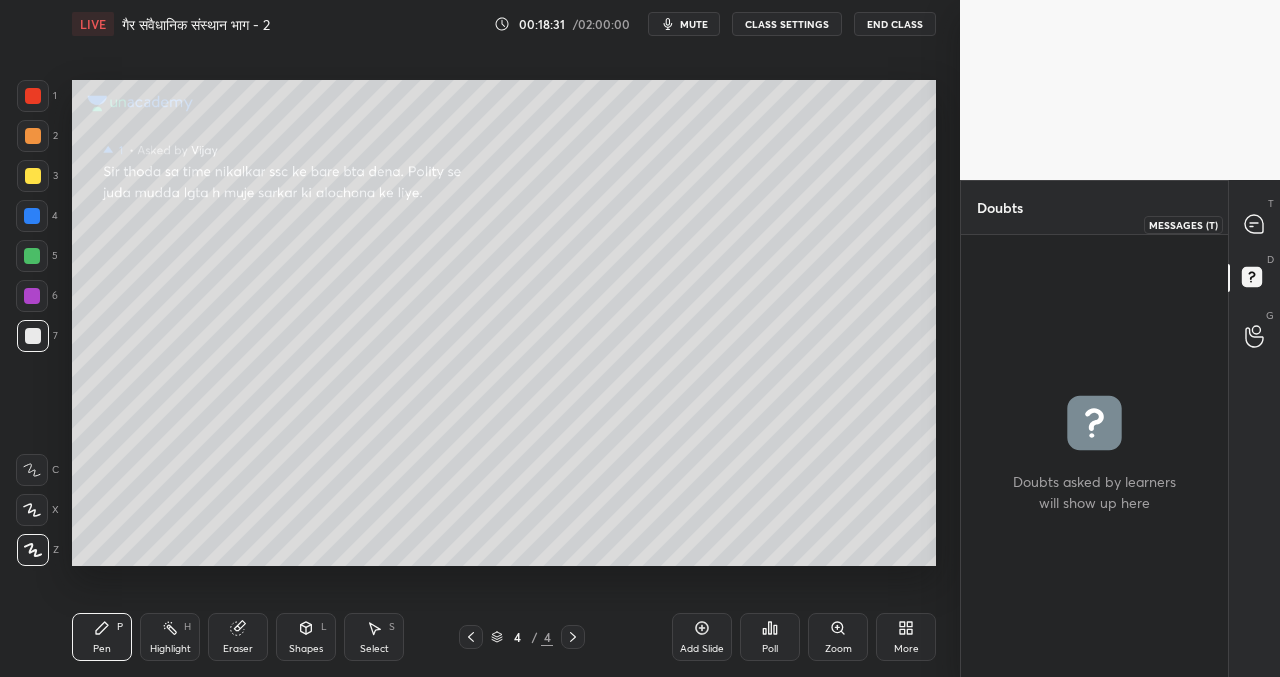 click 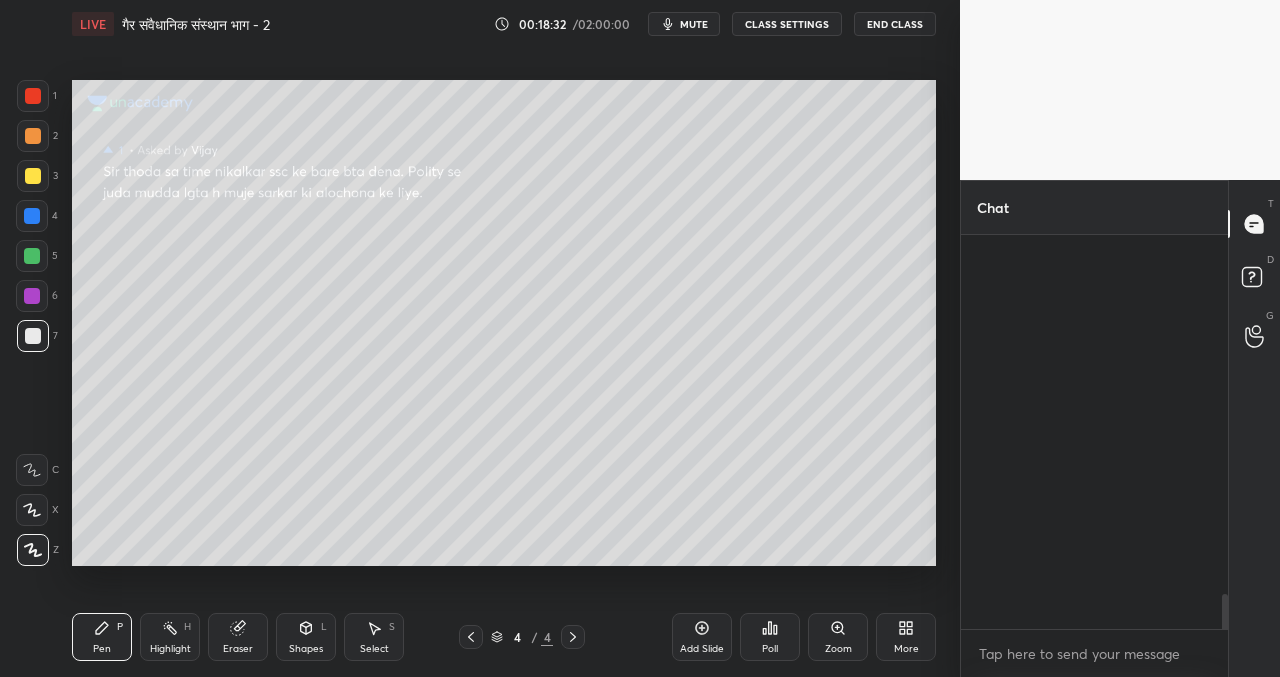 scroll, scrollTop: 5524, scrollLeft: 0, axis: vertical 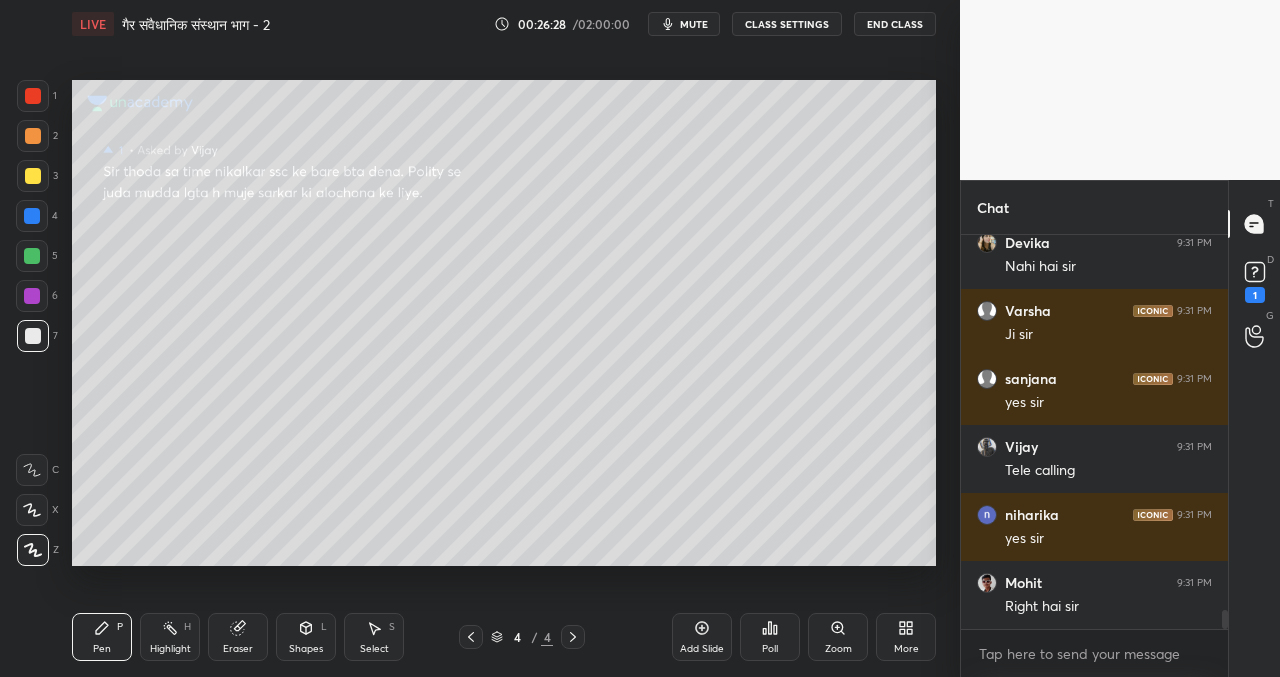 click on "Setting up your live class Poll for   secs No correct answer Start poll" at bounding box center (504, 322) 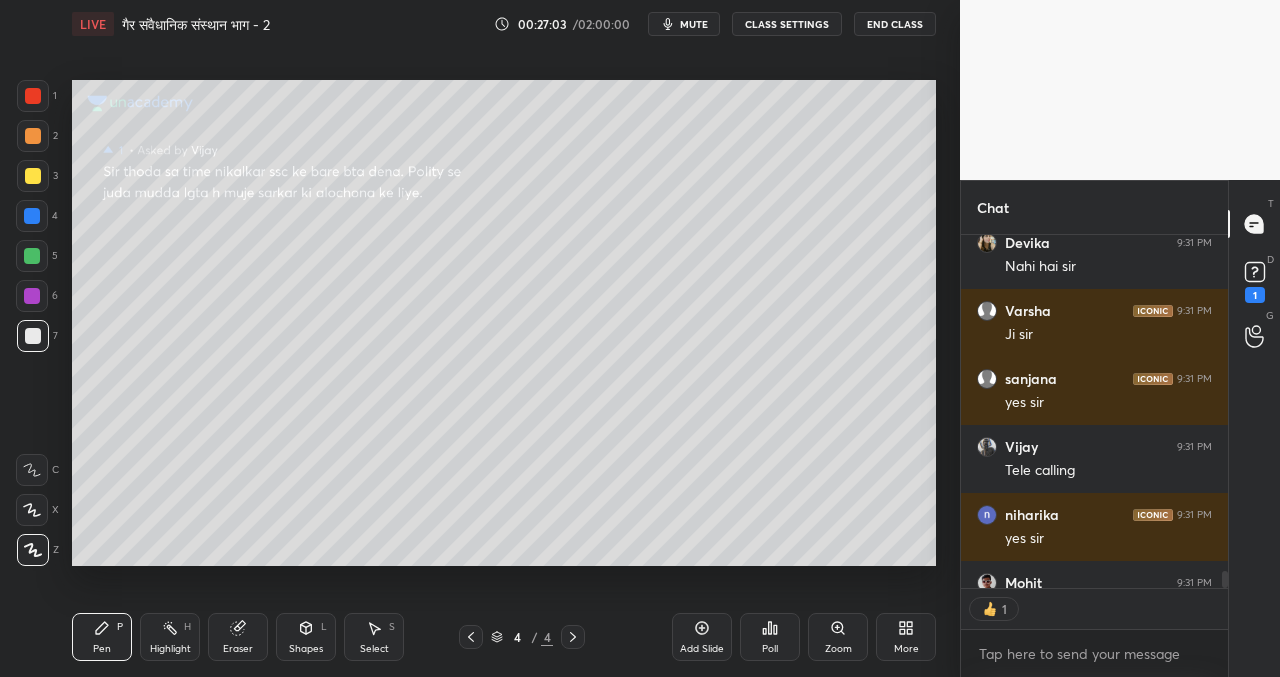 scroll, scrollTop: 347, scrollLeft: 261, axis: both 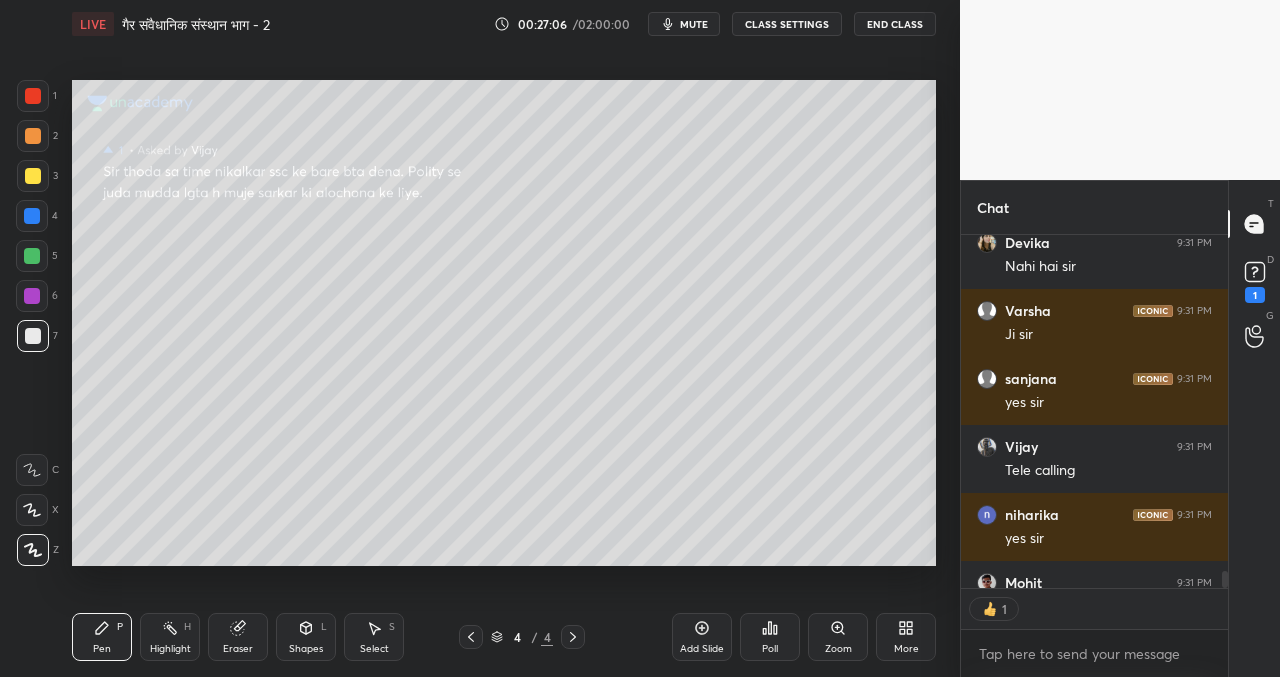 drag, startPoint x: 701, startPoint y: 632, endPoint x: 690, endPoint y: 621, distance: 15.556349 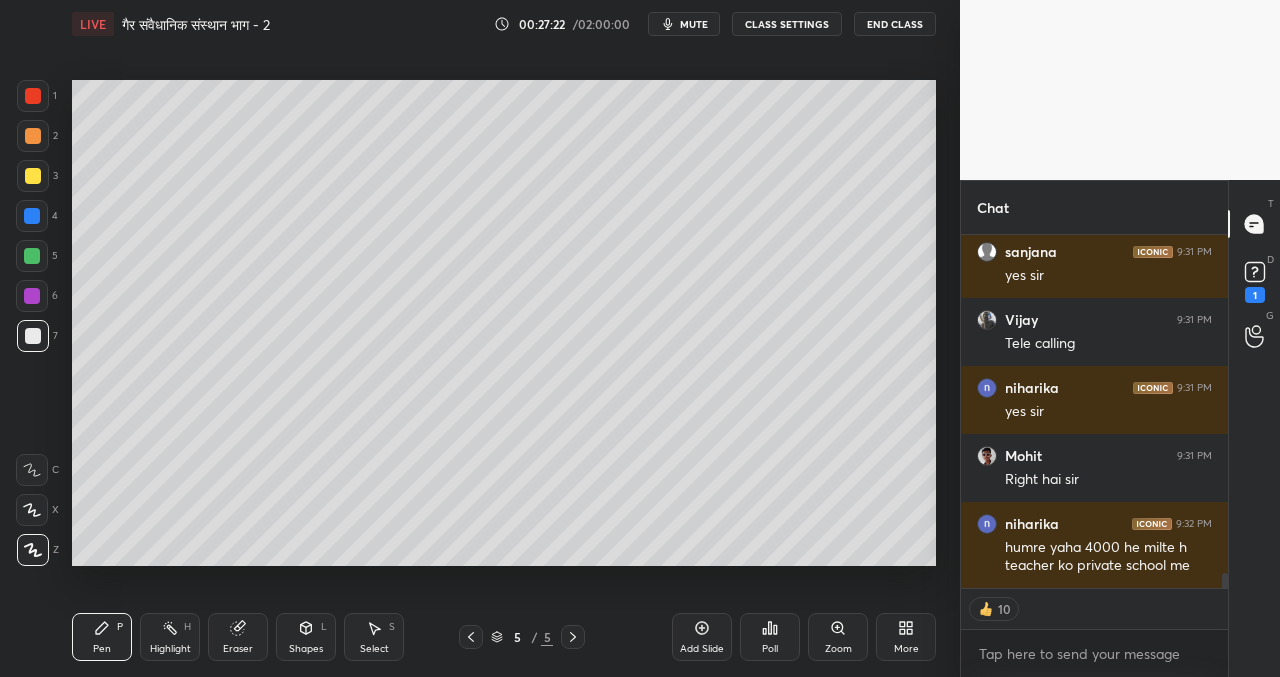 scroll, scrollTop: 7947, scrollLeft: 0, axis: vertical 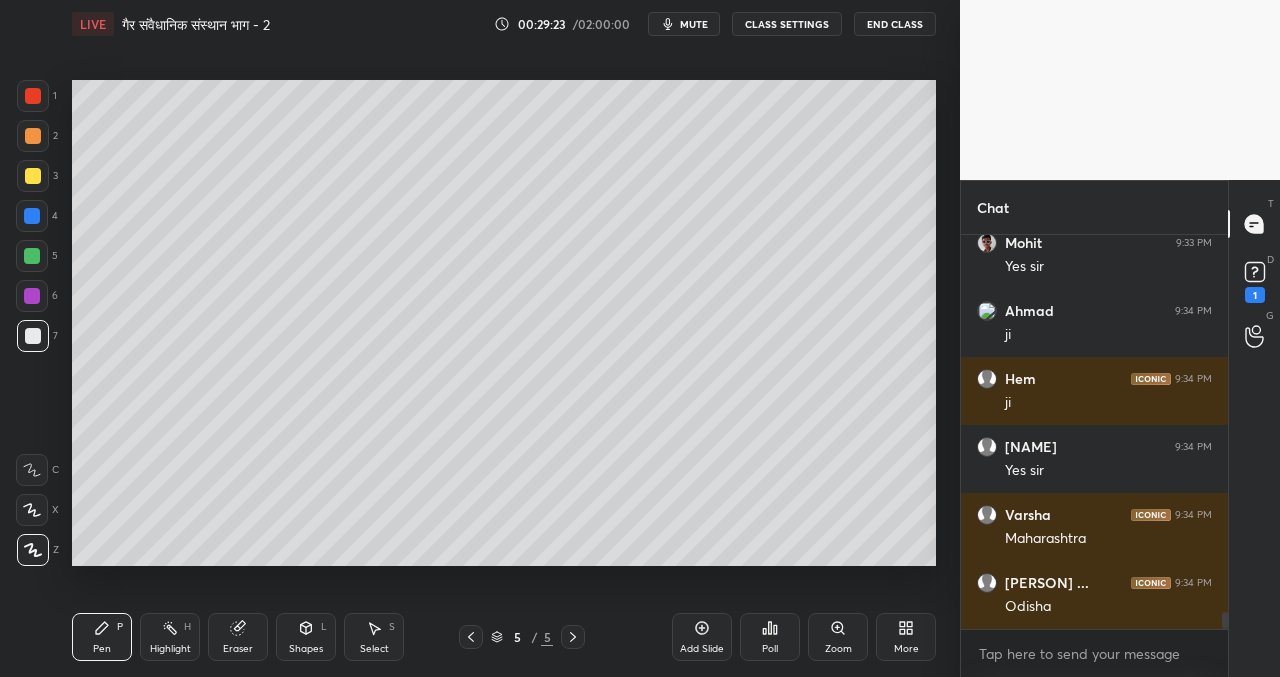 click on "Add Slide" at bounding box center (702, 637) 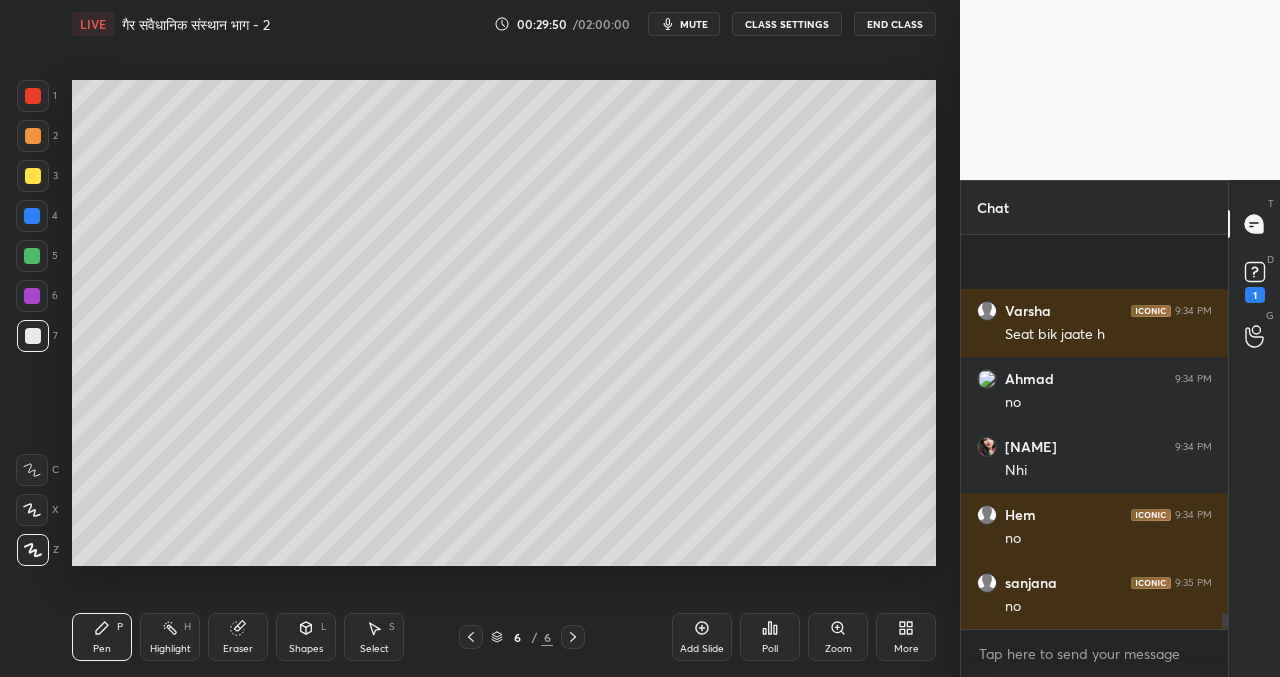 scroll, scrollTop: 9556, scrollLeft: 0, axis: vertical 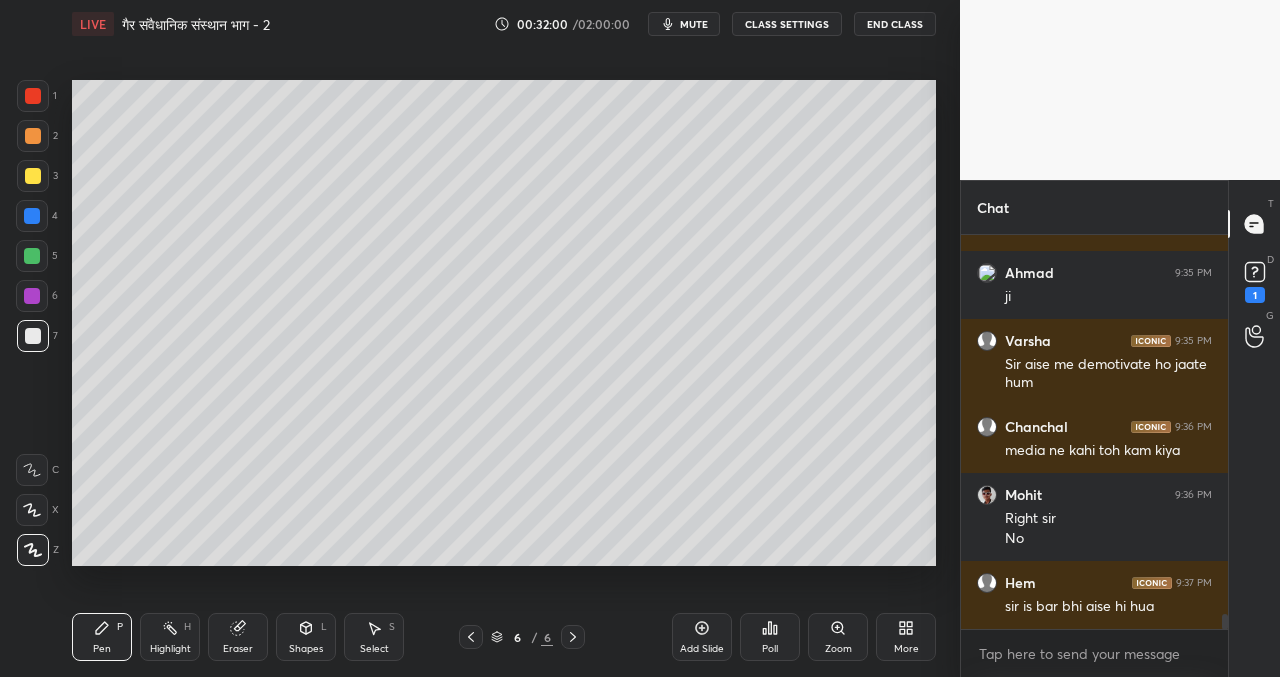 drag, startPoint x: 693, startPoint y: 635, endPoint x: 689, endPoint y: 567, distance: 68.117546 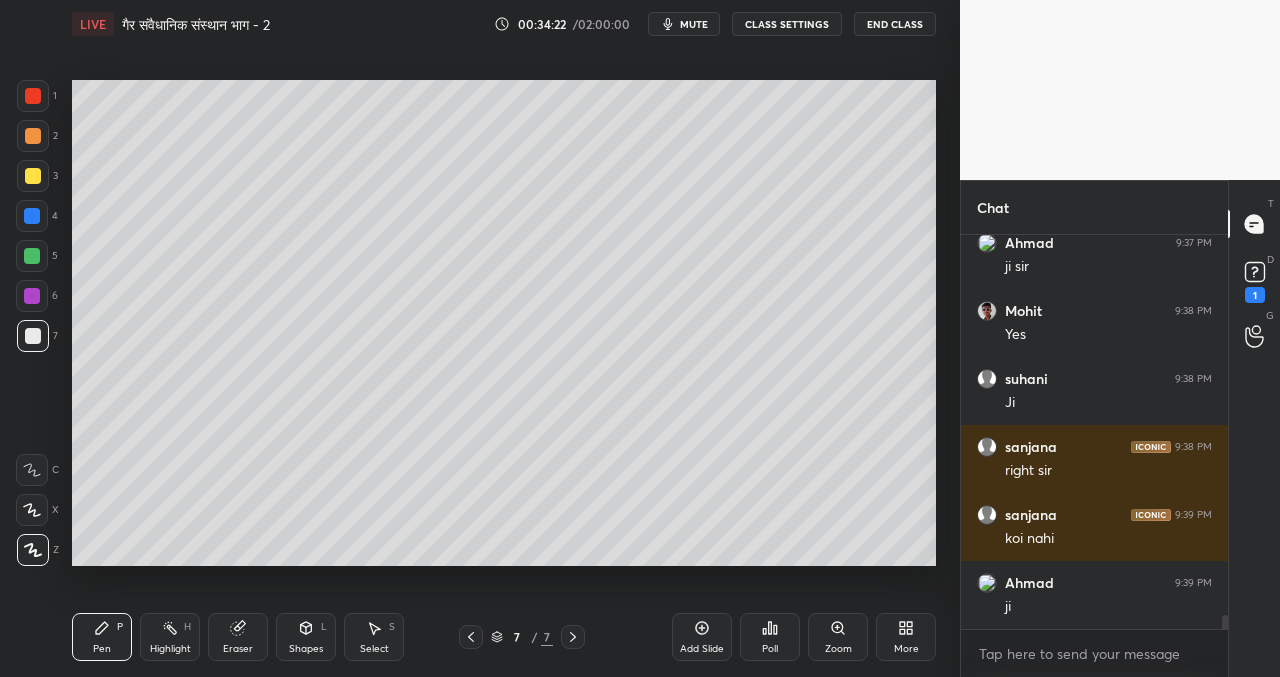 scroll, scrollTop: 10428, scrollLeft: 0, axis: vertical 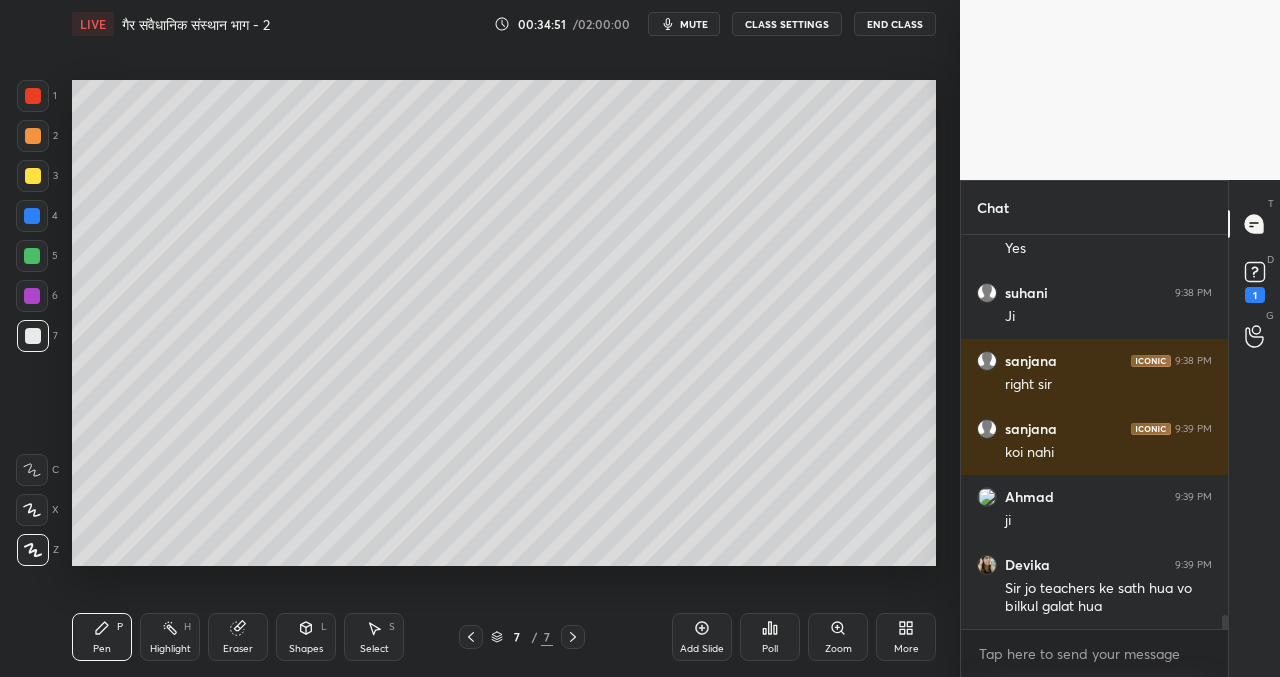 drag, startPoint x: 707, startPoint y: 635, endPoint x: 676, endPoint y: 600, distance: 46.75468 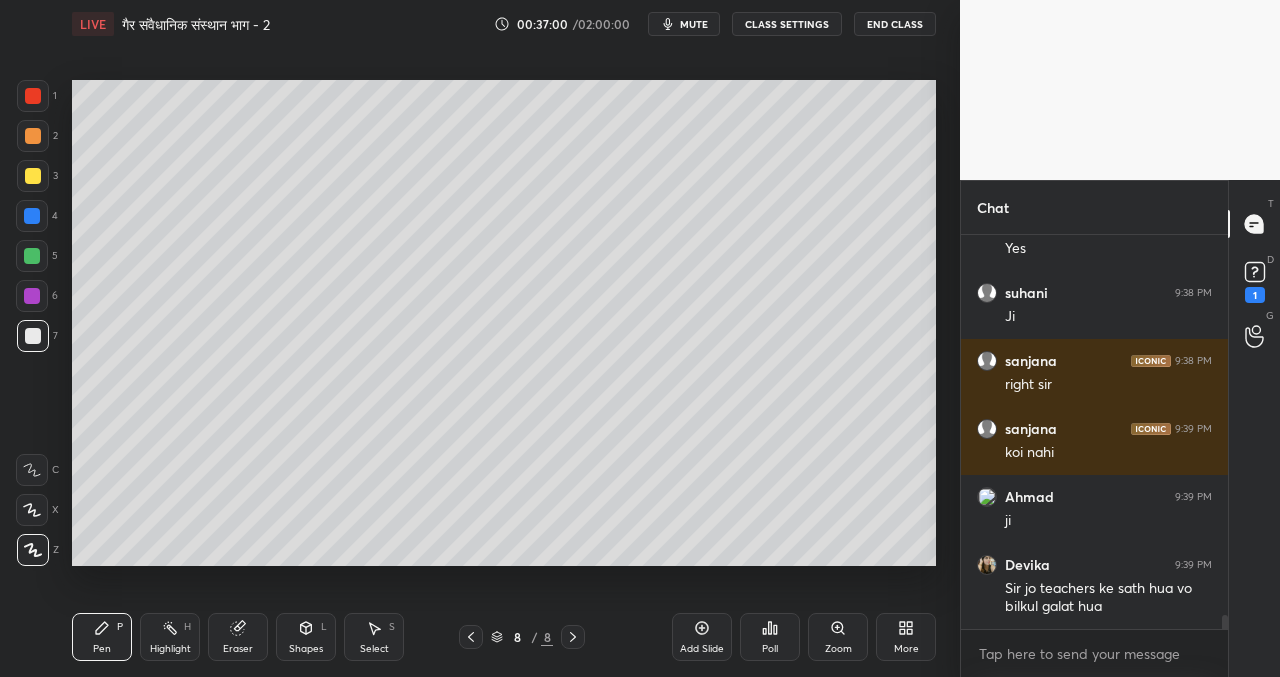 scroll, scrollTop: 10496, scrollLeft: 0, axis: vertical 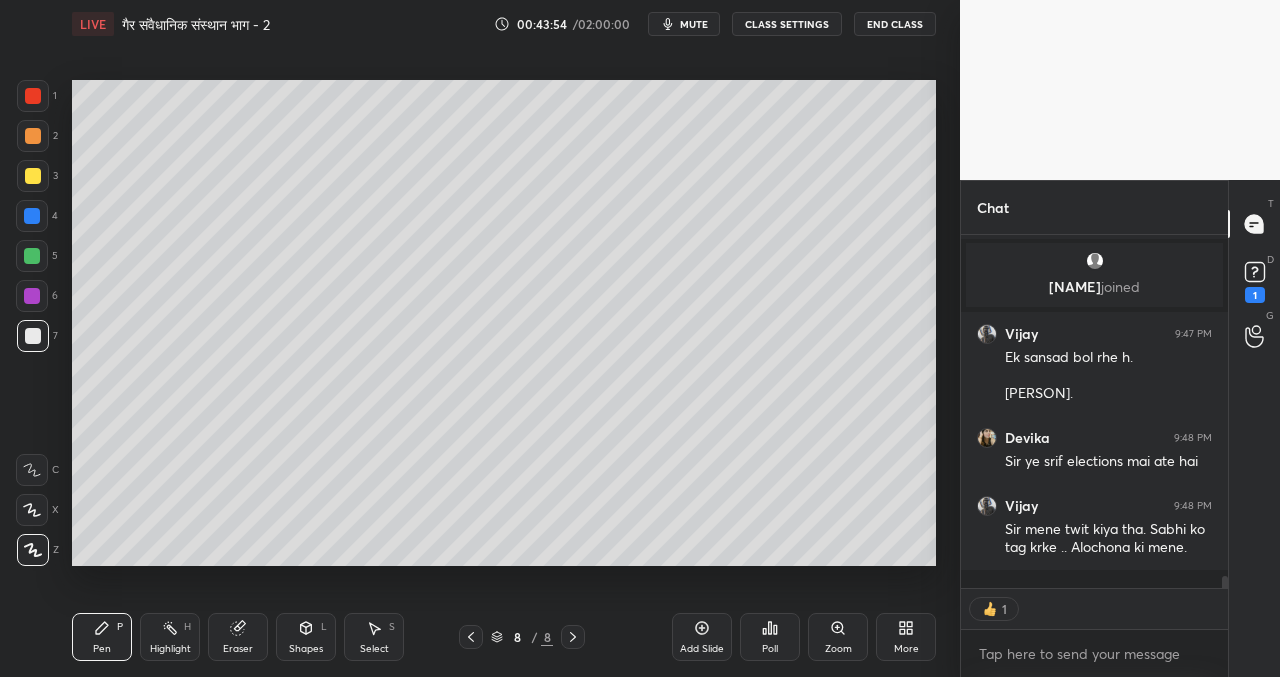 click 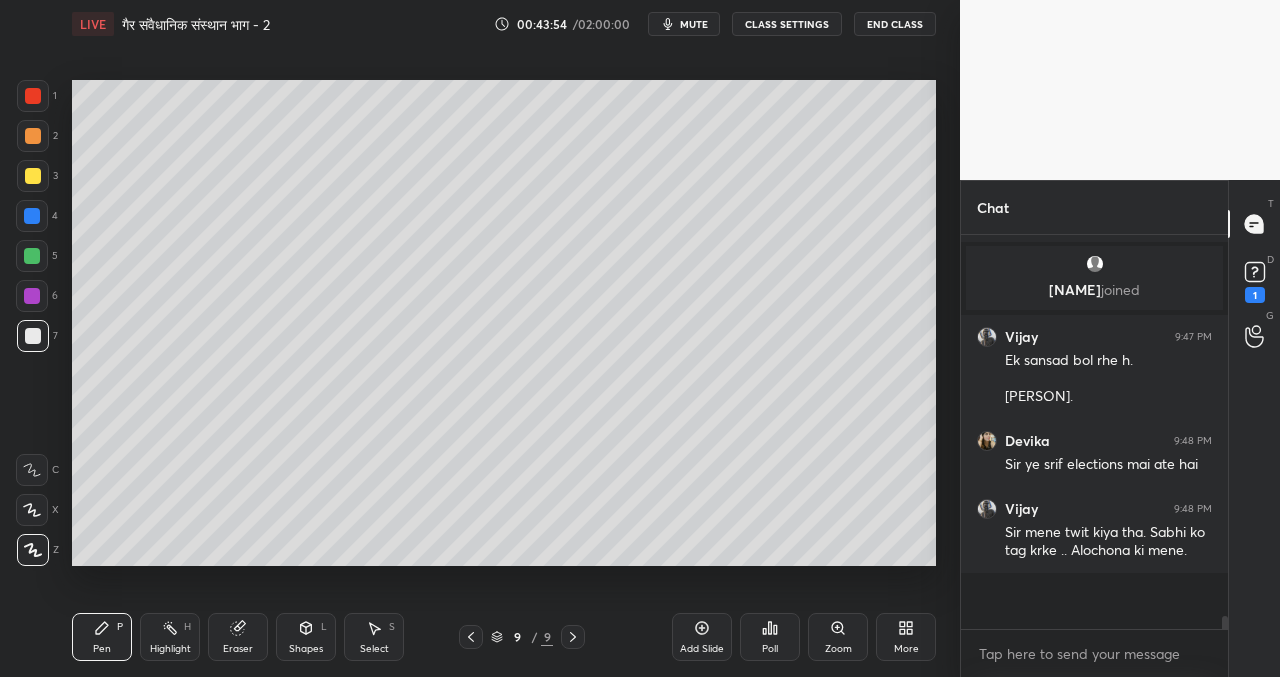 scroll, scrollTop: 7, scrollLeft: 7, axis: both 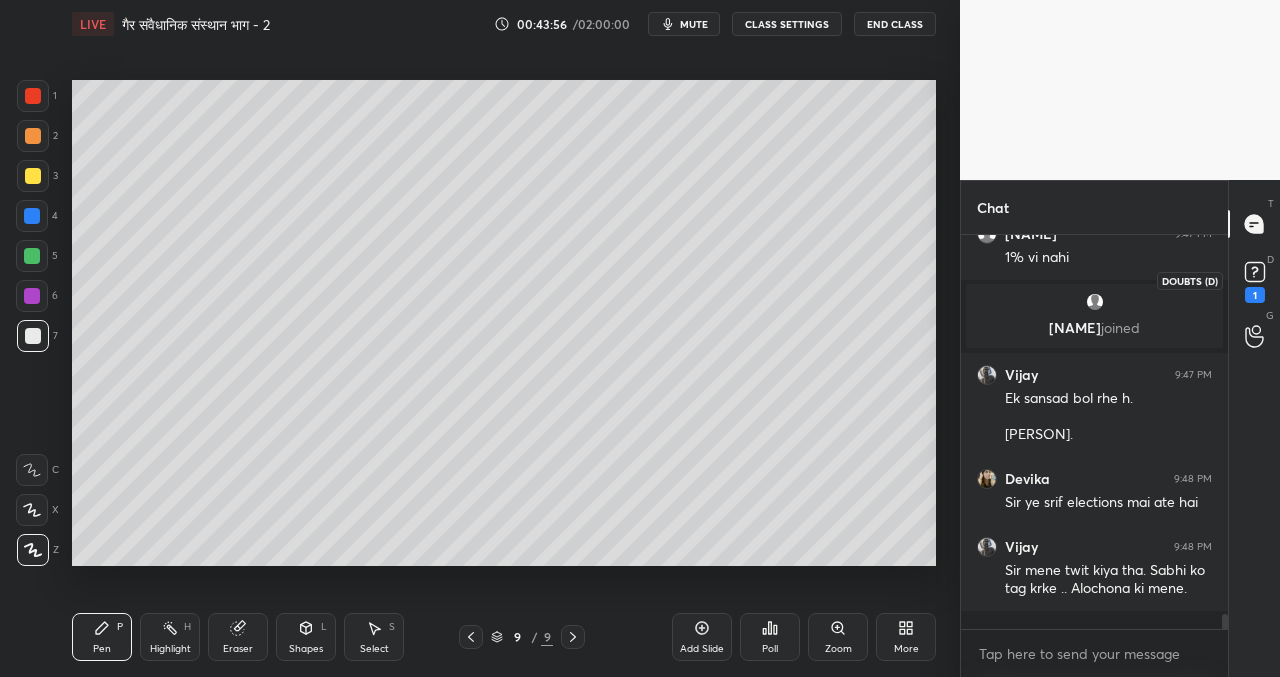 click 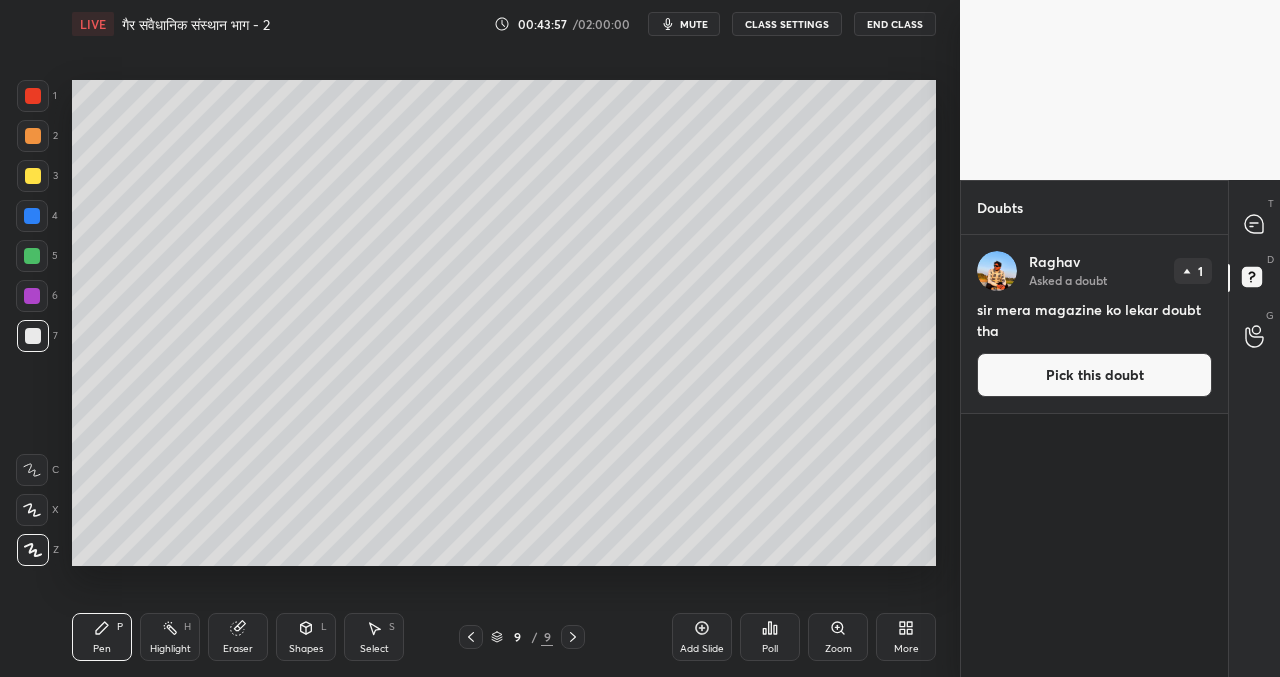 click on "Pick this doubt" at bounding box center (1094, 375) 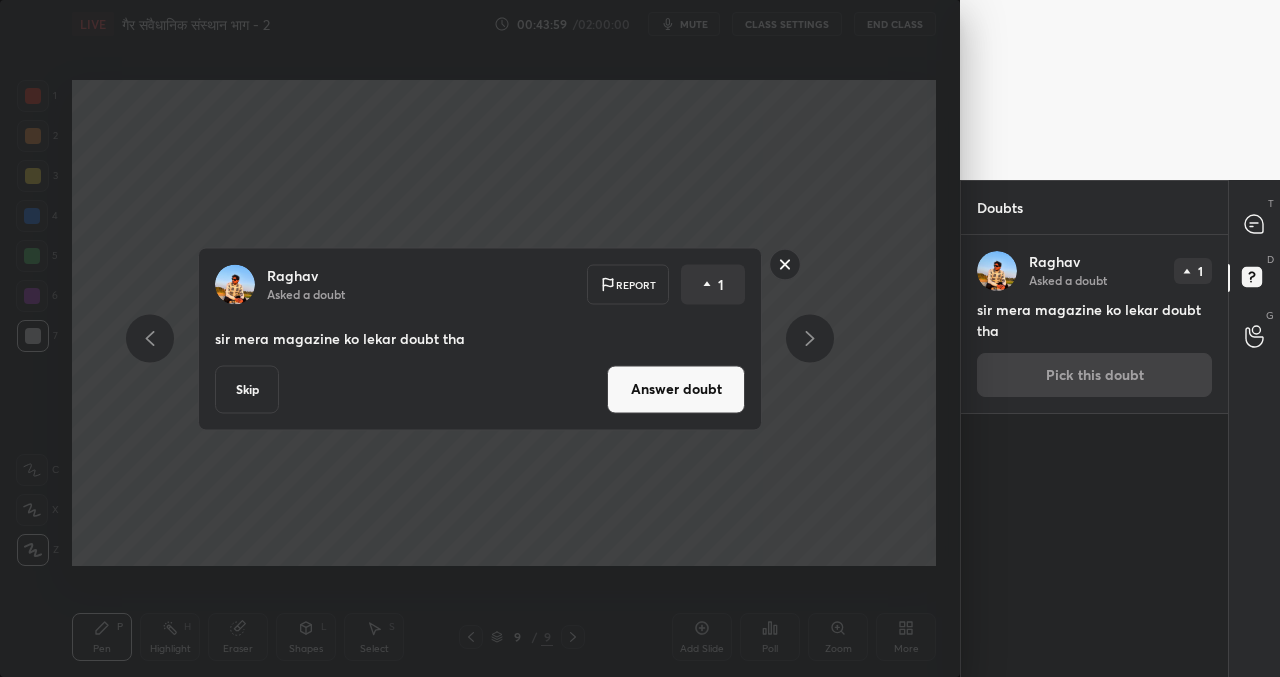 click on "Skip" at bounding box center (247, 389) 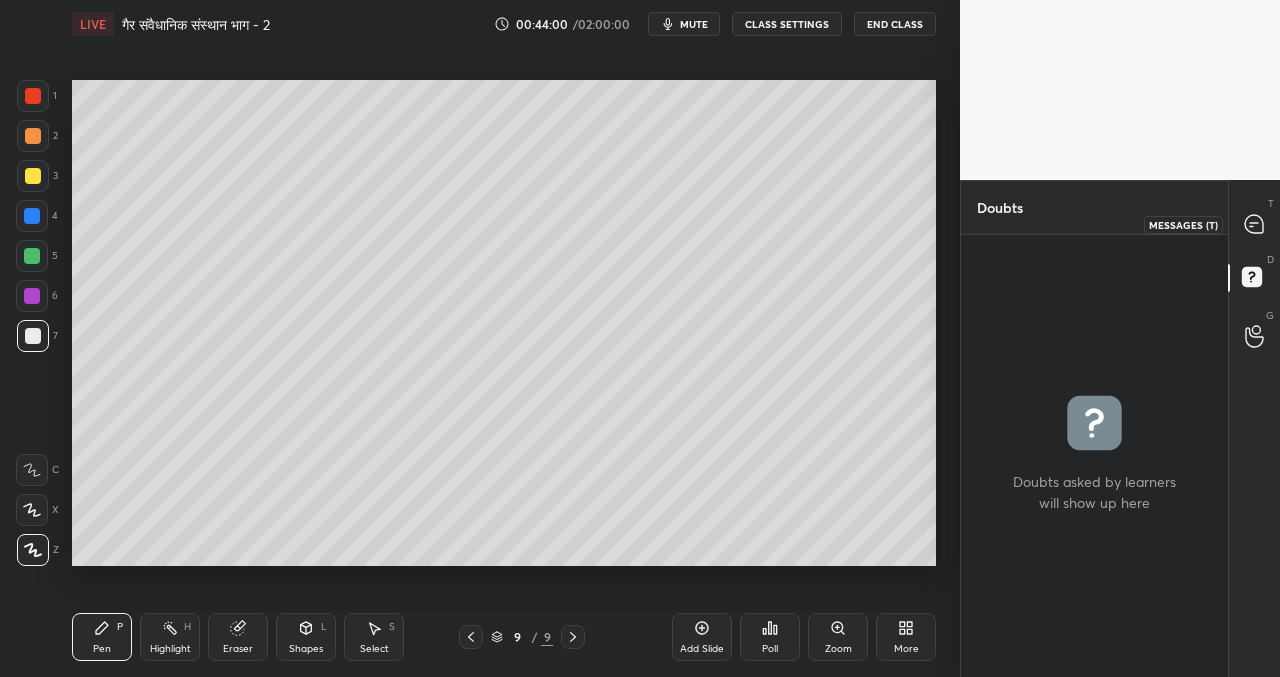 drag, startPoint x: 1244, startPoint y: 228, endPoint x: 1207, endPoint y: 233, distance: 37.336308 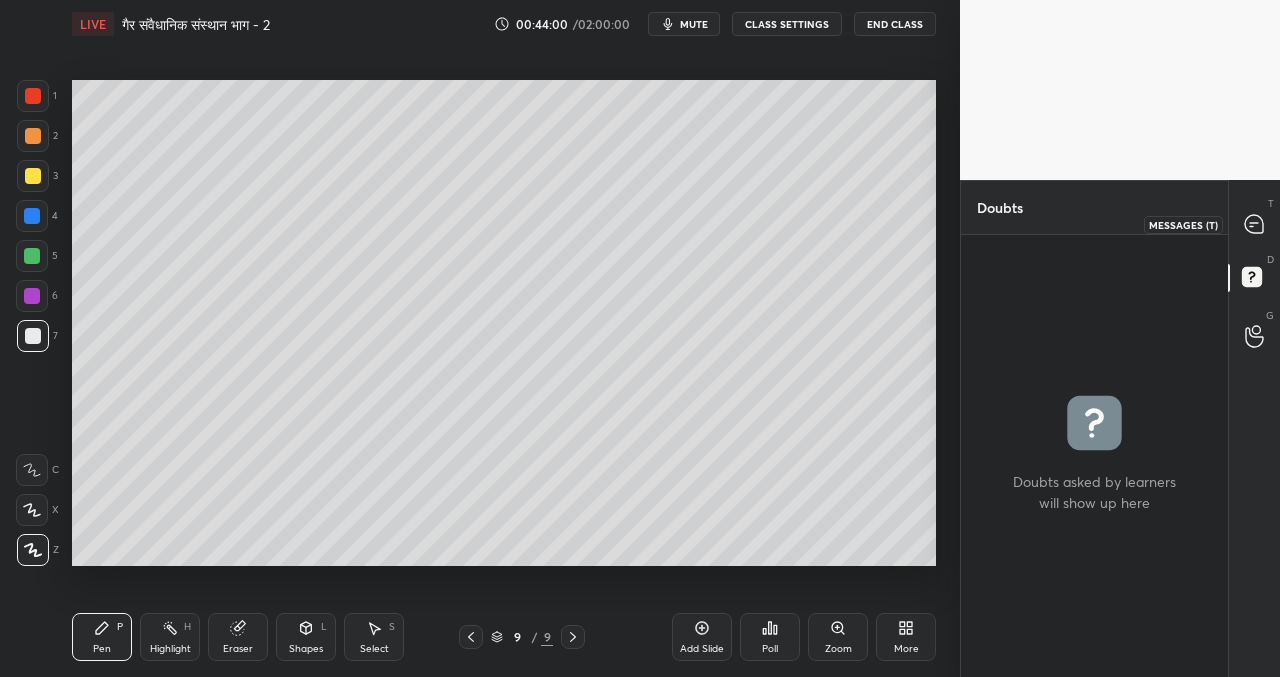 click 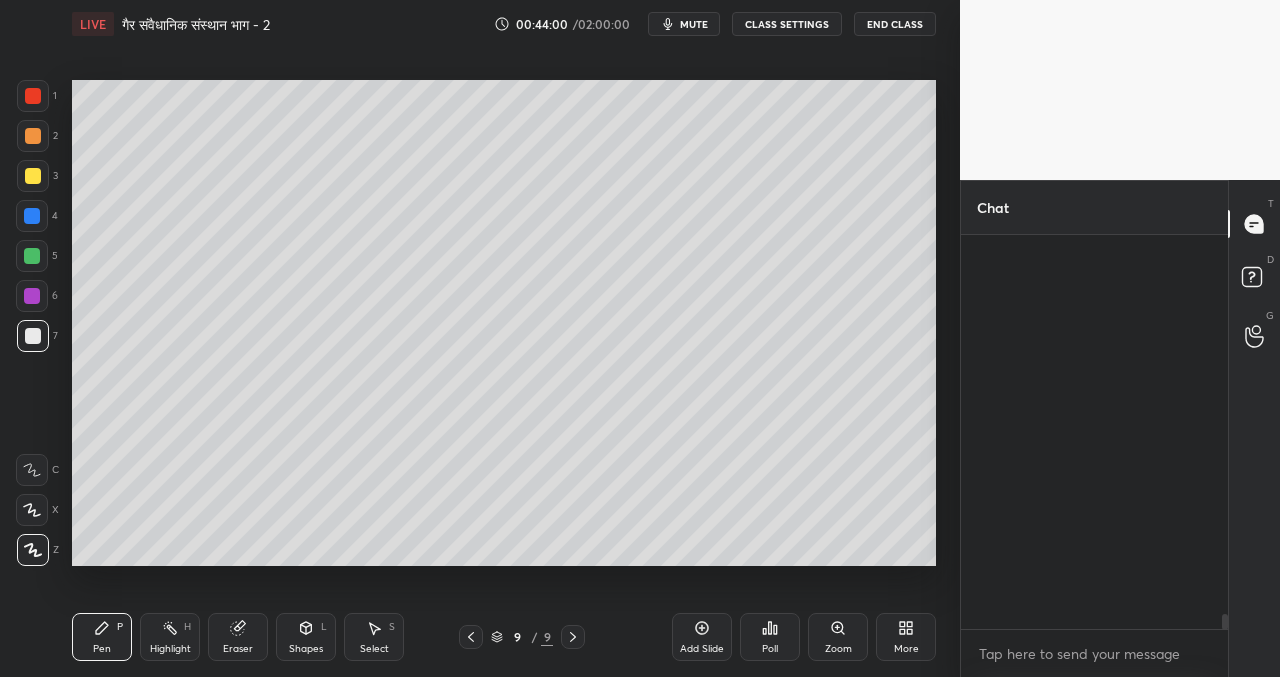 scroll, scrollTop: 10562, scrollLeft: 0, axis: vertical 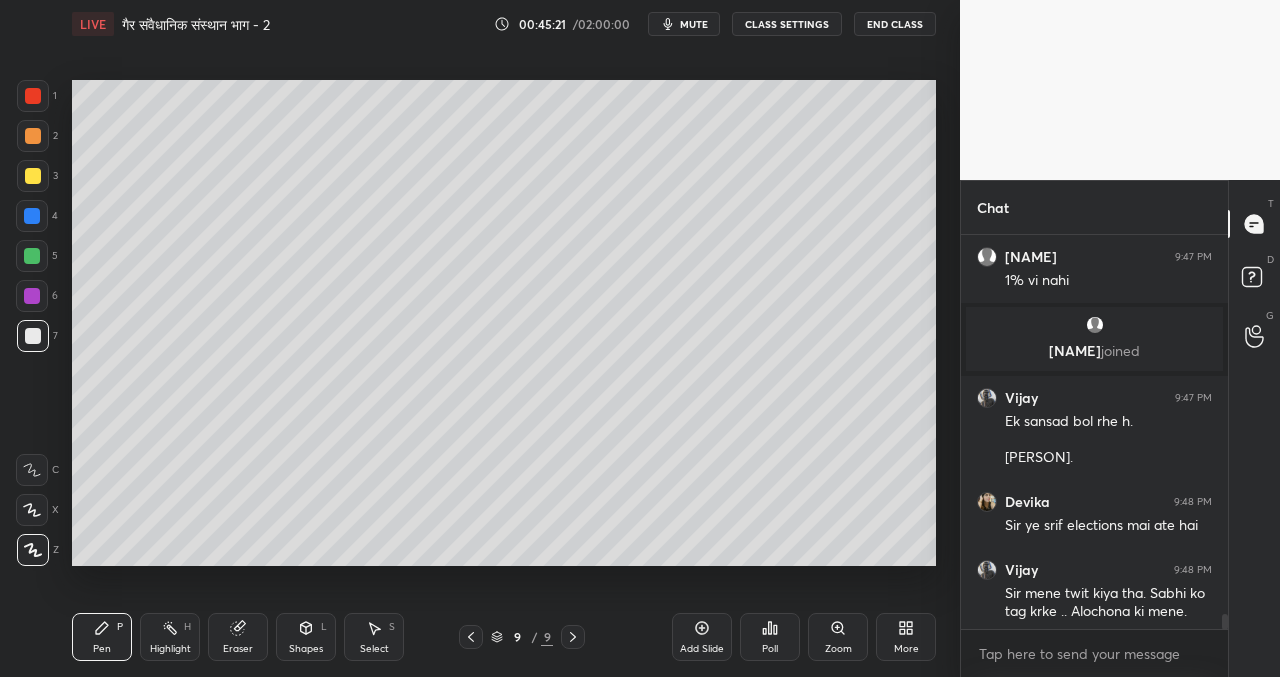 click on "T Messages (T) D Doubts (D) G Raise Hand (G)" at bounding box center (1254, 428) 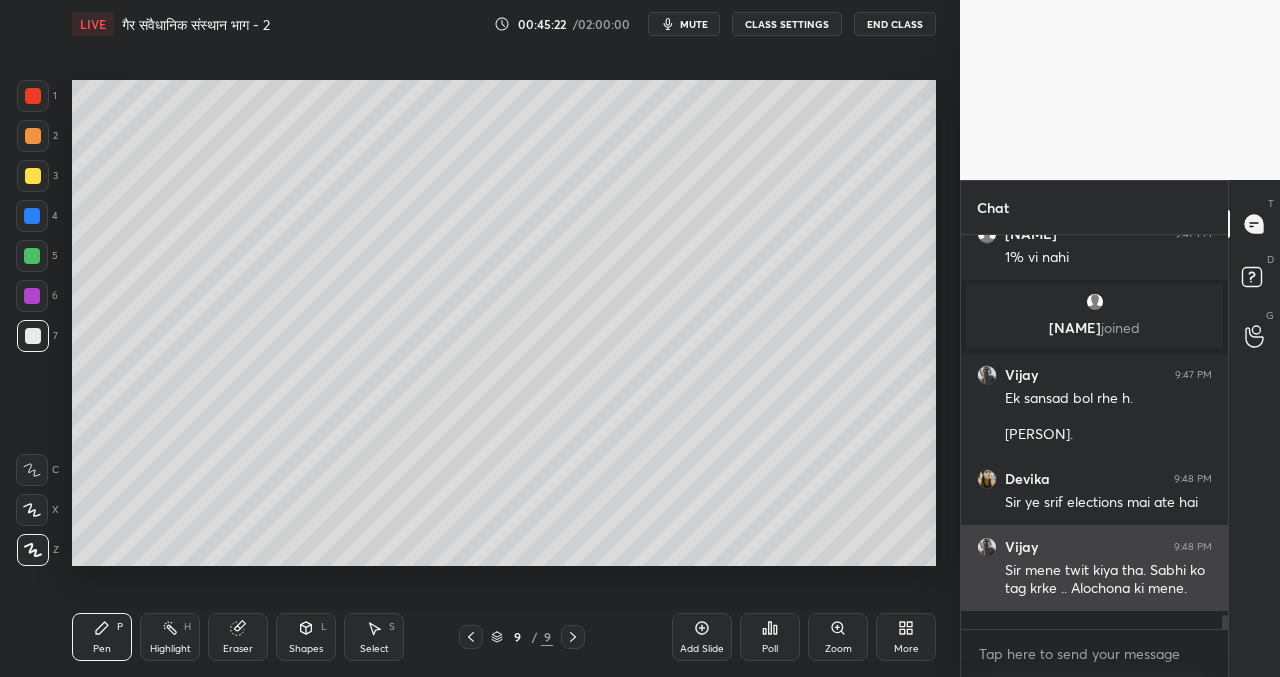 drag, startPoint x: 1224, startPoint y: 617, endPoint x: 1213, endPoint y: 624, distance: 13.038404 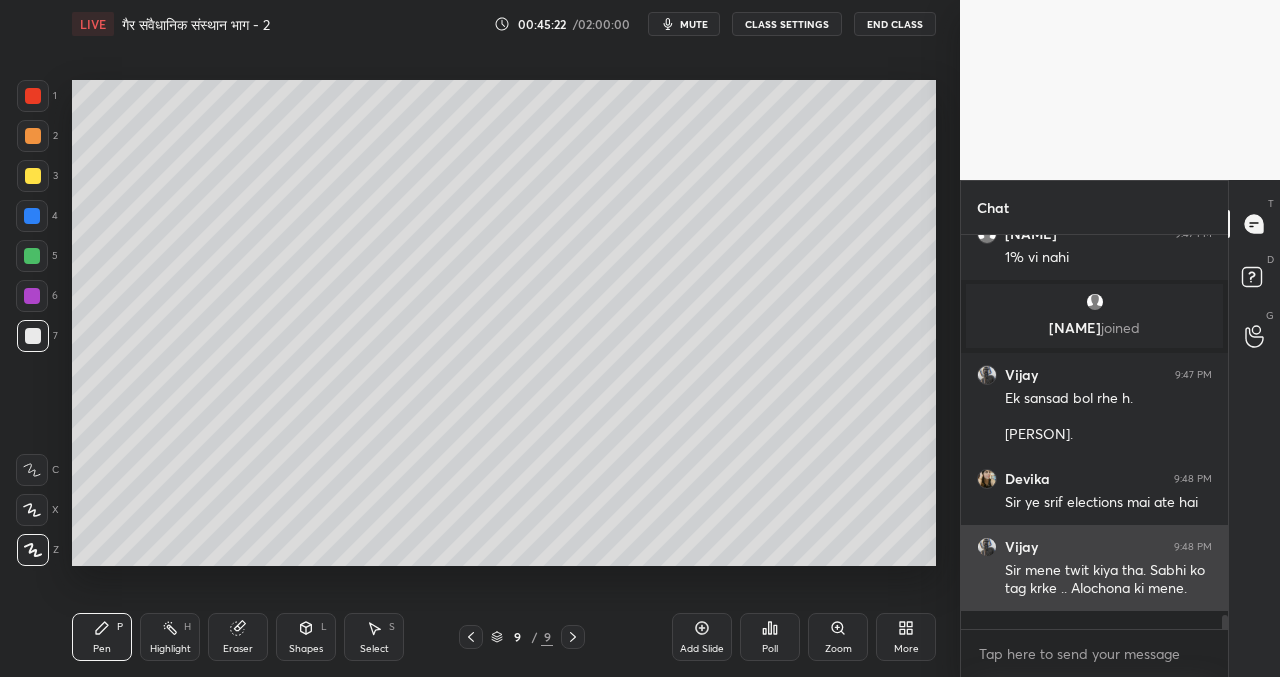 click on "[PERSON] 9:46 PM Sir apne morning  me support kha. delhi .me hota to me bhi dopt office jata . protest me [PERSON] 9:47 PM 1% vi nahi [PERSON] joined [PERSON] 9:47 PM Ek sansad bol rhe h.
[PERSON]. [PERSON] 9:48 PM Sir ye srif elections mai ate hai [PERSON] 9:48 PM Sir mene twit kiya tha. Sabhi ko tag krke ..
Alochona ki mene. JUMP TO LATEST Enable hand raising Enable raise hand to speak to learners. Once enabled, chat will be turned off temporarily. Enable x" at bounding box center (1094, 456) 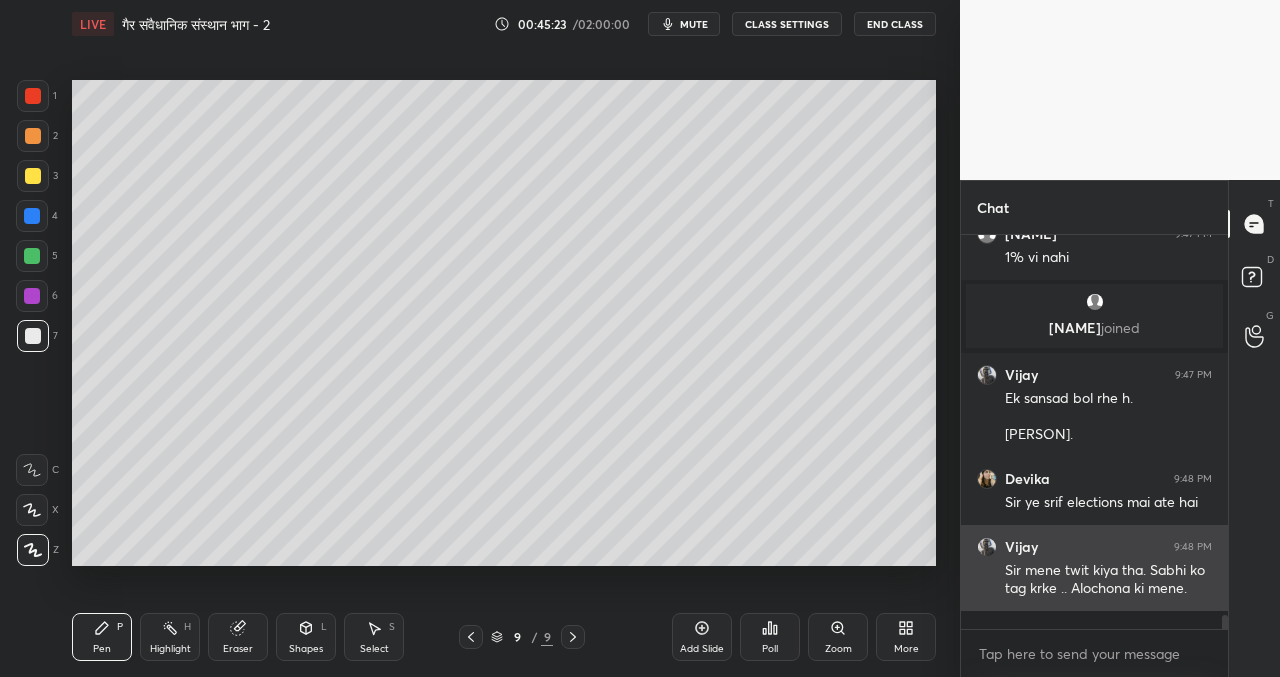 scroll, scrollTop: 10653, scrollLeft: 0, axis: vertical 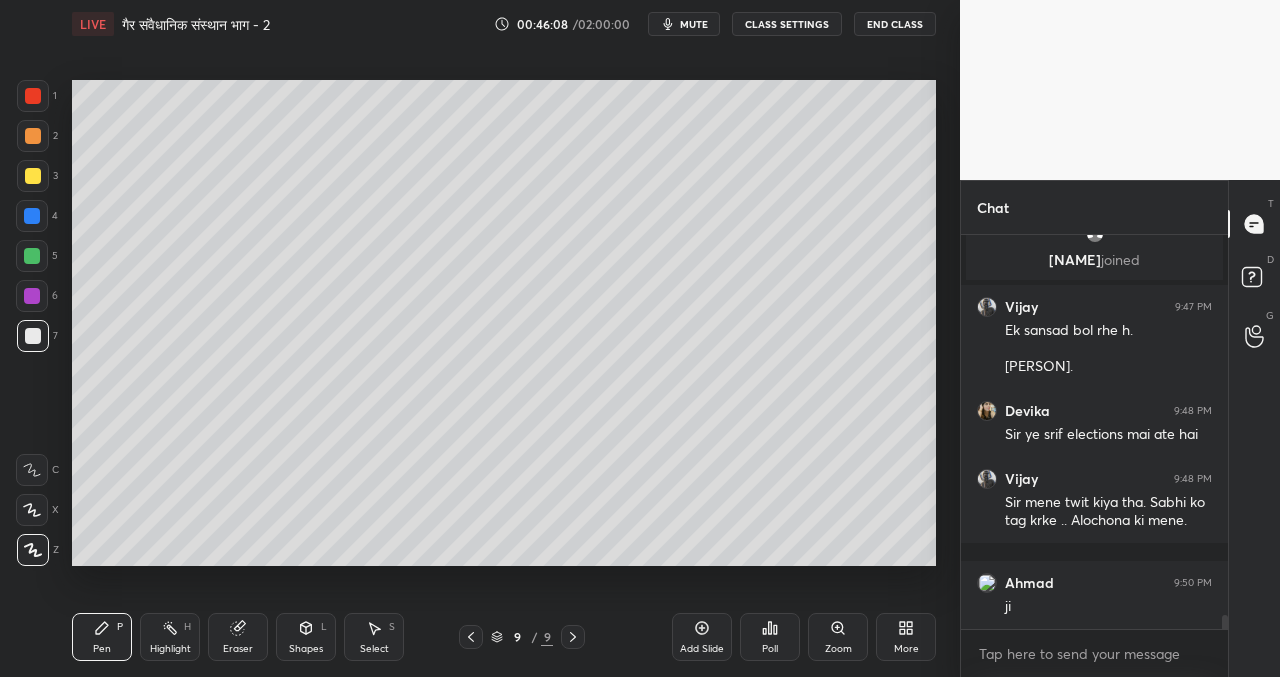 click on "Setting up your live class Poll for   secs No correct answer Start poll" at bounding box center [504, 322] 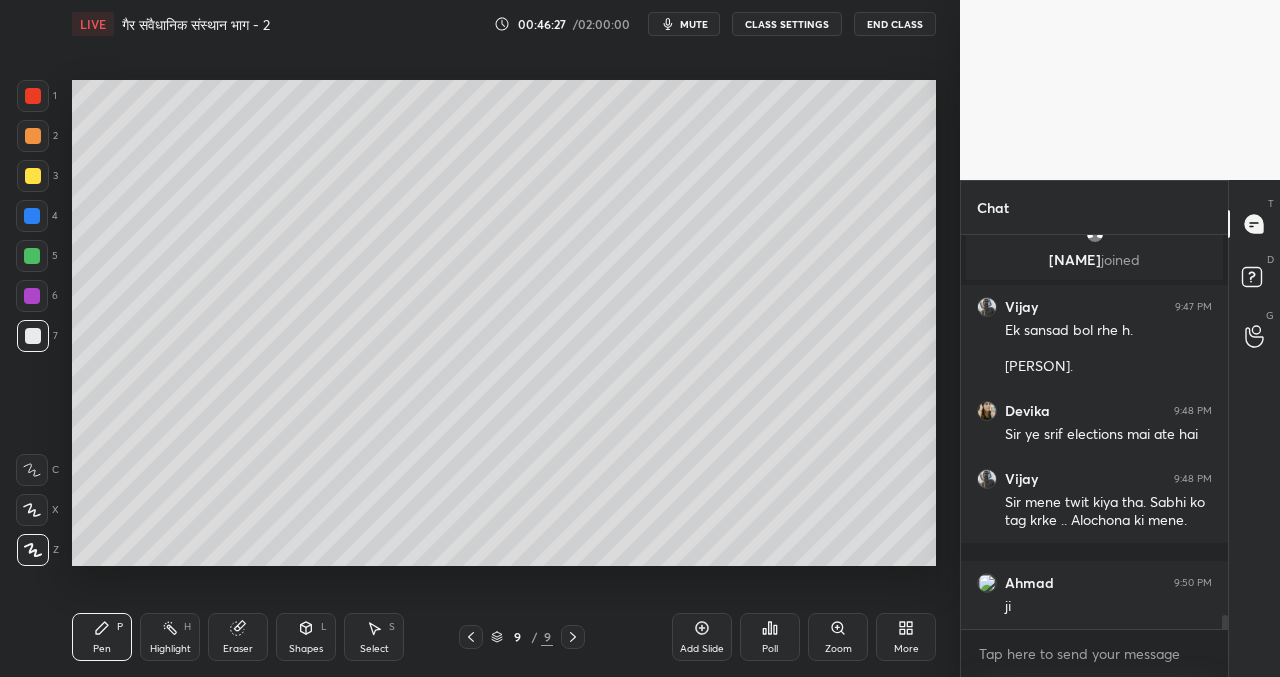 scroll, scrollTop: 347, scrollLeft: 261, axis: both 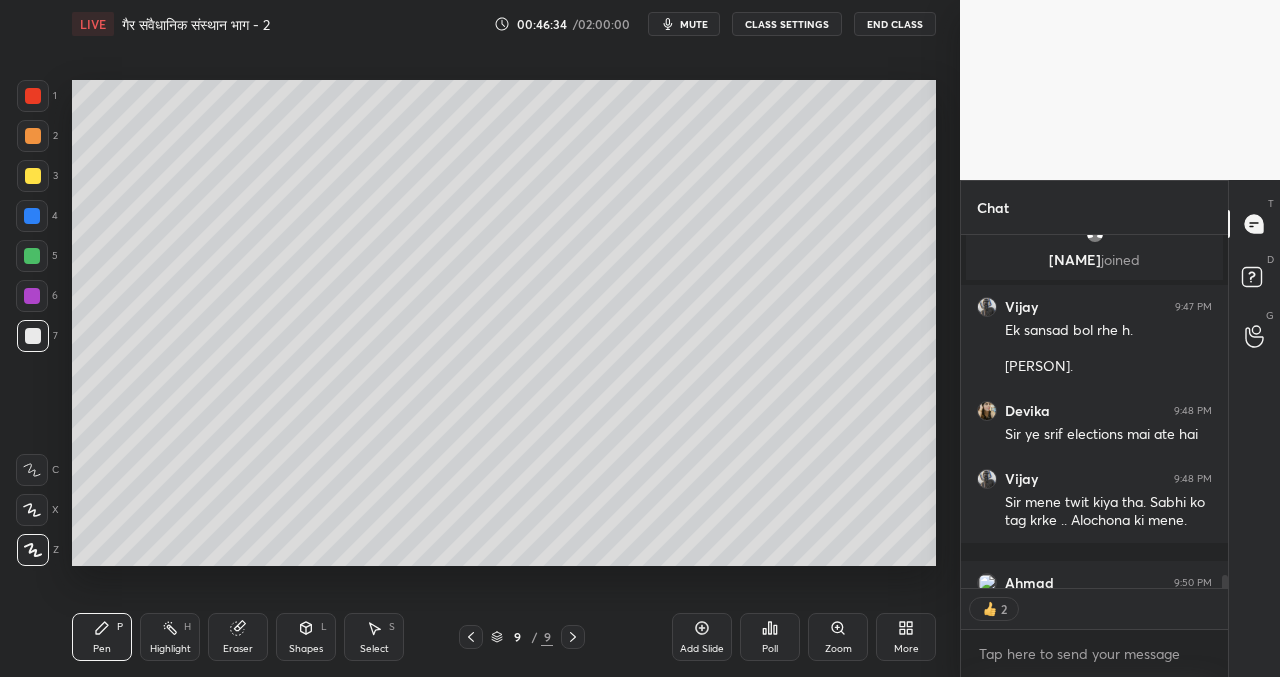 drag, startPoint x: 707, startPoint y: 618, endPoint x: 696, endPoint y: 620, distance: 11.18034 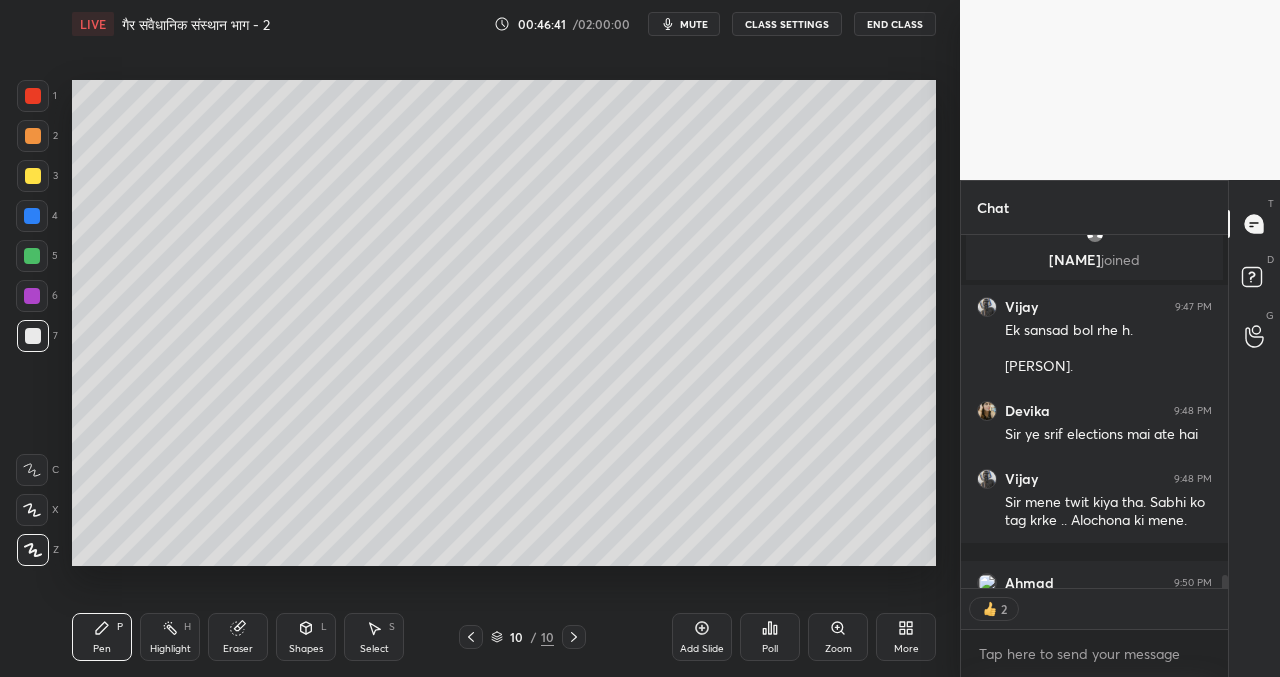 scroll, scrollTop: 7, scrollLeft: 7, axis: both 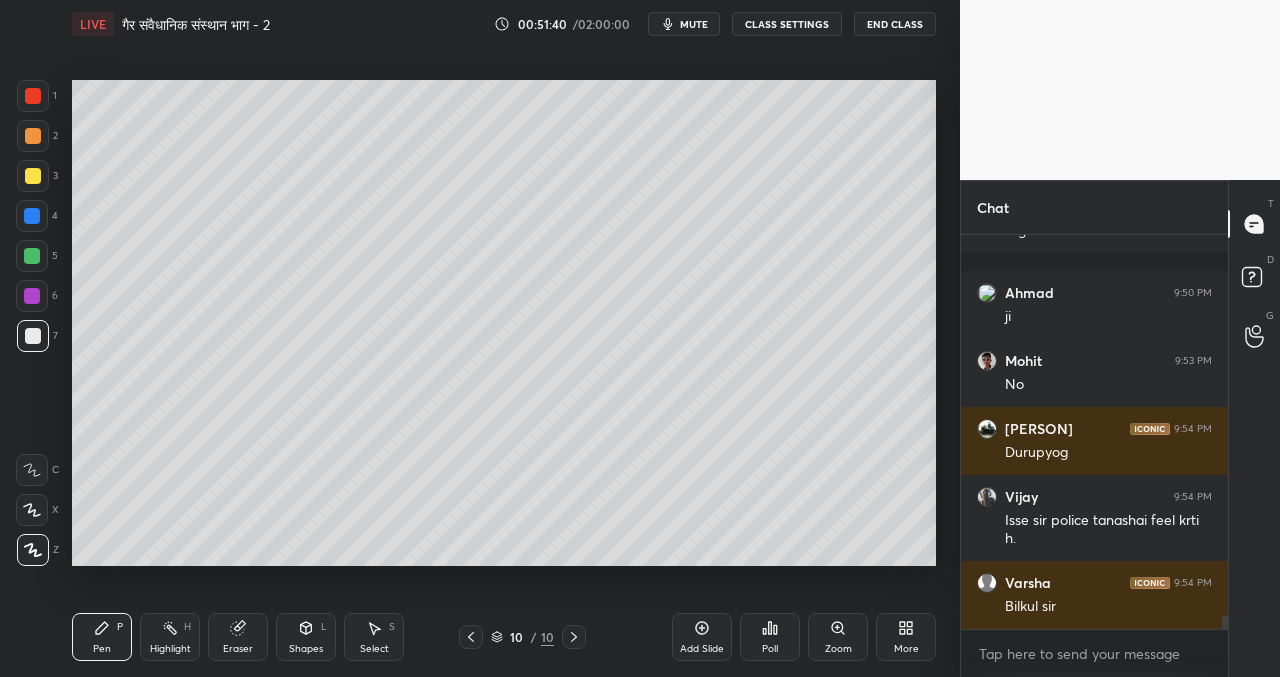 drag, startPoint x: 703, startPoint y: 626, endPoint x: 705, endPoint y: 615, distance: 11.18034 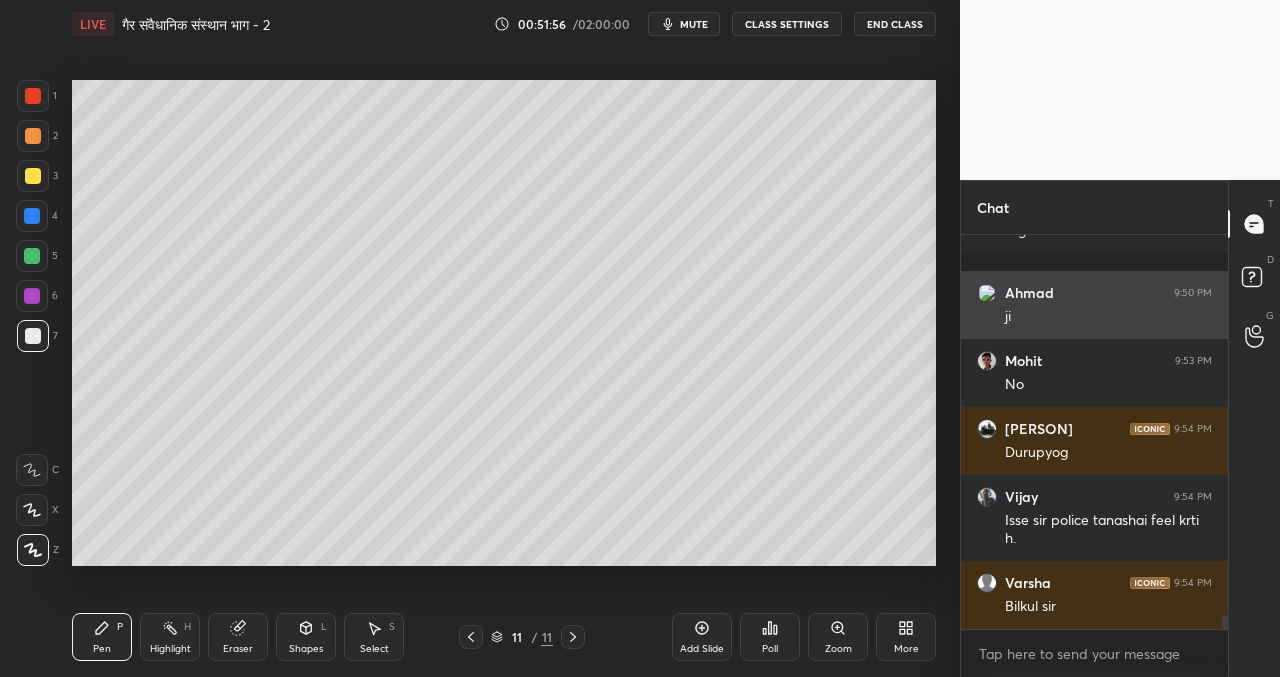 scroll, scrollTop: 347, scrollLeft: 261, axis: both 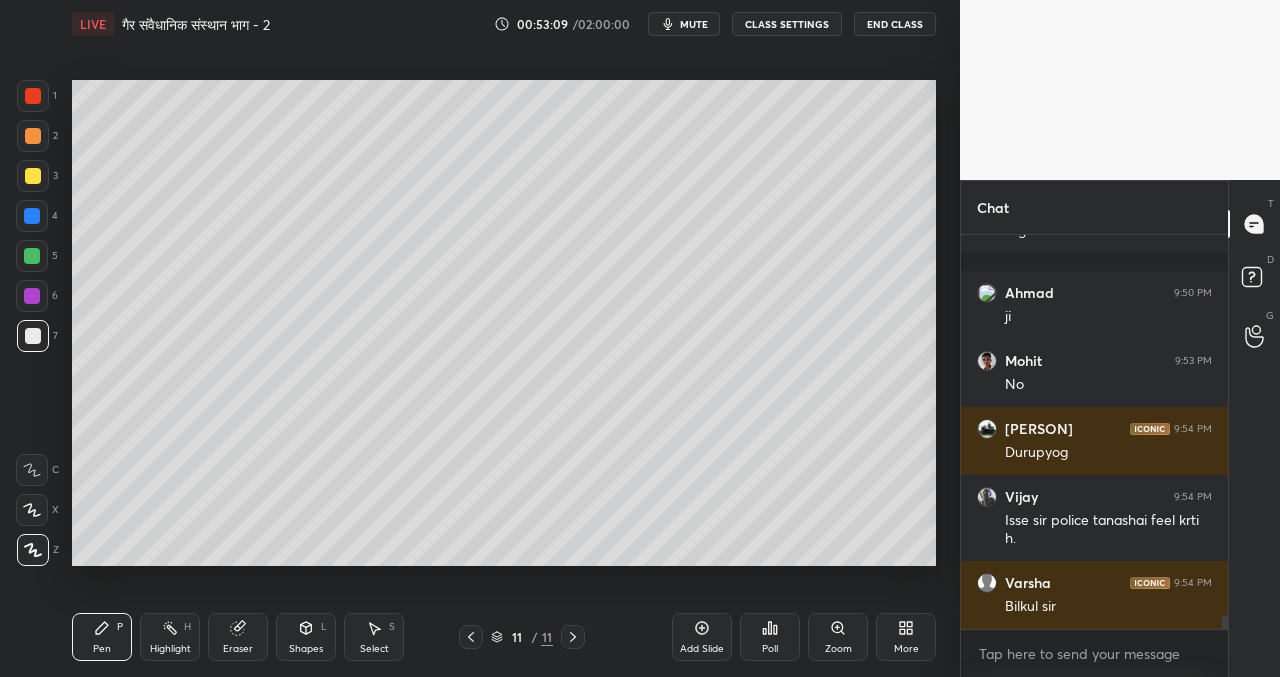click on "Setting up your live class Poll for   secs No correct answer Start poll" at bounding box center (504, 322) 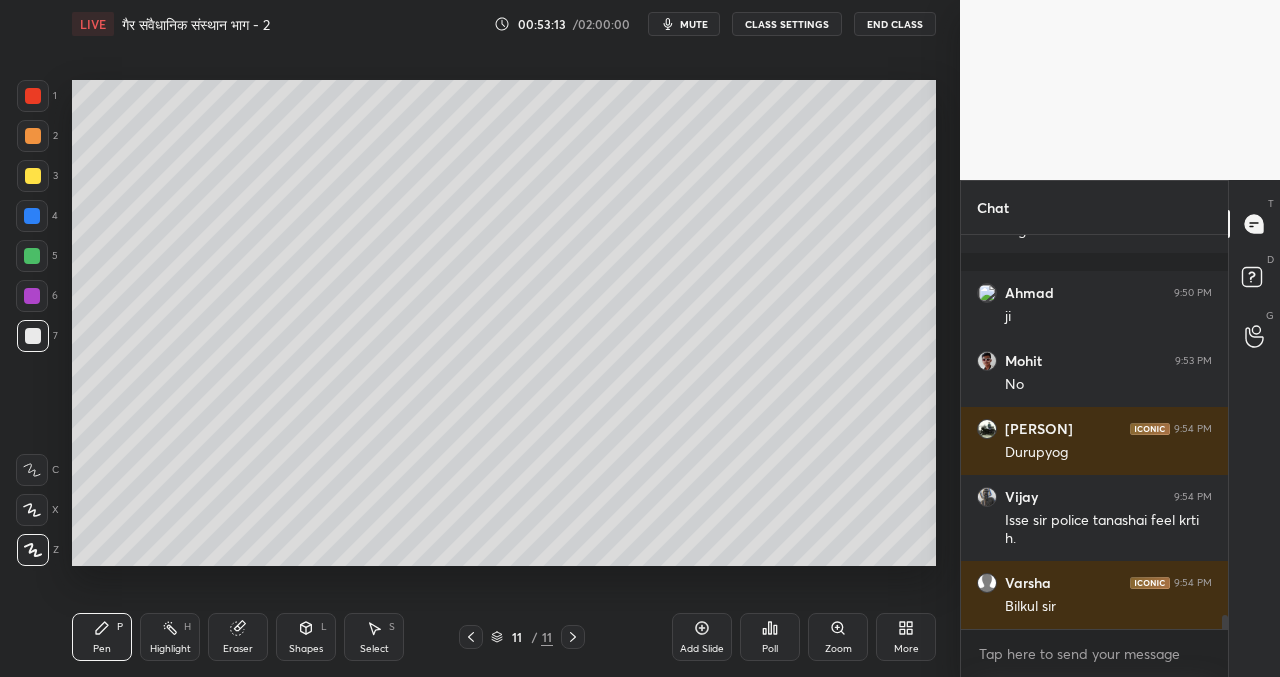 click 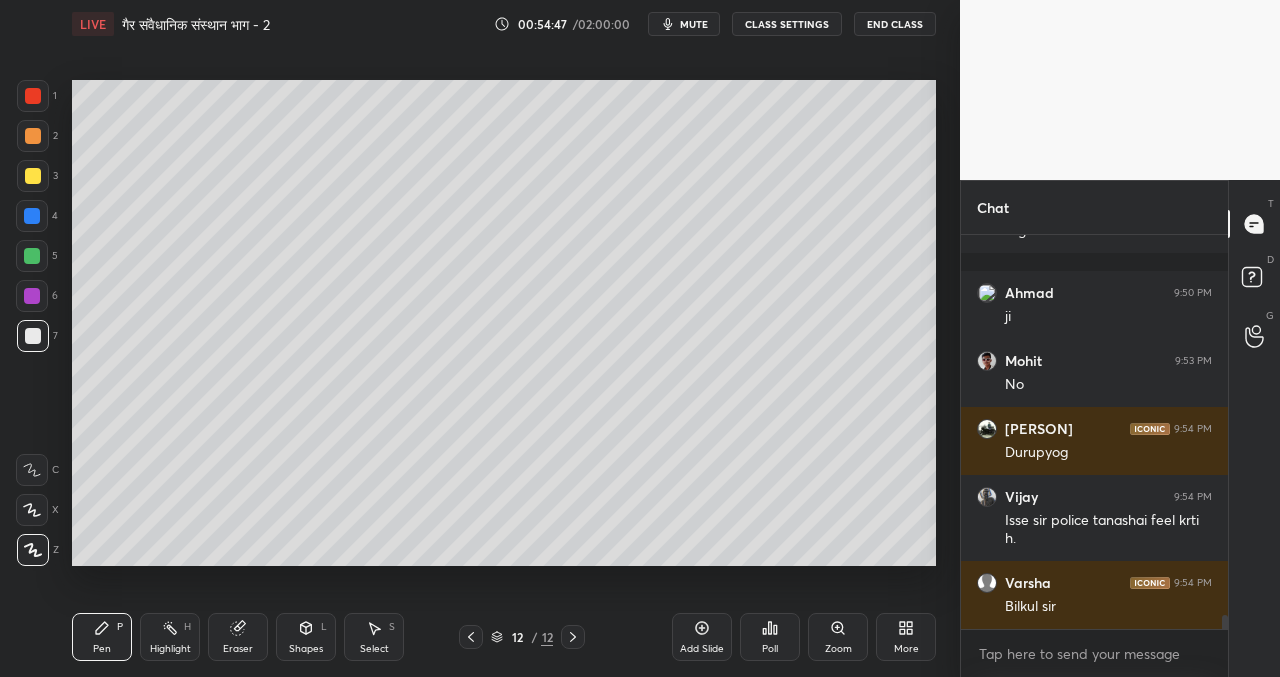 drag, startPoint x: 696, startPoint y: 633, endPoint x: 676, endPoint y: 599, distance: 39.446167 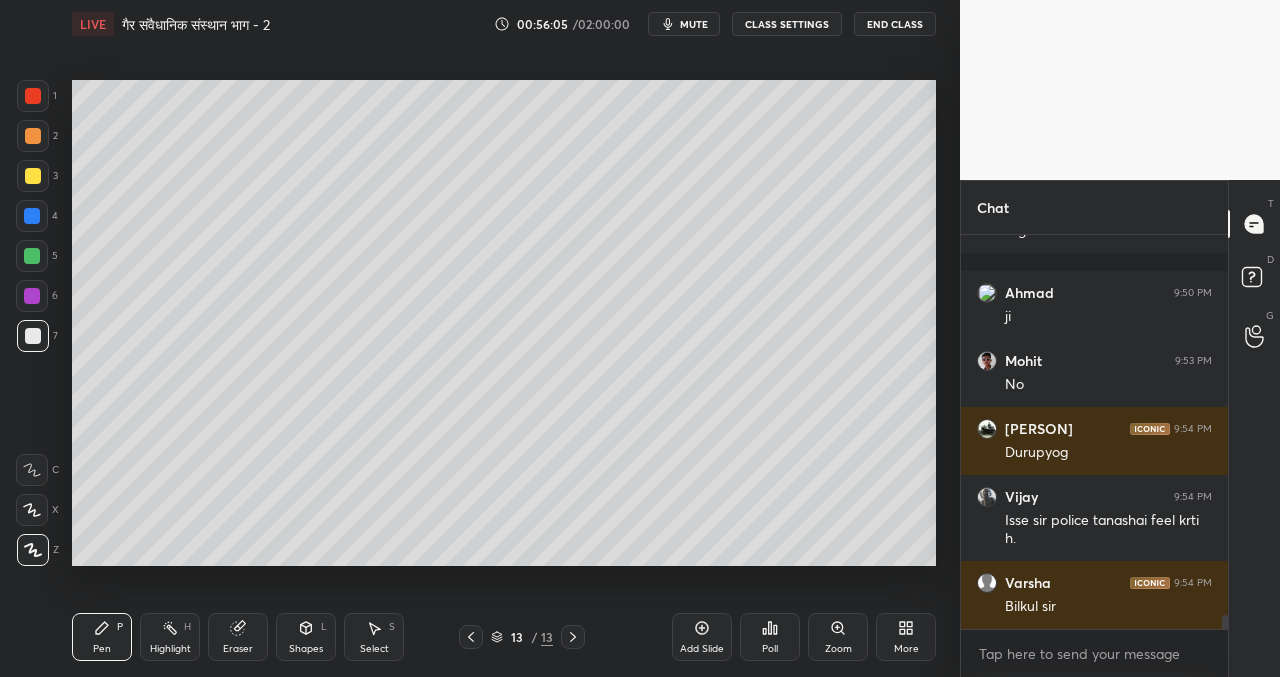 click 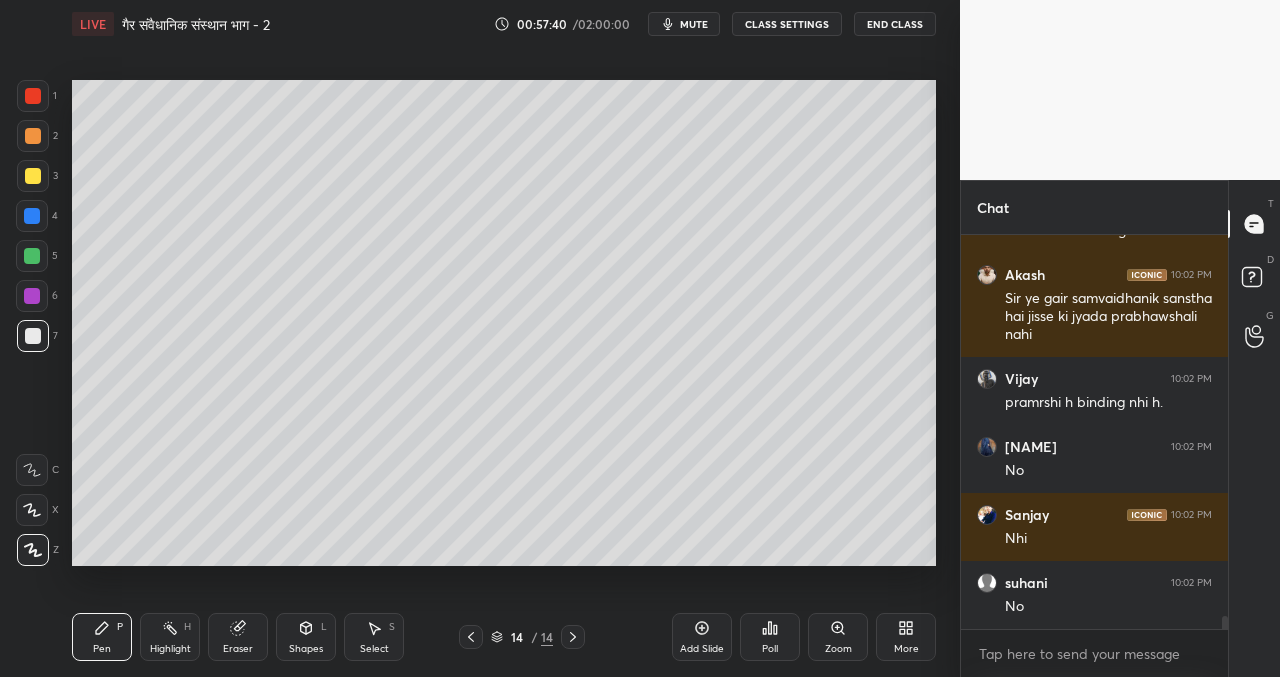 scroll, scrollTop: 11795, scrollLeft: 0, axis: vertical 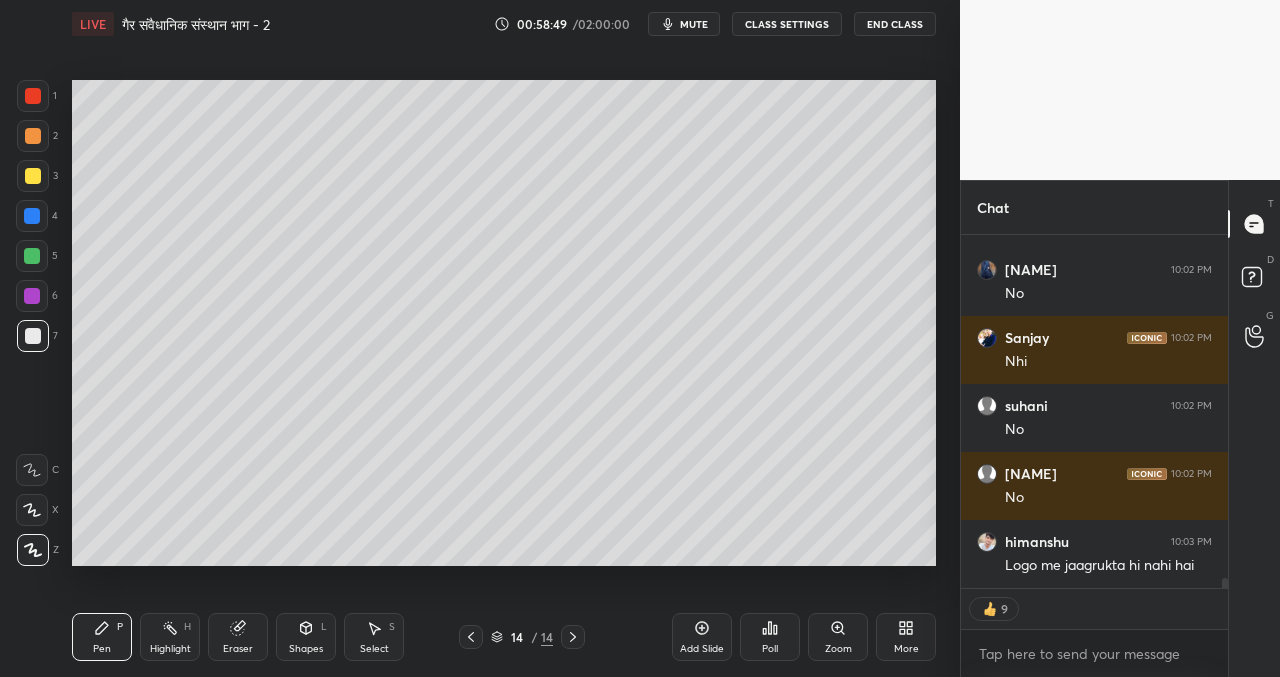 type on "x" 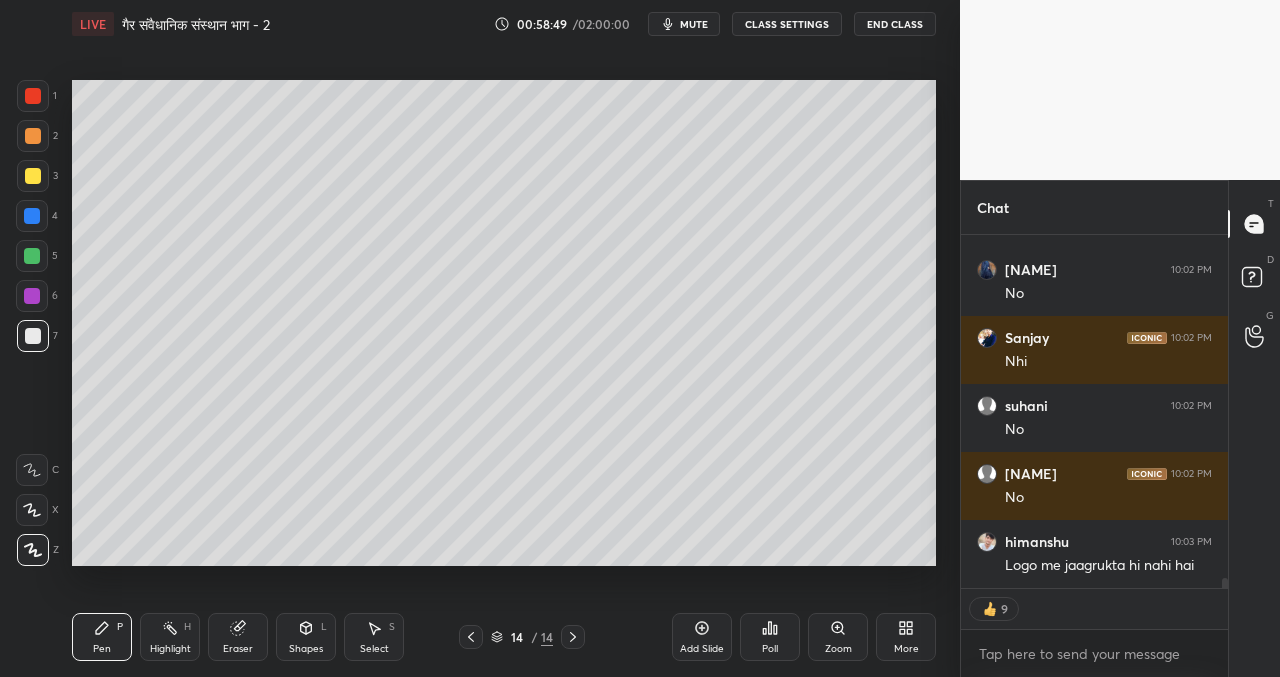 scroll, scrollTop: 7, scrollLeft: 7, axis: both 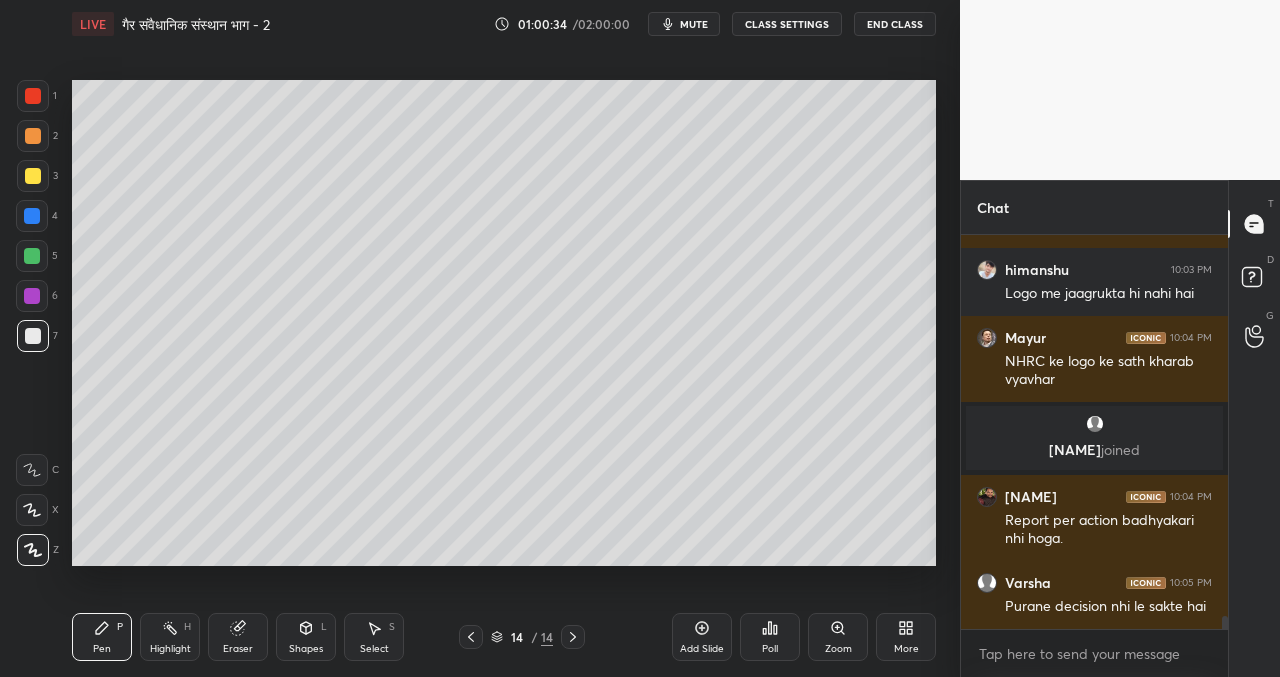 drag, startPoint x: 705, startPoint y: 637, endPoint x: 680, endPoint y: 630, distance: 25.96151 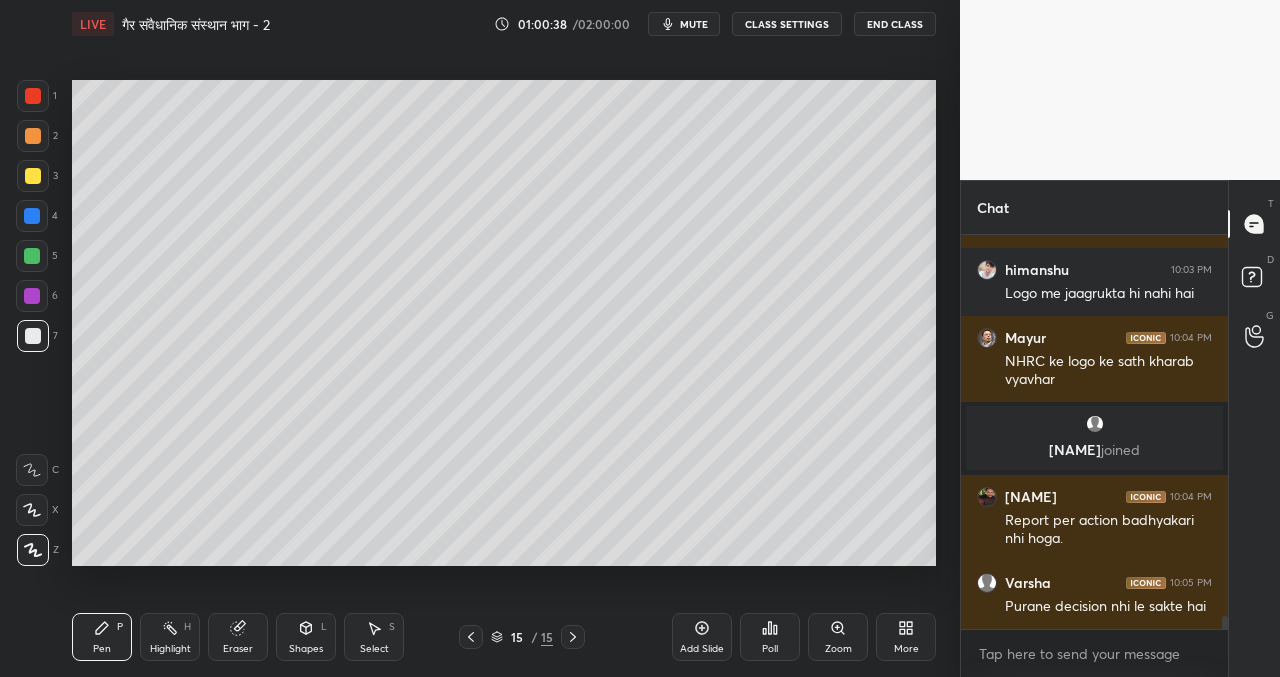 scroll, scrollTop: 11233, scrollLeft: 0, axis: vertical 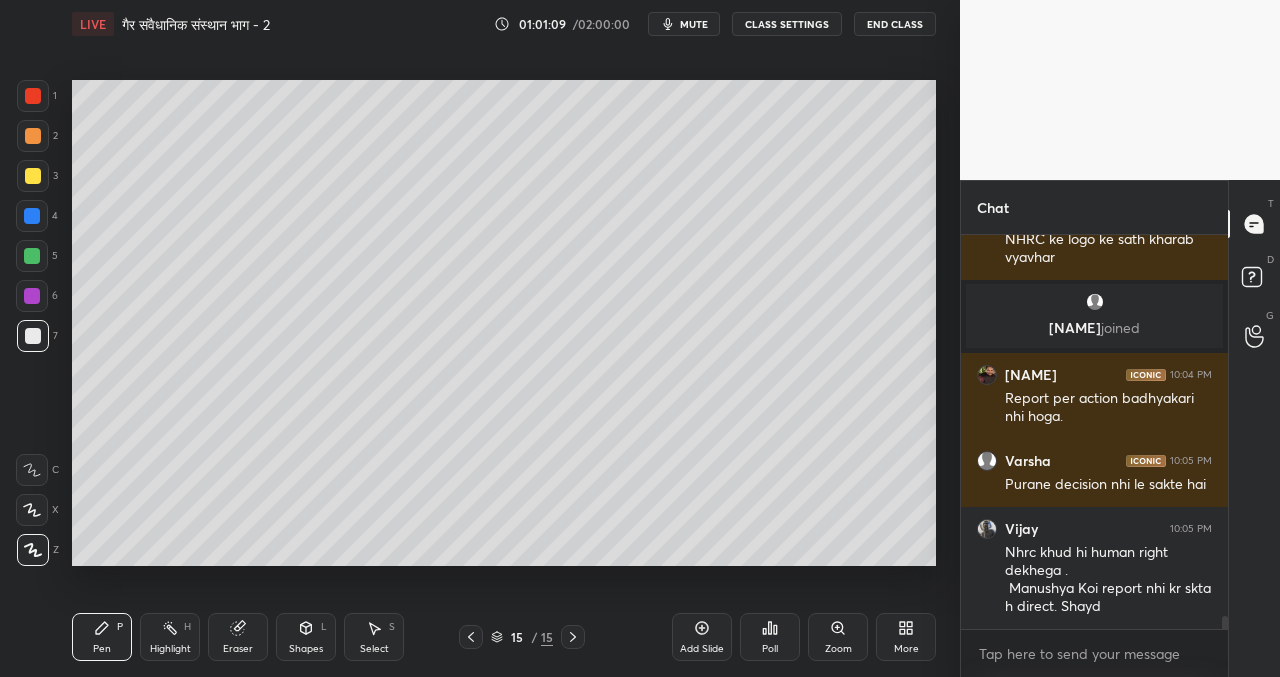 click on "CLASS SETTINGS" at bounding box center [787, 24] 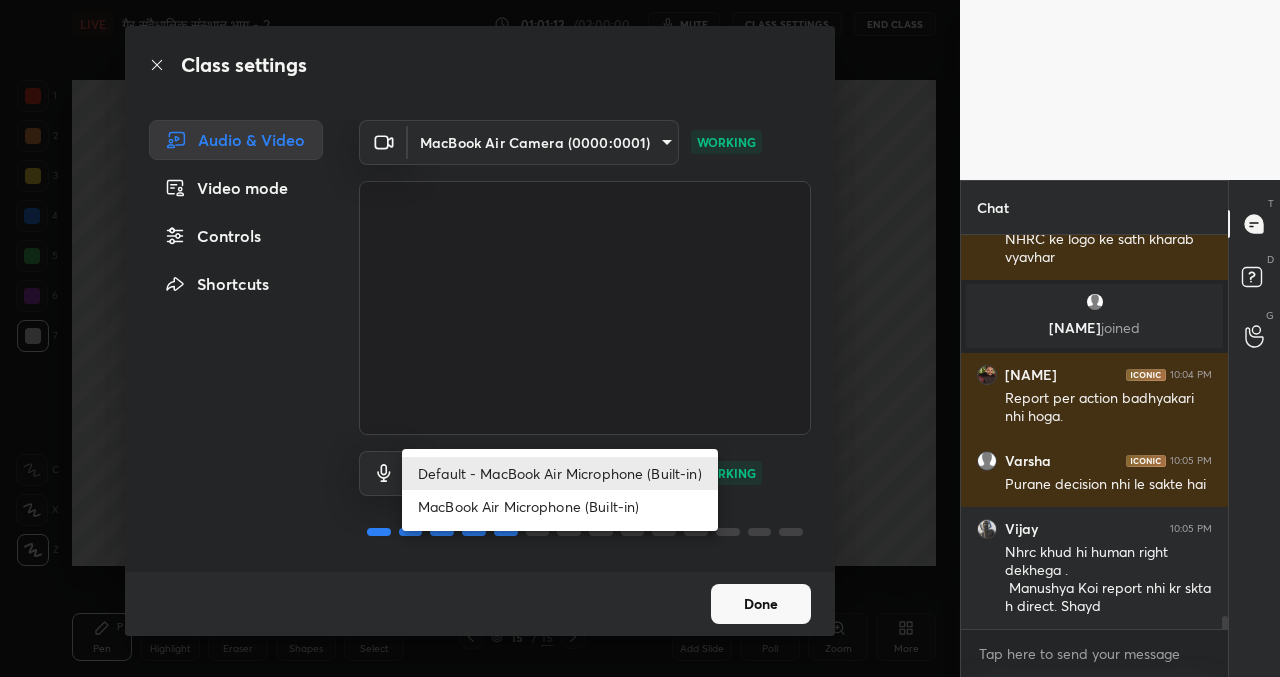 click on "1 2 3 4 5 6 7 C X Z C X Z E E Erase all   H H LIVE गैर संवैधानिक संस्थान भाग - 2 01:01:12 /  02:00:00 mute CLASS SETTINGS End Class Setting up your live class Poll for   secs No correct answer Start poll Back गैर संवैधानिक संस्थान भाग - 2 • L42 of भारतीय राजव्यवस्था - प्रीलिम्स और मेंस के लिये (Comprehensive Course on Polity) [NAME] Pen P Highlight H Eraser Shapes L Select S 15 / 15 Add Slide Poll Zoom More Chat [NAME] 10:03 PM Logo me jaagrukta hi nahi hai [NAME] 10:04 PM NHRC ke logo ke sath kharab vyavhar [NAME]  joined [NAME] 10:04 PM Report per action badhyakari nhi hoga. [NAME] 10:05 PM Purane decision nhi le sakte hai [NAME] 10:05 PM Nhrc khud hi human right dekhega .
Manushya Koi report nhi kr skta h direct. Shayd JUMP TO LATEST Enable hand raising Enable x   Doubts asked by learners will show up here NEW DOUBTS ASKED Got it T D G" at bounding box center (640, 338) 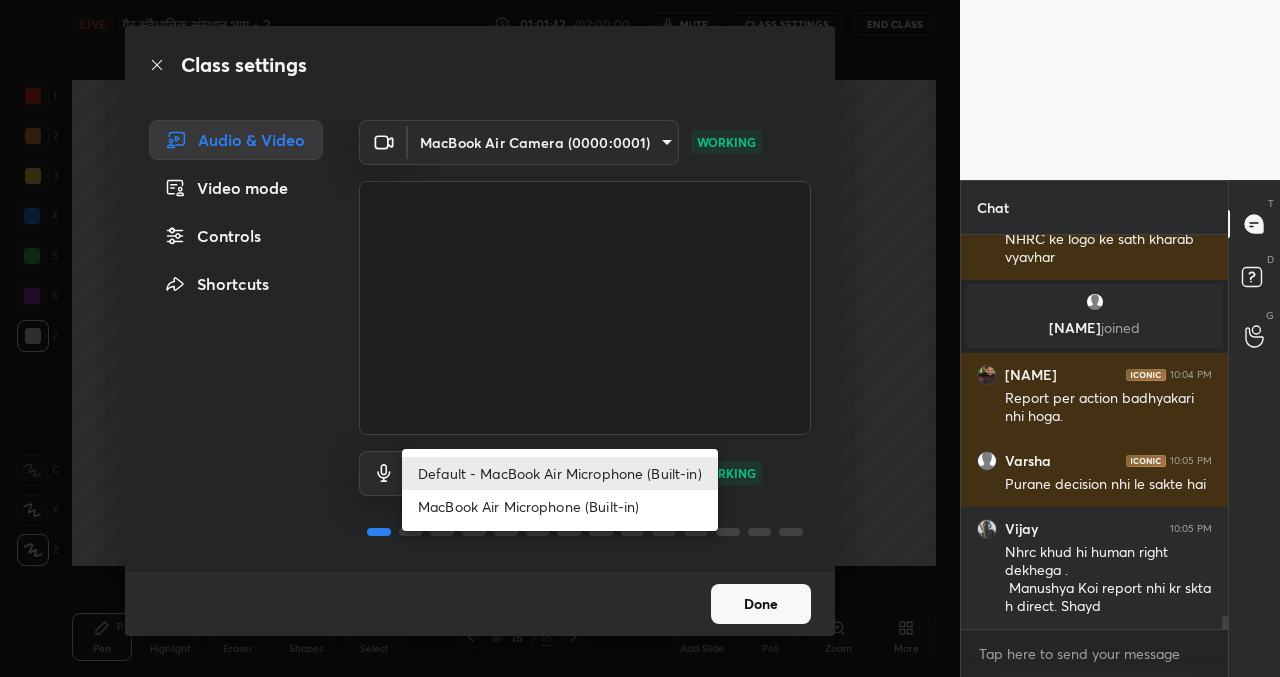 click at bounding box center (640, 338) 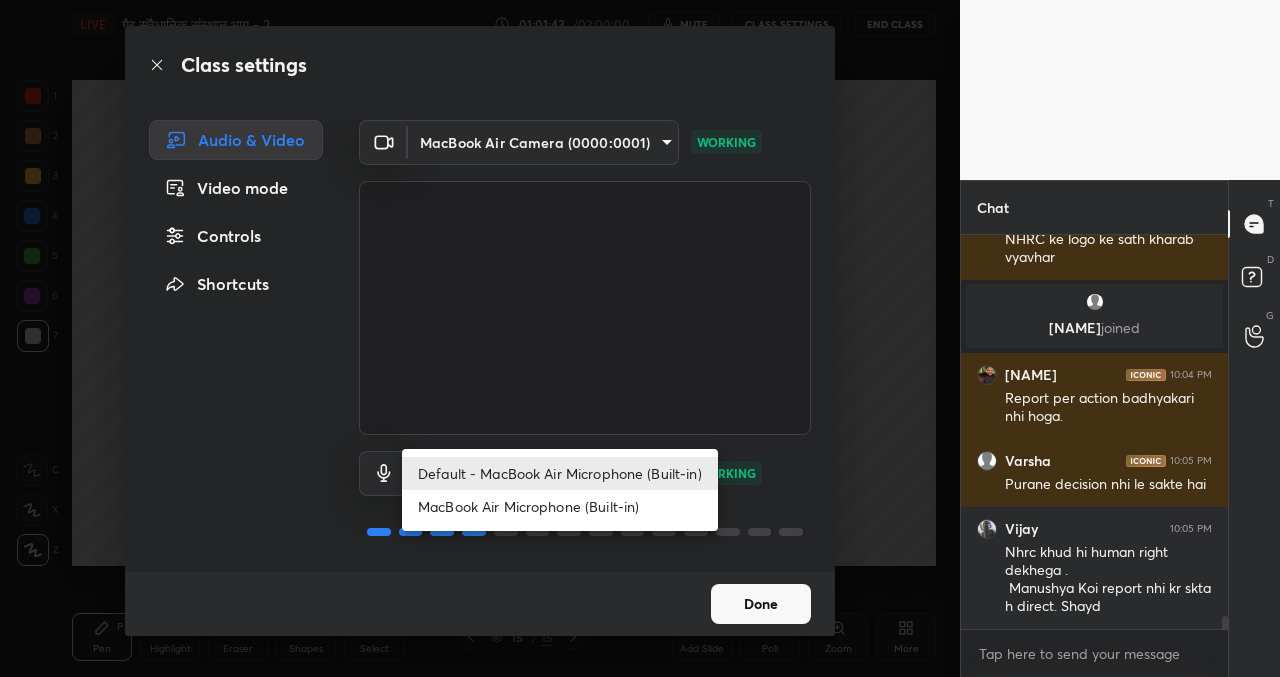 click on "1 2 3 4 5 6 7 C X Z C X Z E E Erase all   H H LIVE गैर संवैधानिक संस्थान भाग - 2 01:01:43 /  02:00:00 mute CLASS SETTINGS End Class Setting up your live class Poll for   secs No correct answer Start poll Back गैर संवैधानिक संस्थान भाग - 2 • L42 of भारतीय राजव्यवस्था - प्रीलिम्स और मेंस के लिये (Comprehensive Course on Polity) [NAME] Pen P Highlight H Eraser Shapes L Select S 15 / 15 Add Slide Poll Zoom More Chat [NAME] 10:03 PM Logo me jaagrukta hi nahi hai [NAME] 10:04 PM NHRC ke logo ke sath kharab vyavhar [NAME]  joined [NAME] 10:04 PM Report per action badhyakari nhi hoga. [NAME] 10:05 PM Purane decision nhi le sakte hai [NAME] 10:05 PM Nhrc khud hi human right dekhega .
Manushya Koi report nhi kr skta h direct. Shayd JUMP TO LATEST Enable hand raising Enable x   Doubts asked by learners will show up here NEW DOUBTS ASKED Got it T D G" at bounding box center (640, 338) 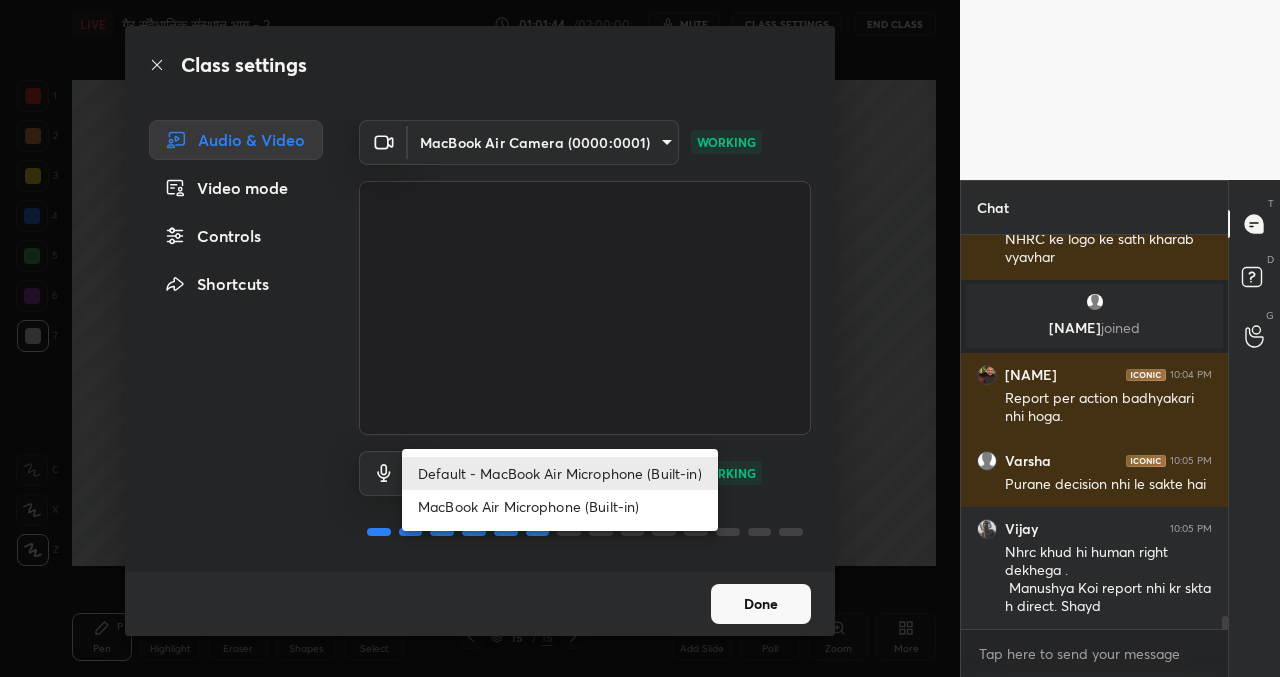 click at bounding box center [640, 338] 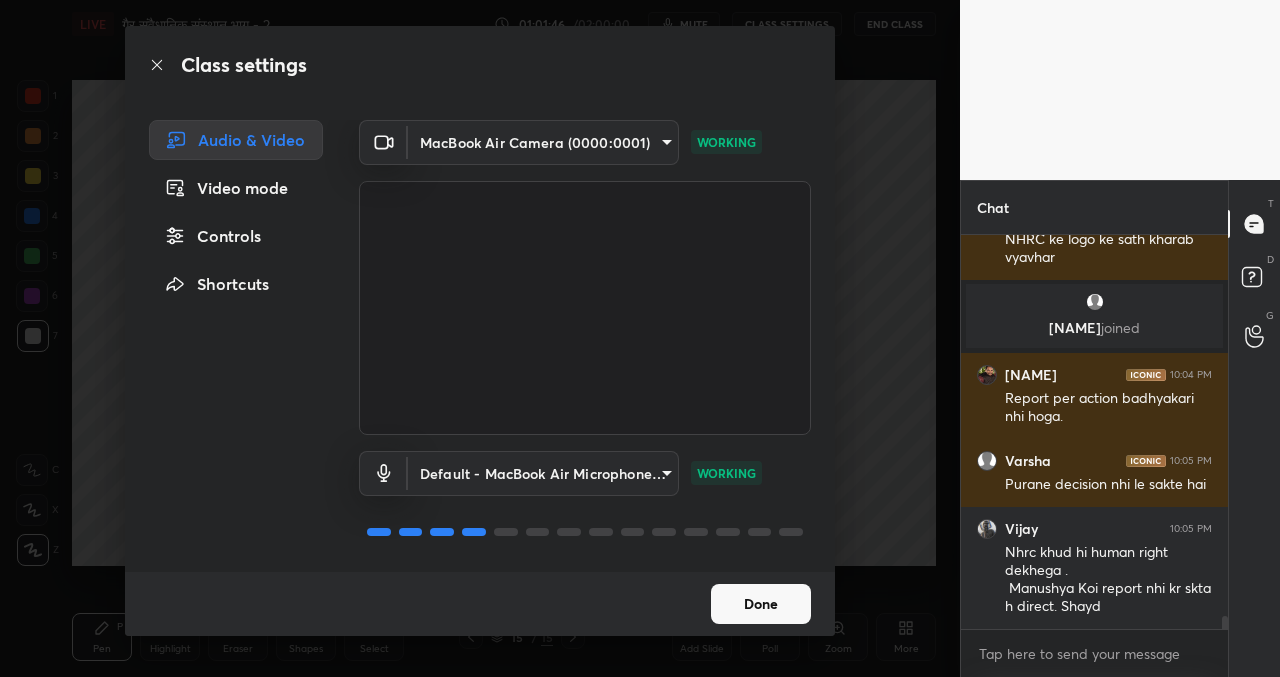 click on "Done" at bounding box center [761, 604] 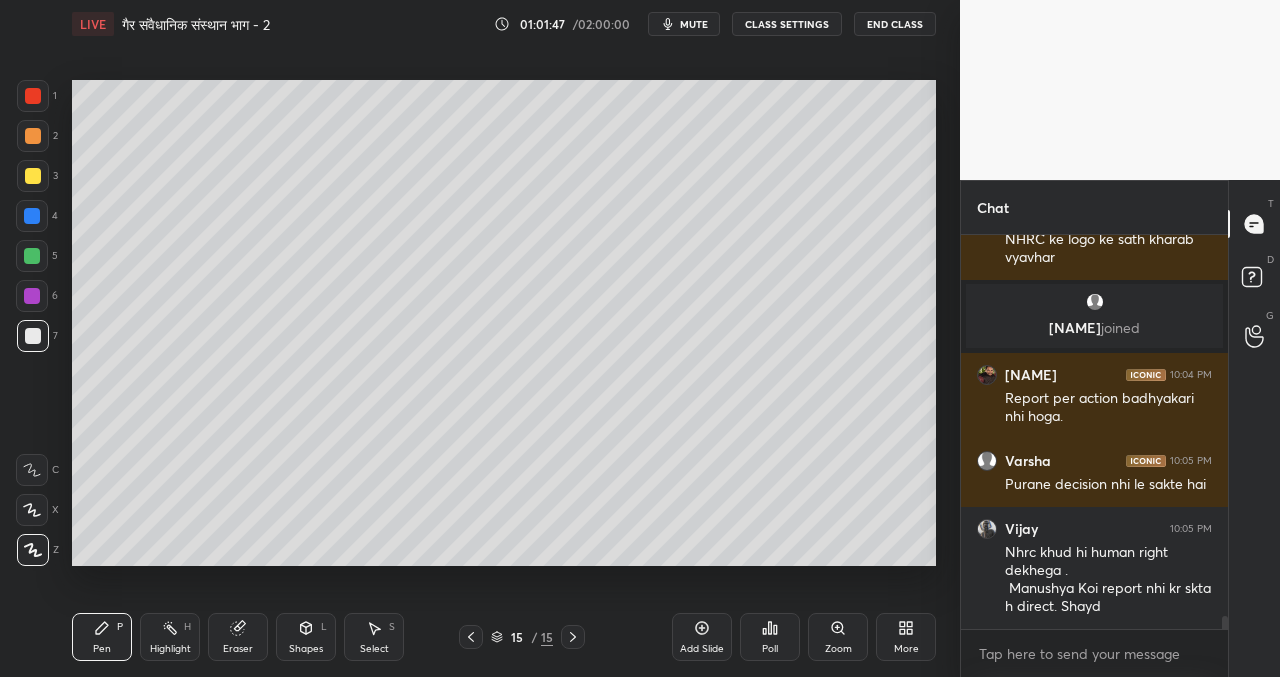 scroll, scrollTop: 11301, scrollLeft: 0, axis: vertical 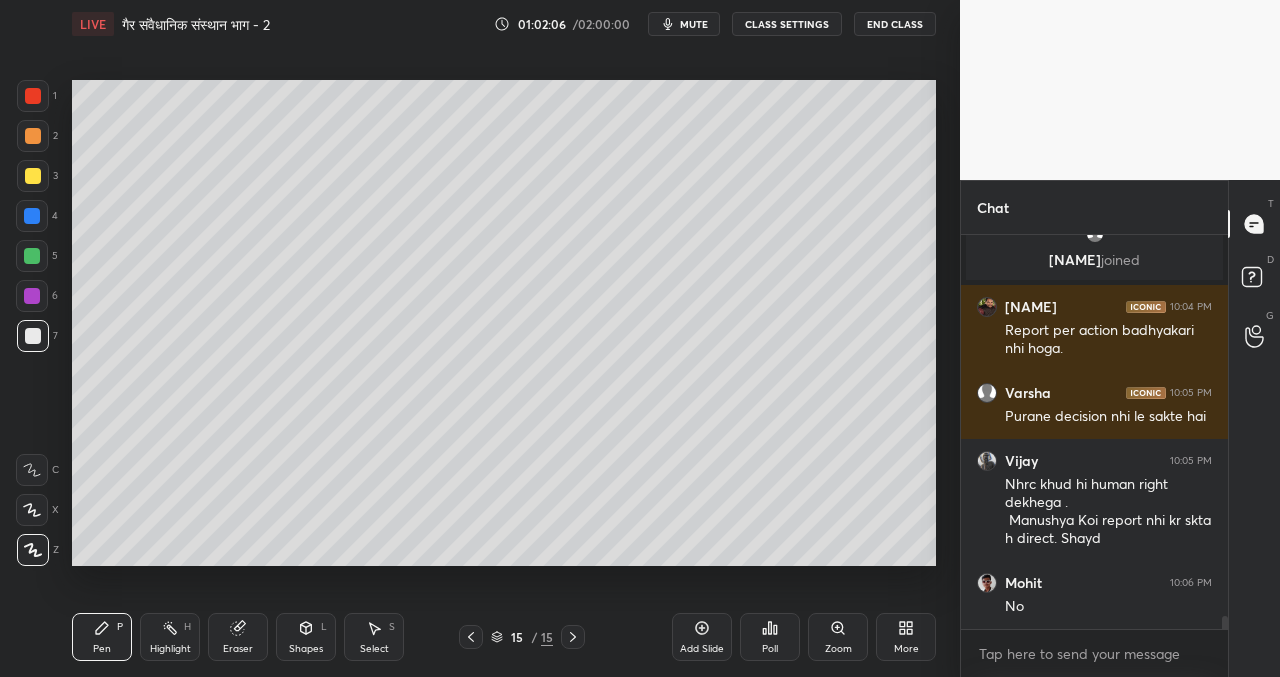 type 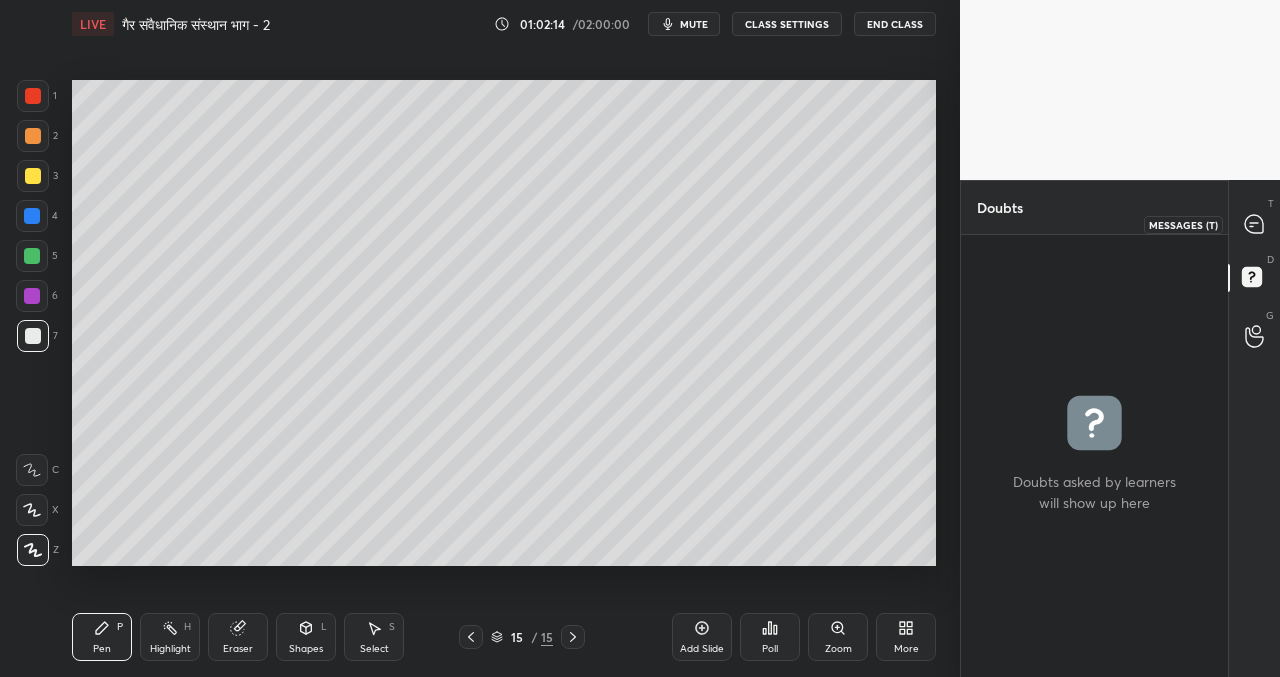 click 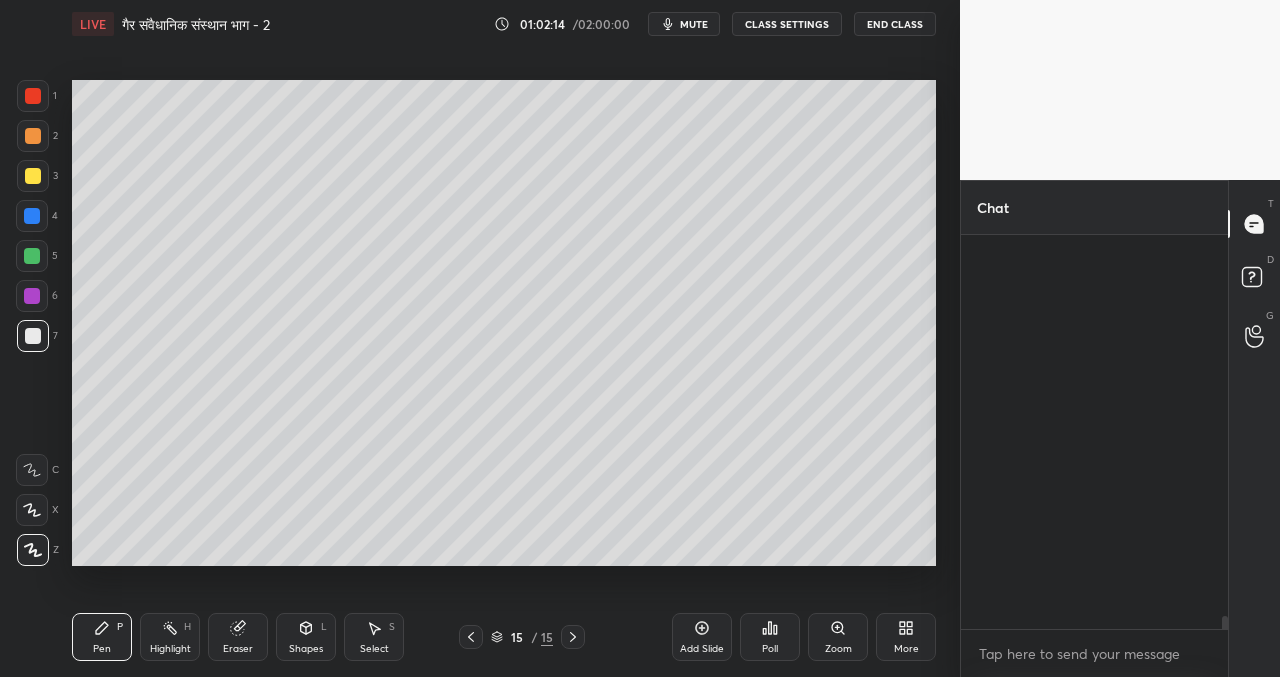 scroll, scrollTop: 11695, scrollLeft: 0, axis: vertical 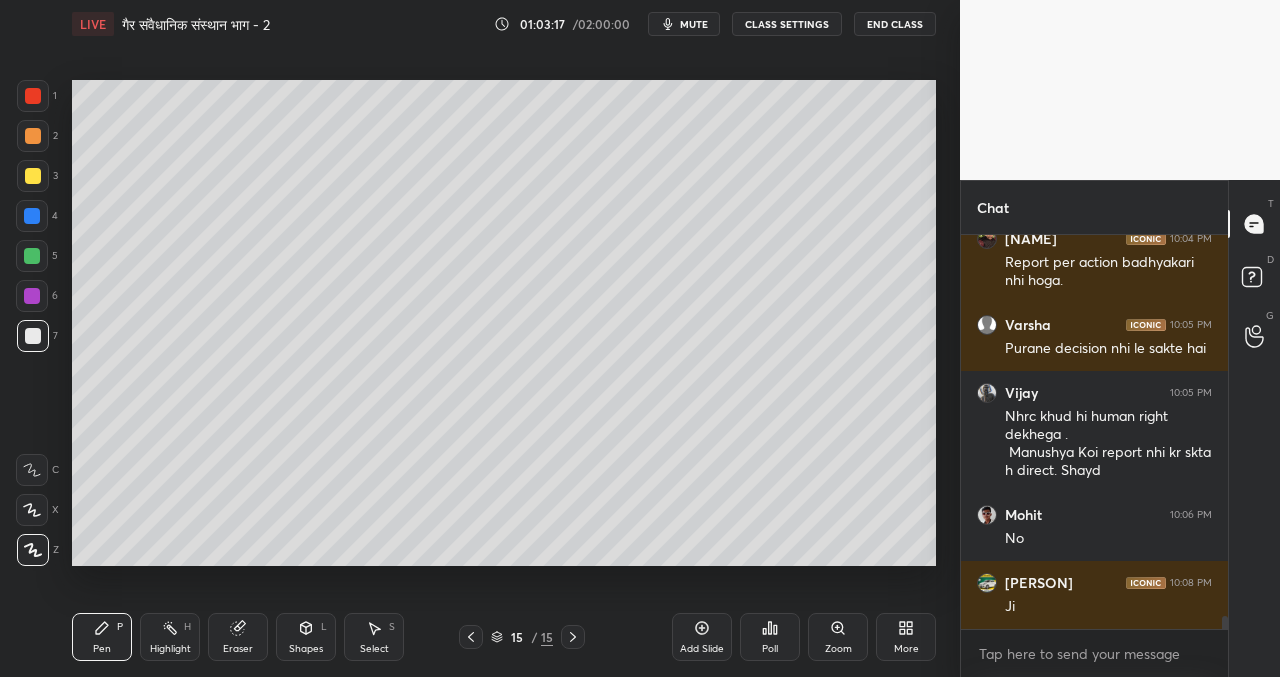 drag, startPoint x: 704, startPoint y: 629, endPoint x: 686, endPoint y: 617, distance: 21.633308 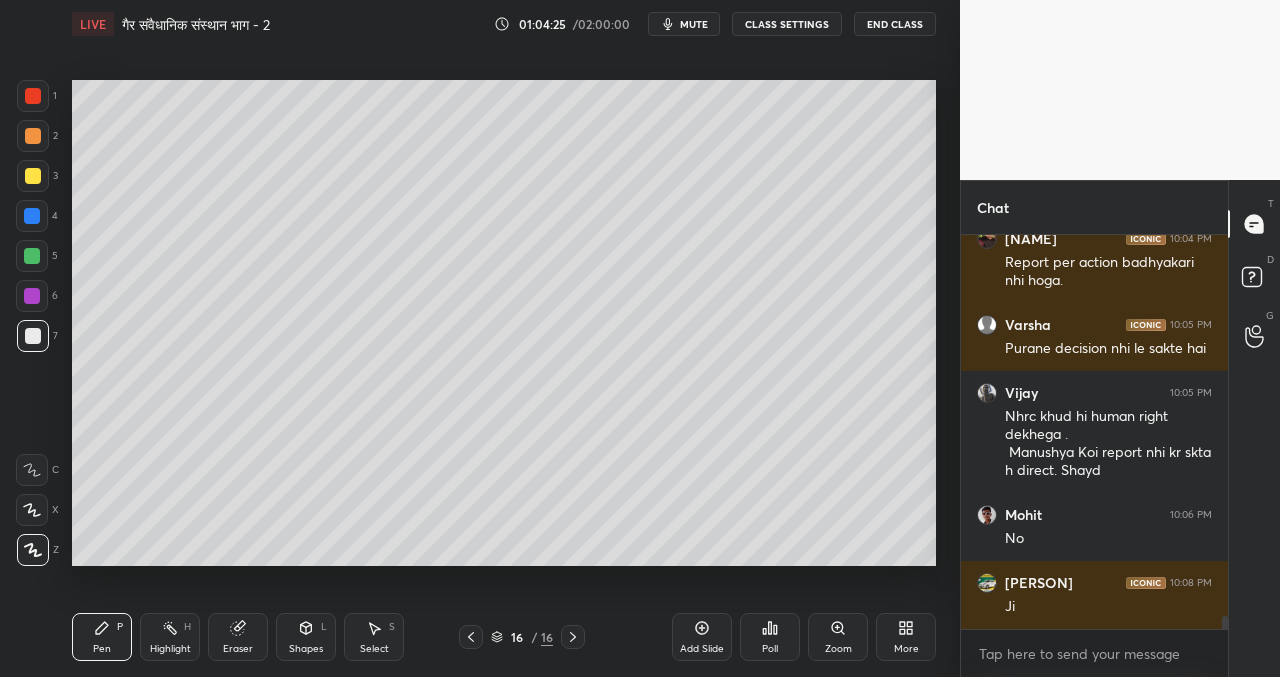 click 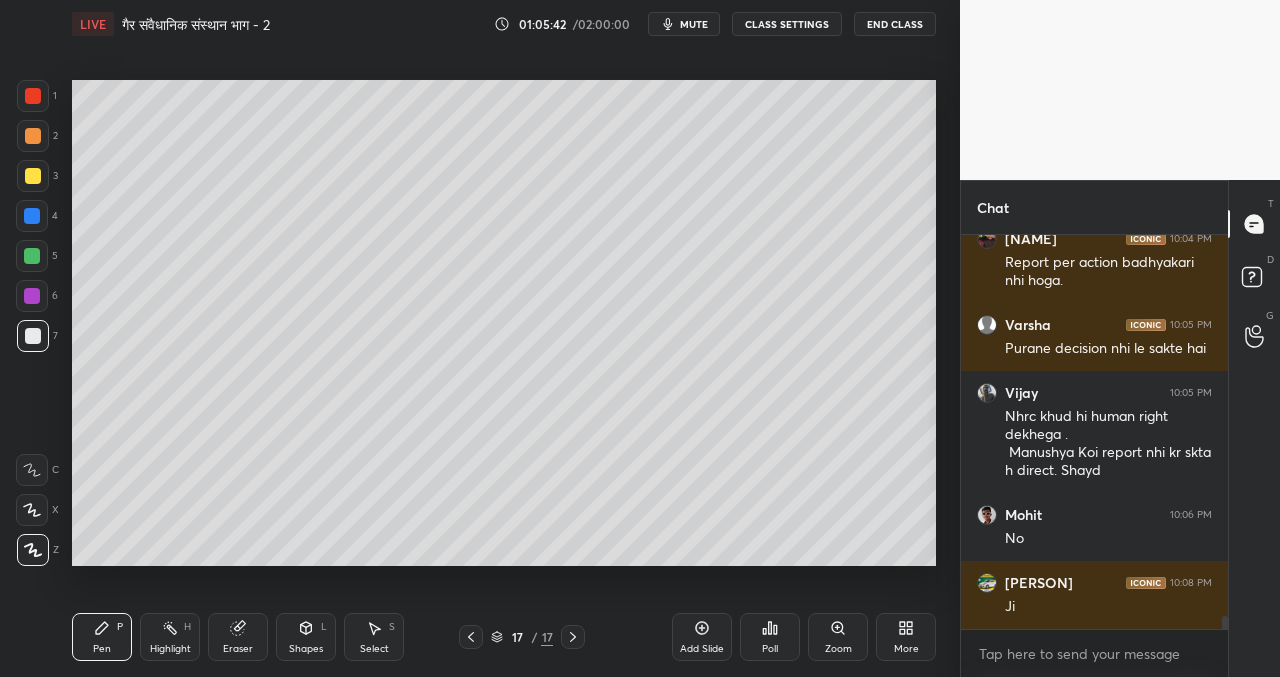 drag, startPoint x: 712, startPoint y: 634, endPoint x: 683, endPoint y: 622, distance: 31.38471 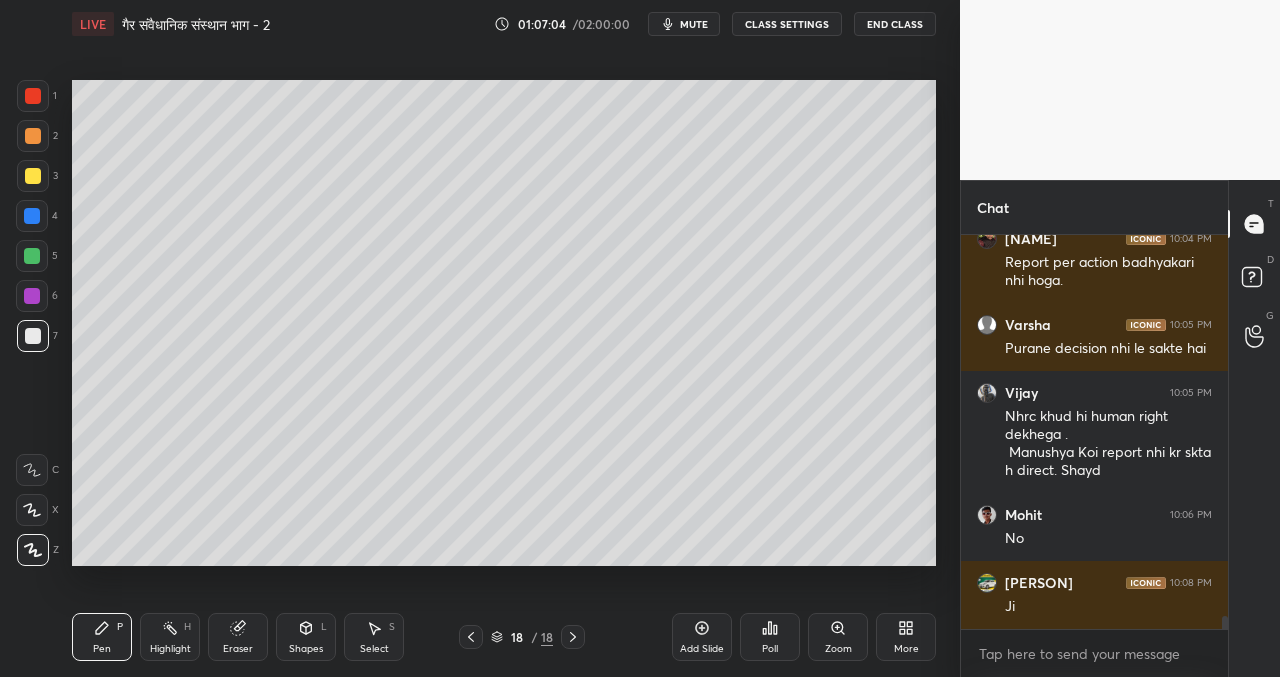 drag, startPoint x: 699, startPoint y: 630, endPoint x: 663, endPoint y: 607, distance: 42.72002 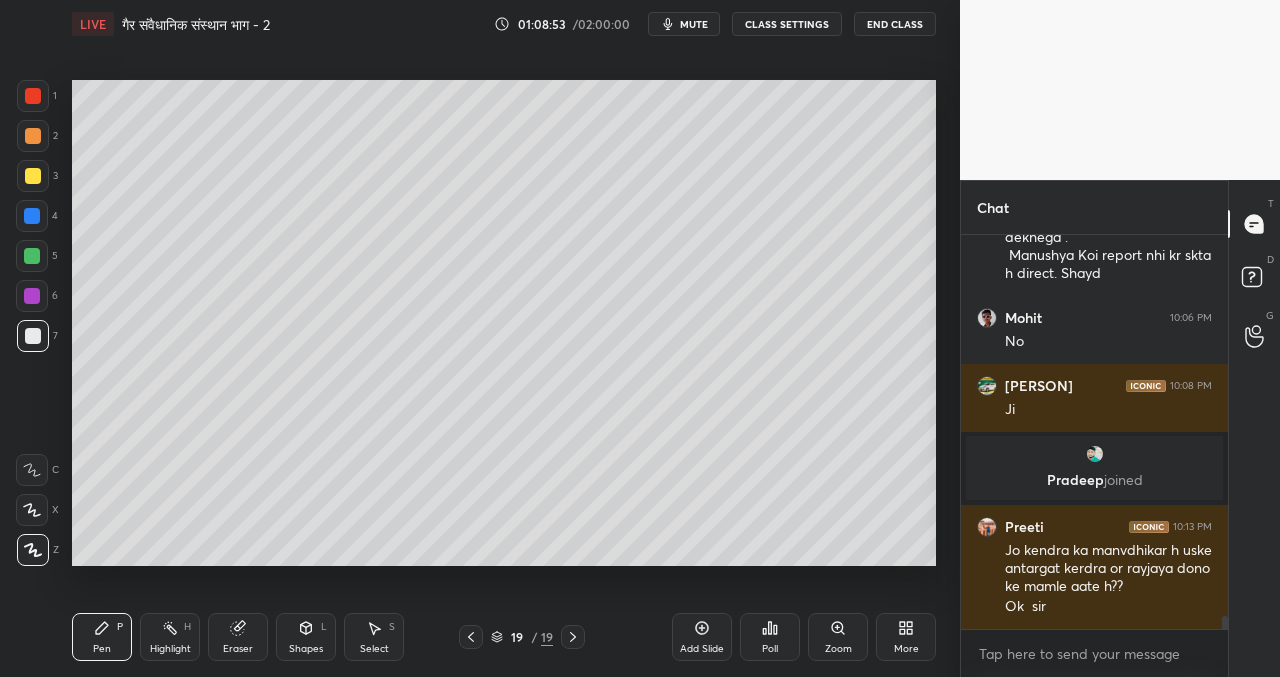scroll, scrollTop: 11490, scrollLeft: 0, axis: vertical 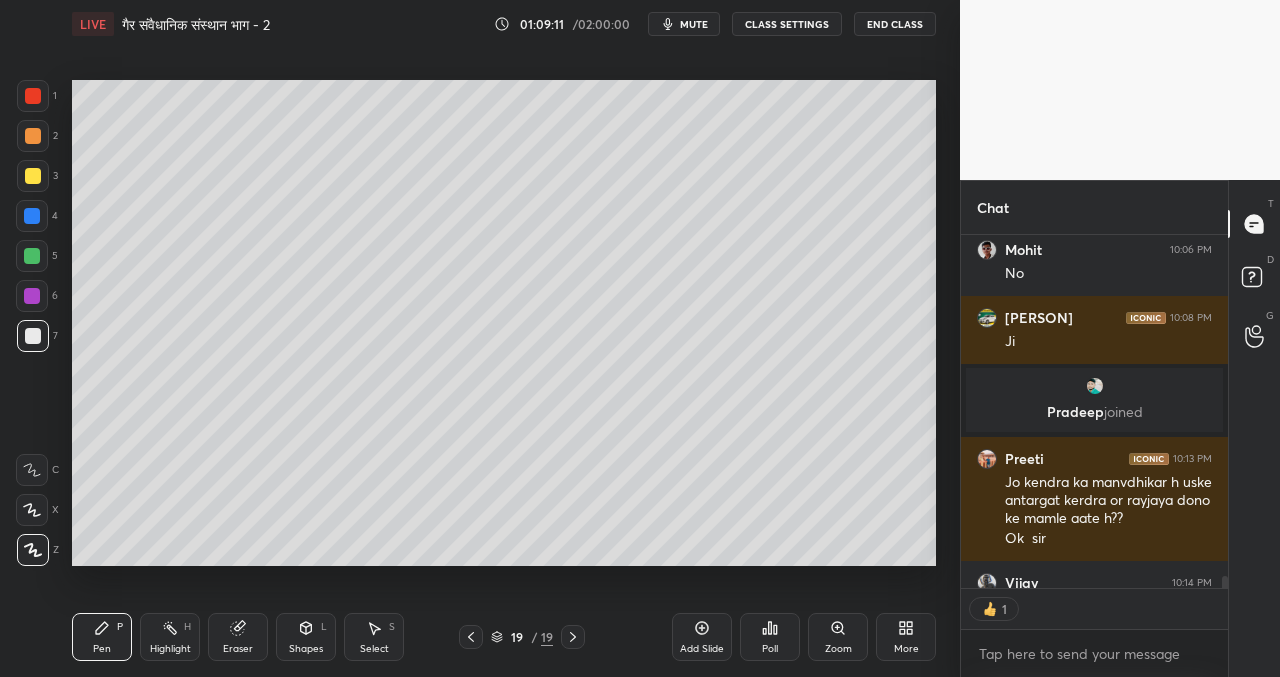 click 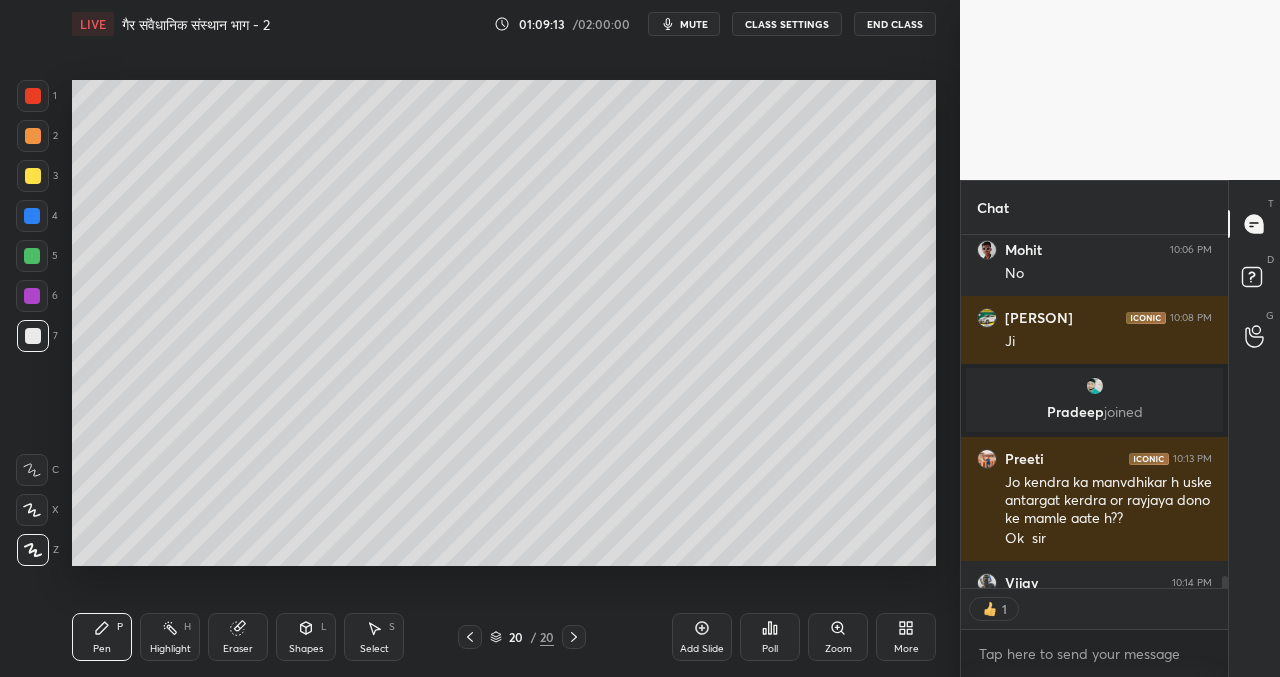scroll, scrollTop: 7, scrollLeft: 7, axis: both 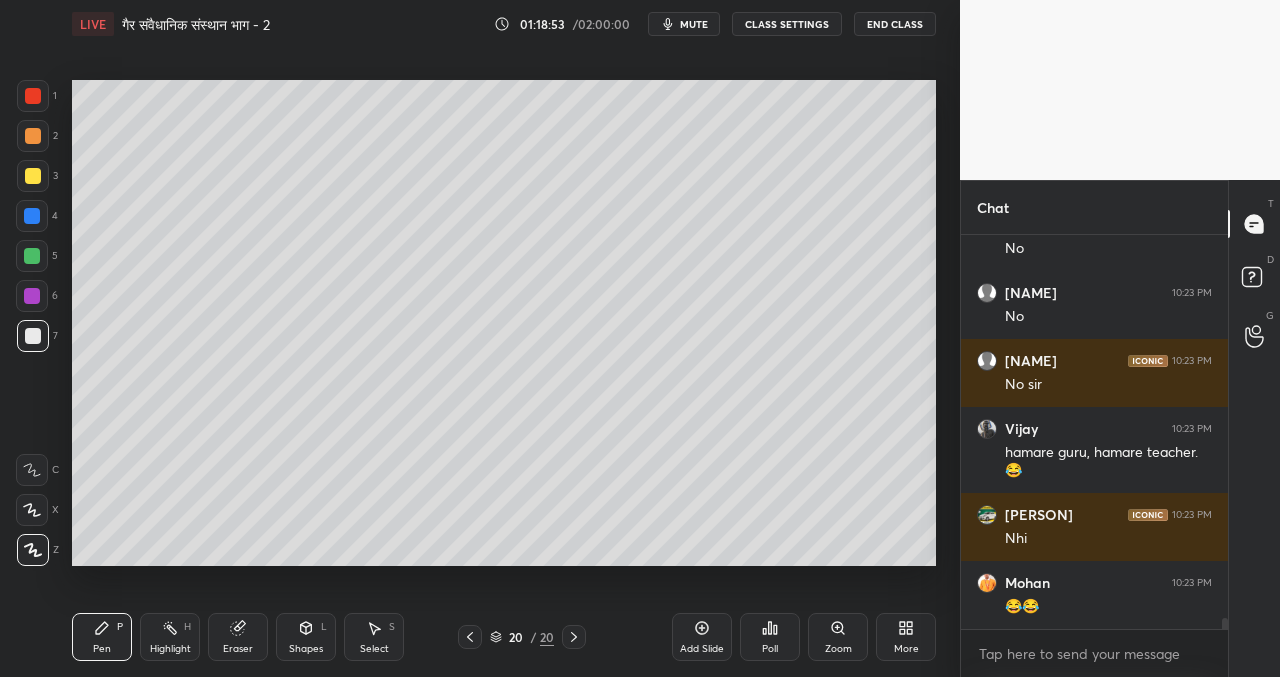 click 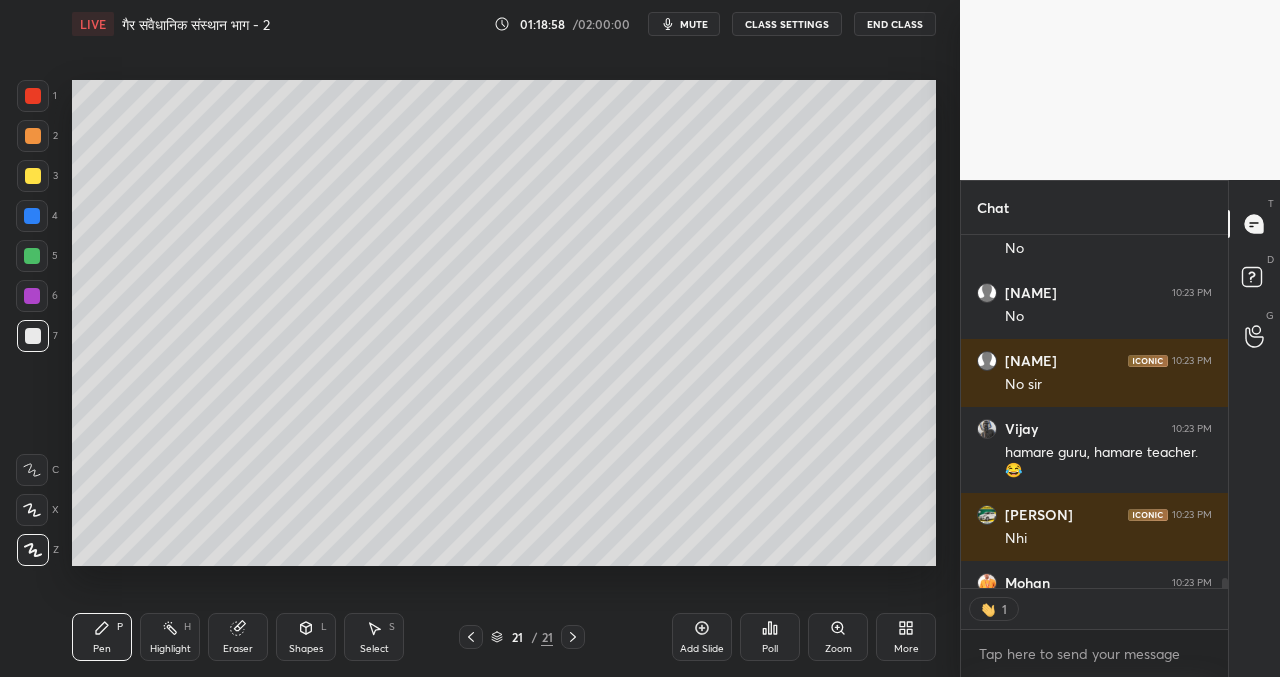 scroll, scrollTop: 347, scrollLeft: 261, axis: both 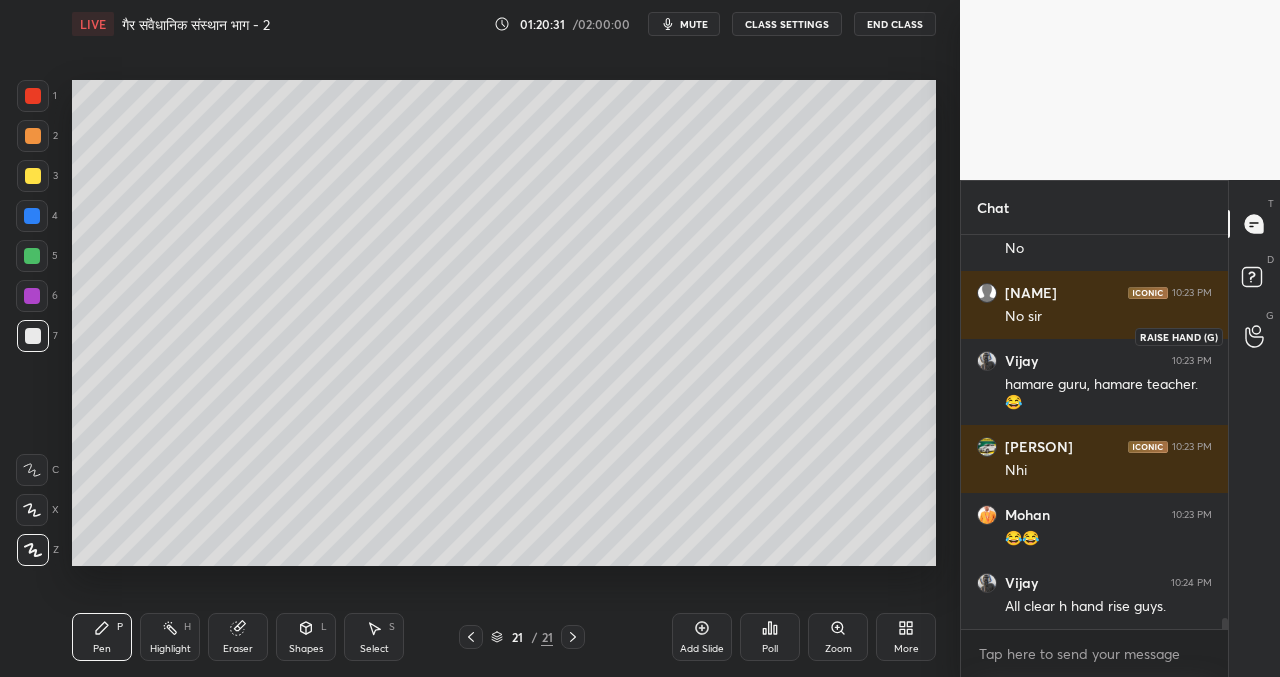click at bounding box center [1255, 336] 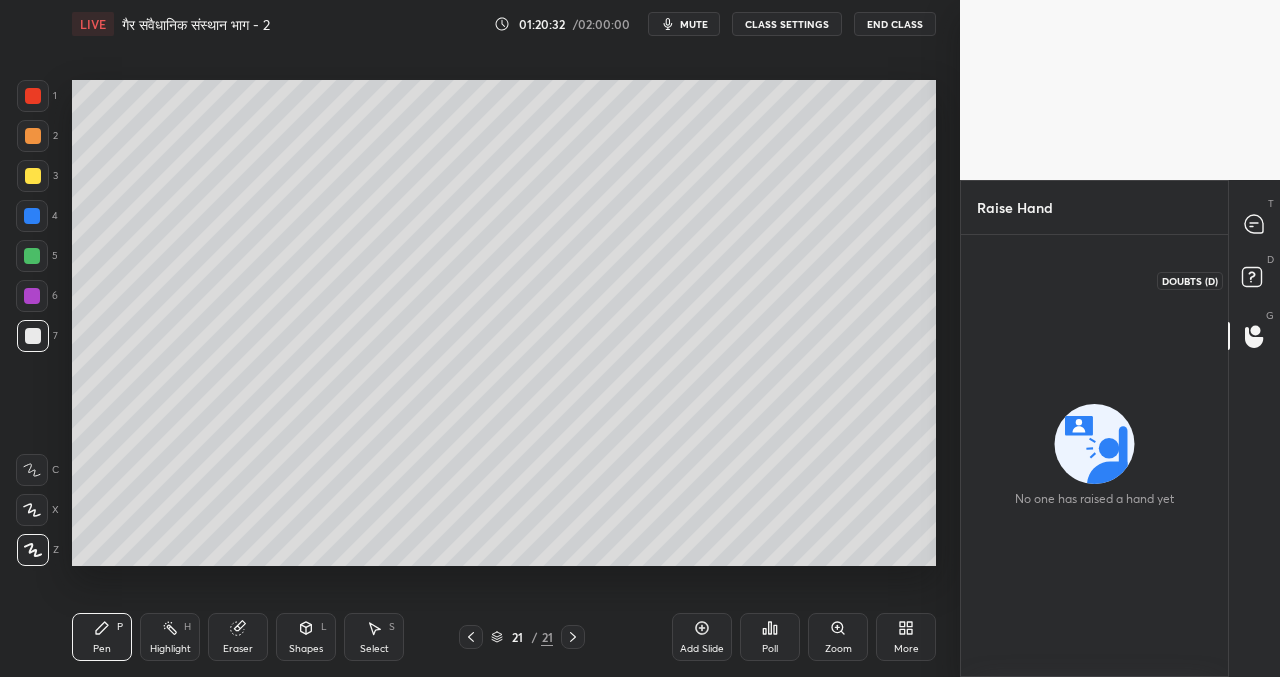 click 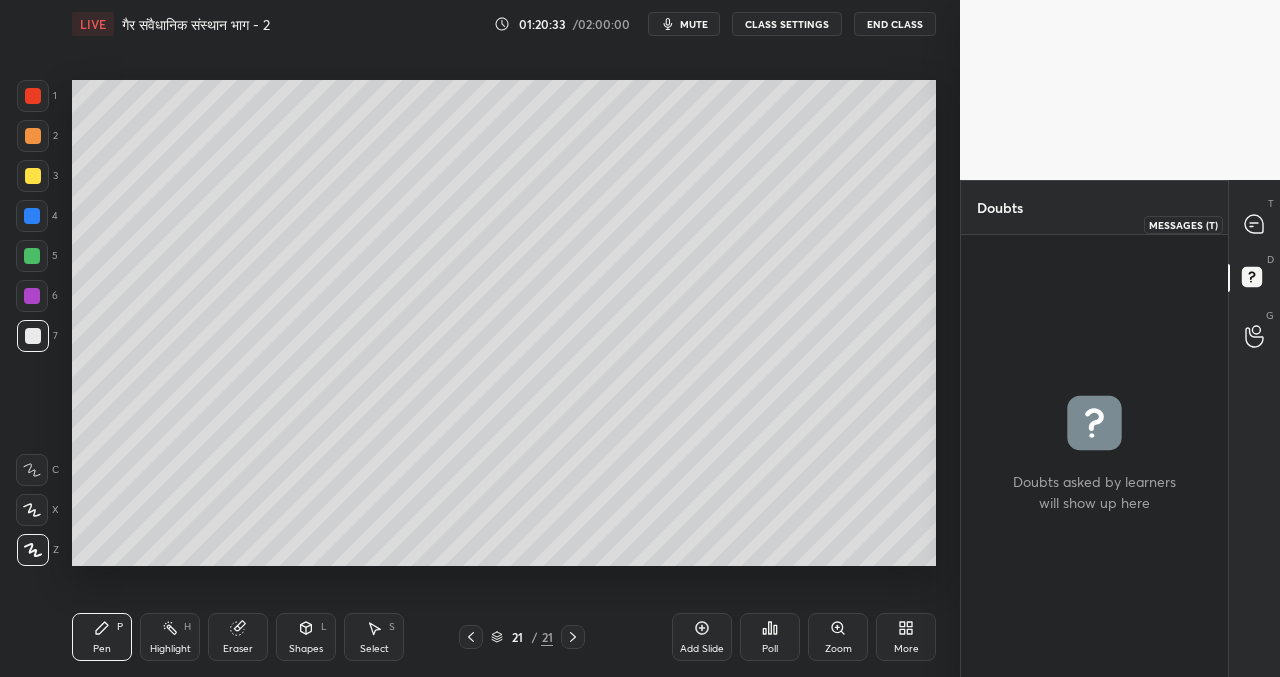 drag, startPoint x: 1254, startPoint y: 231, endPoint x: 1228, endPoint y: 249, distance: 31.622776 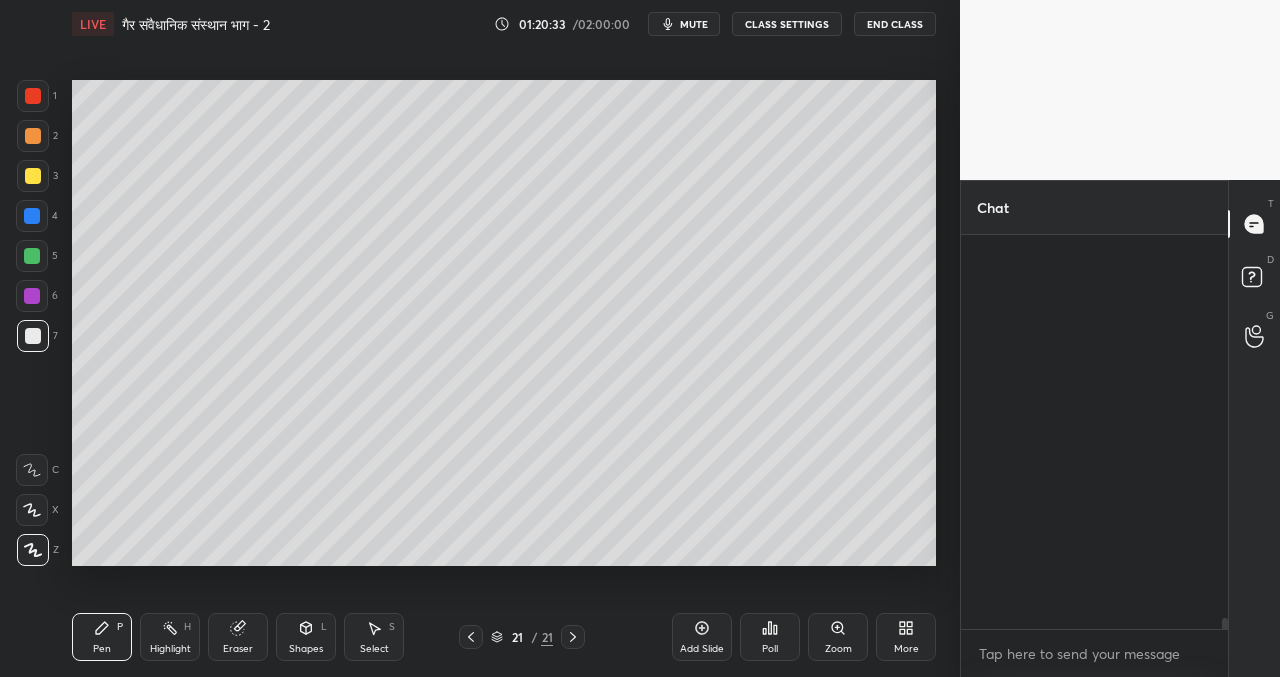 scroll, scrollTop: 13676, scrollLeft: 0, axis: vertical 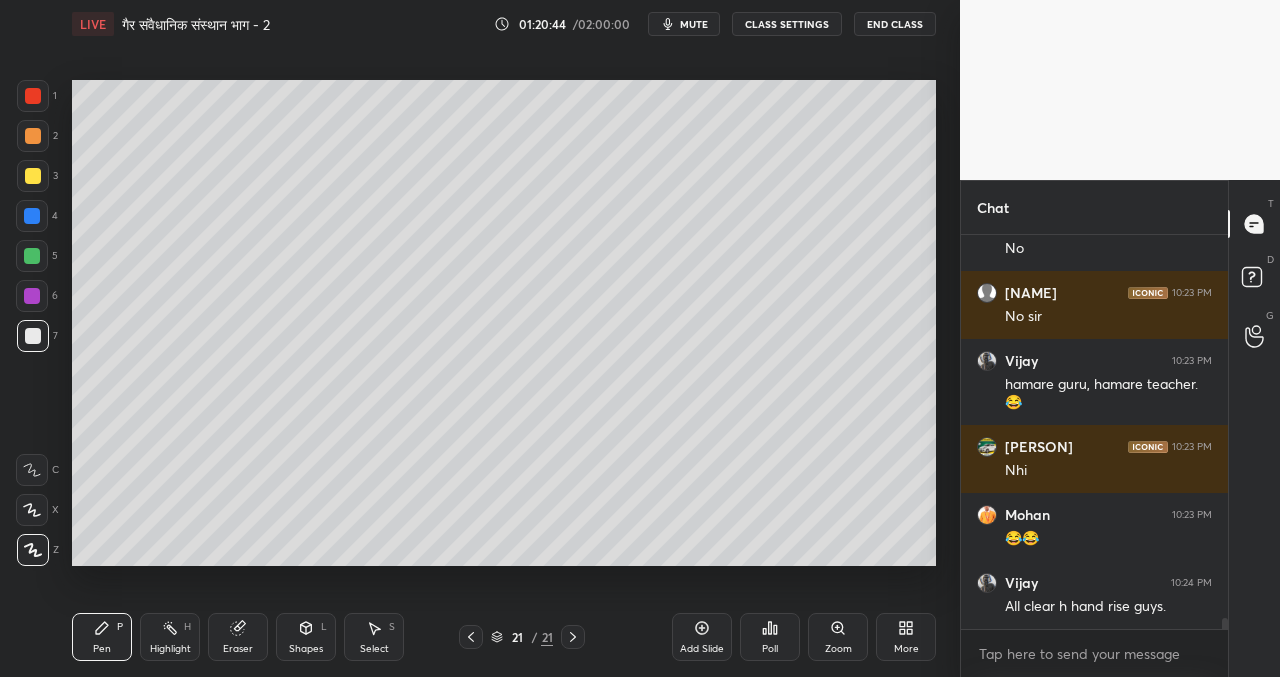 click 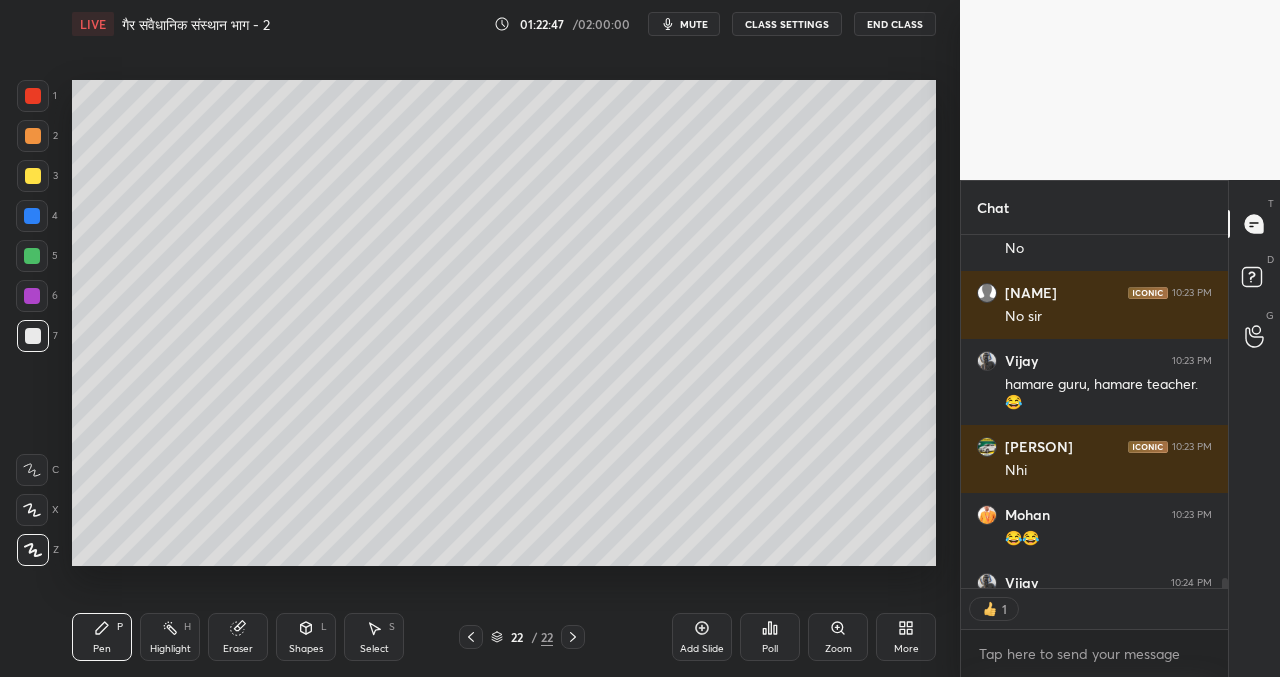 scroll, scrollTop: 347, scrollLeft: 261, axis: both 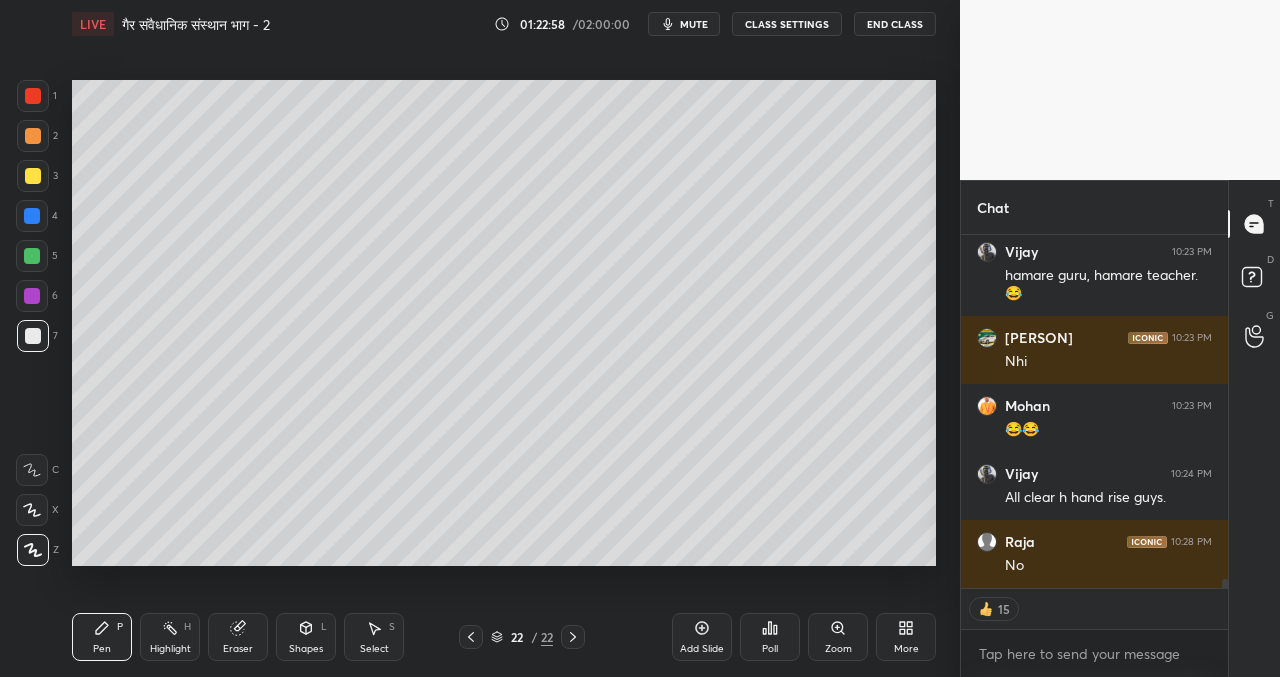 click 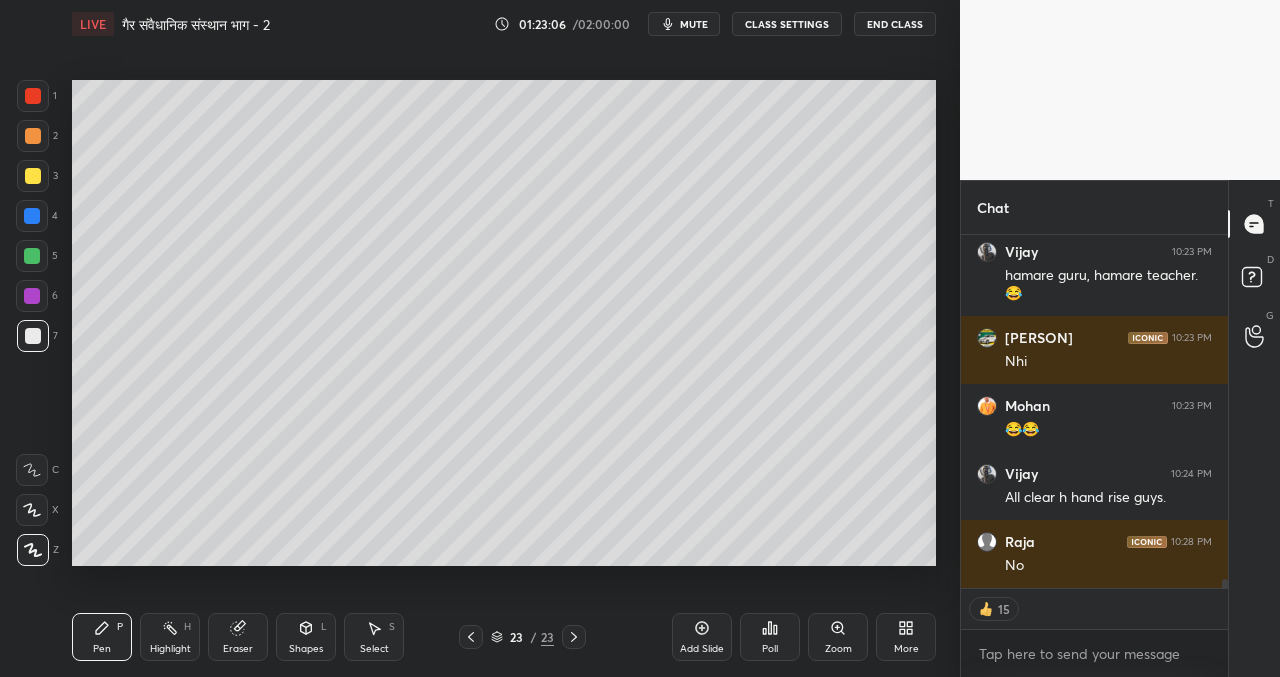 scroll, scrollTop: 6, scrollLeft: 7, axis: both 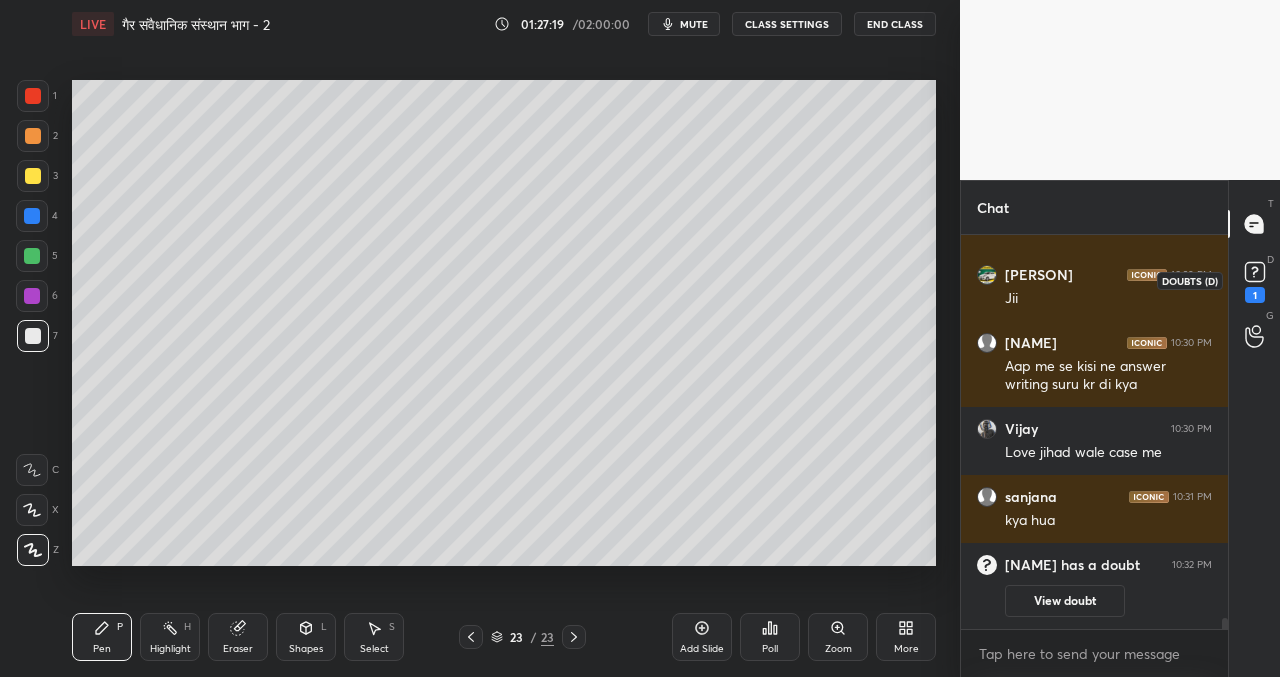 click 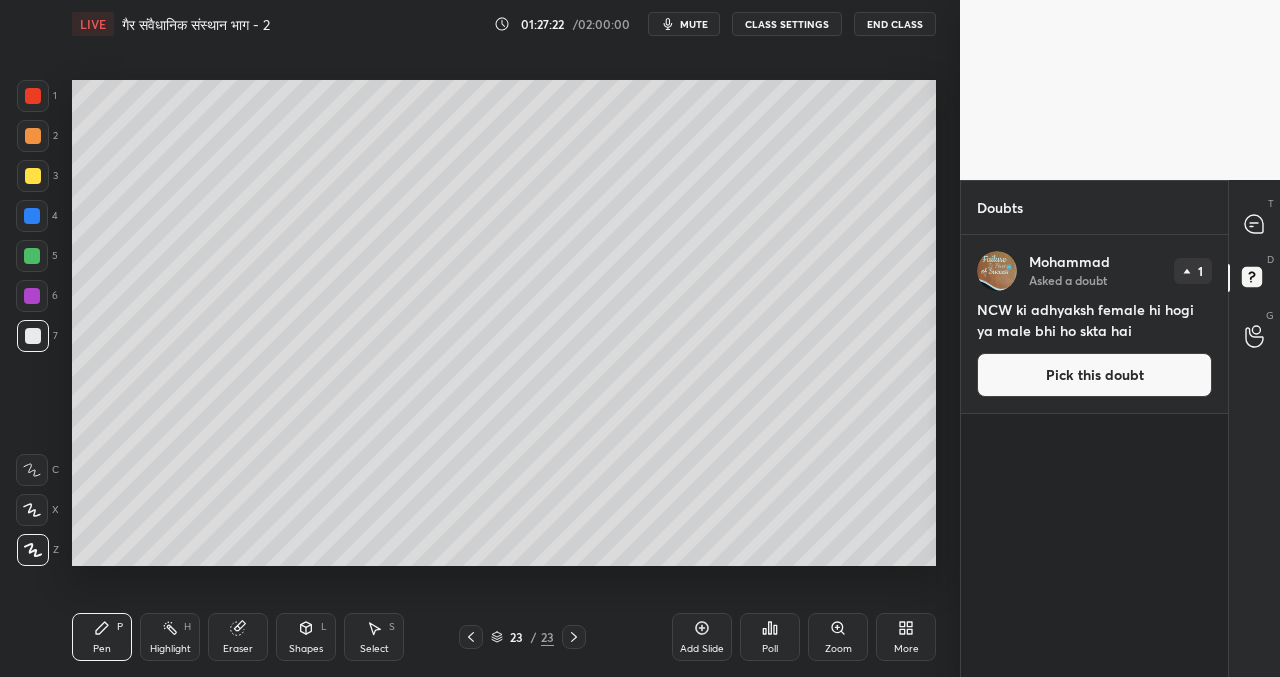 drag, startPoint x: 1092, startPoint y: 377, endPoint x: 1059, endPoint y: 377, distance: 33 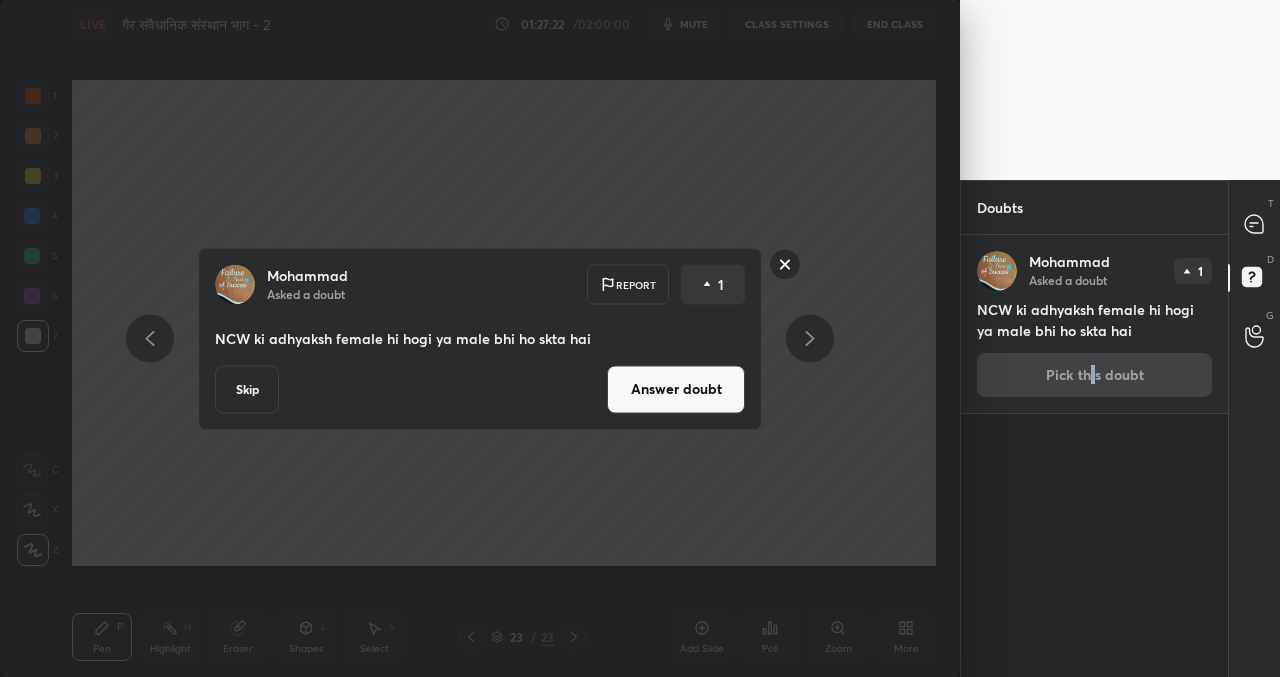 click on "Answer doubt" at bounding box center [676, 389] 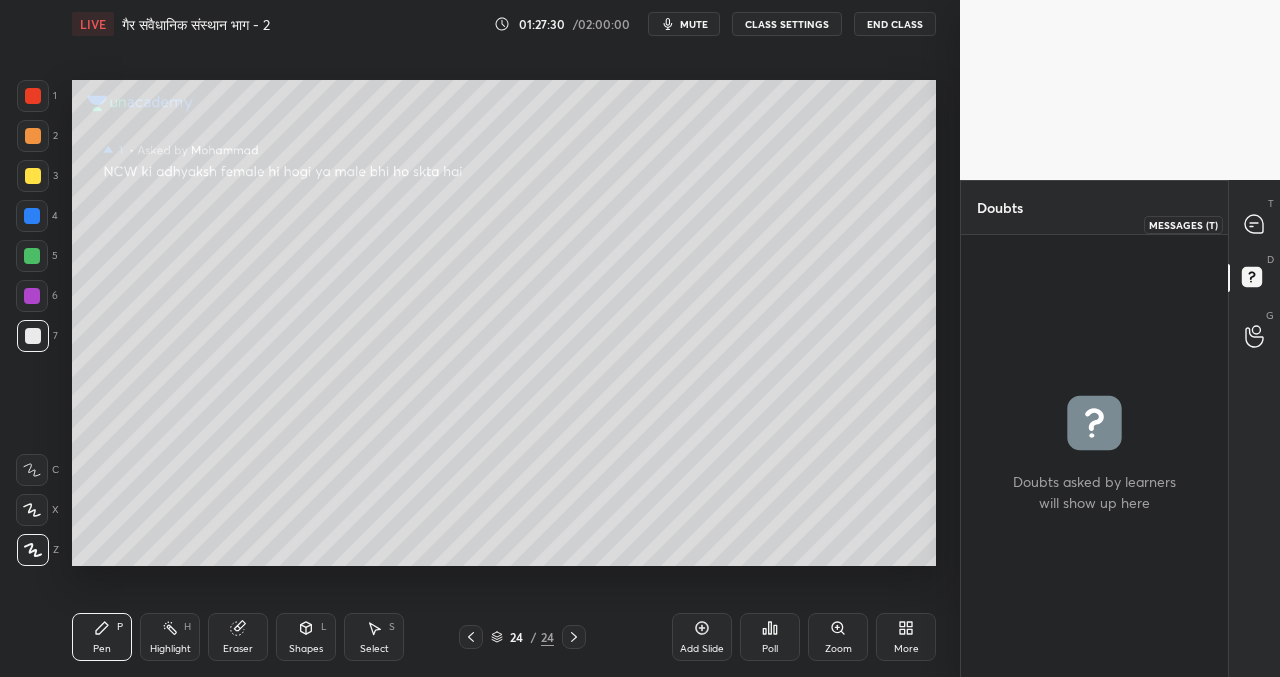 click at bounding box center (1255, 224) 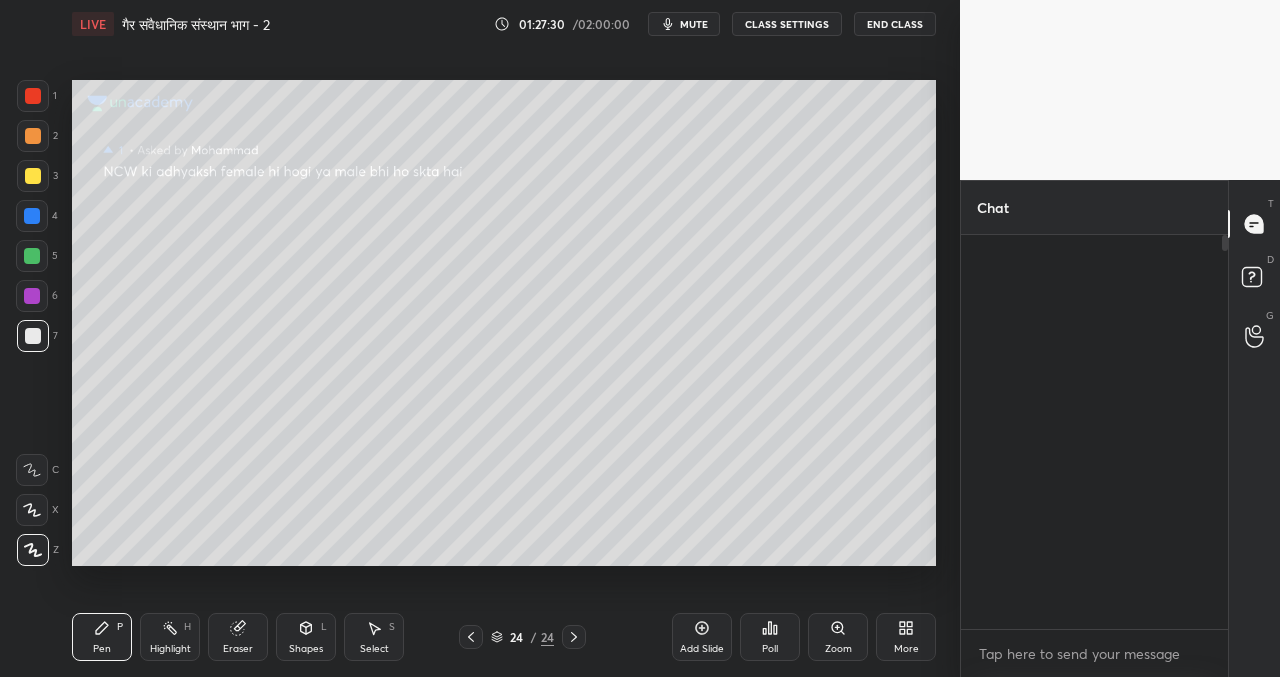 scroll, scrollTop: 13044, scrollLeft: 0, axis: vertical 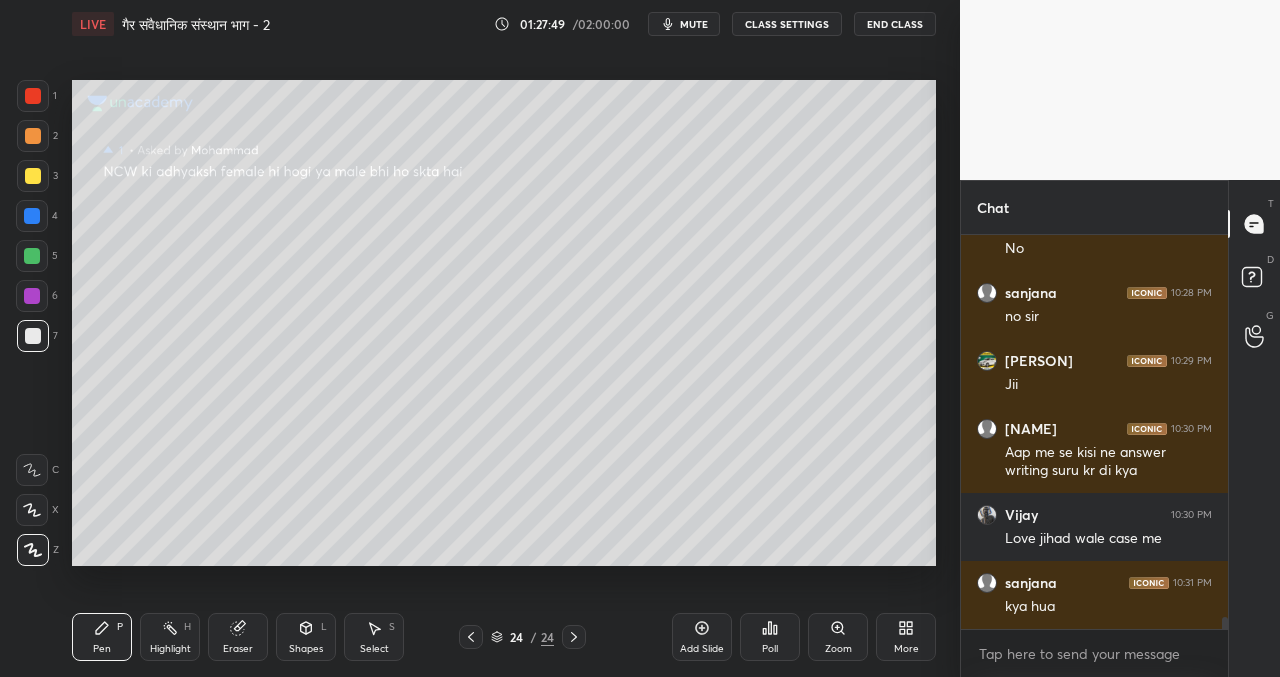 click 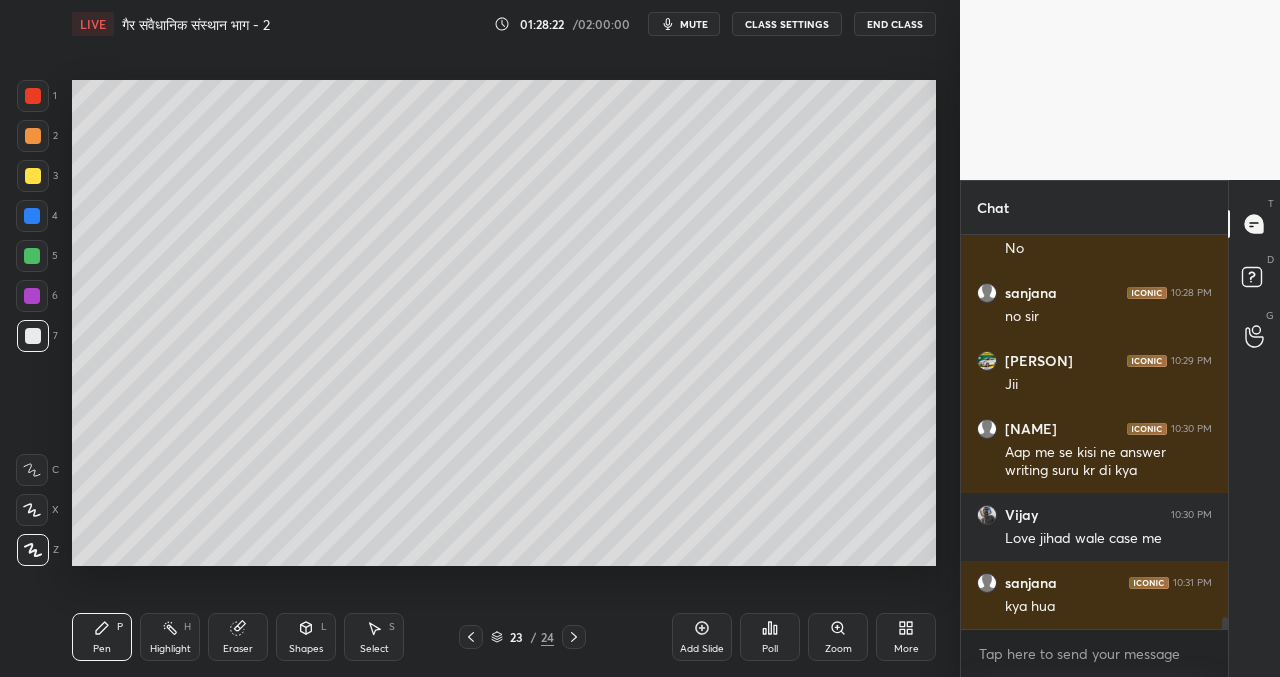 click 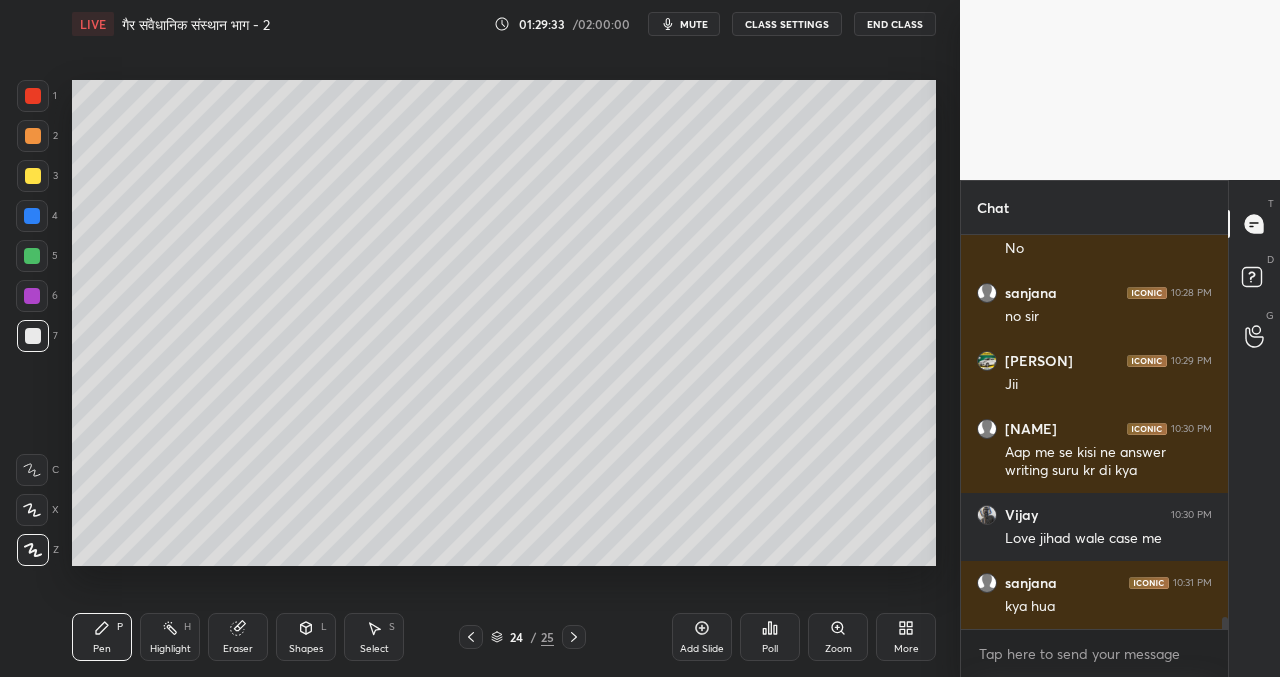 click on "Setting up your live class Poll for   secs No correct answer Start poll" at bounding box center [504, 322] 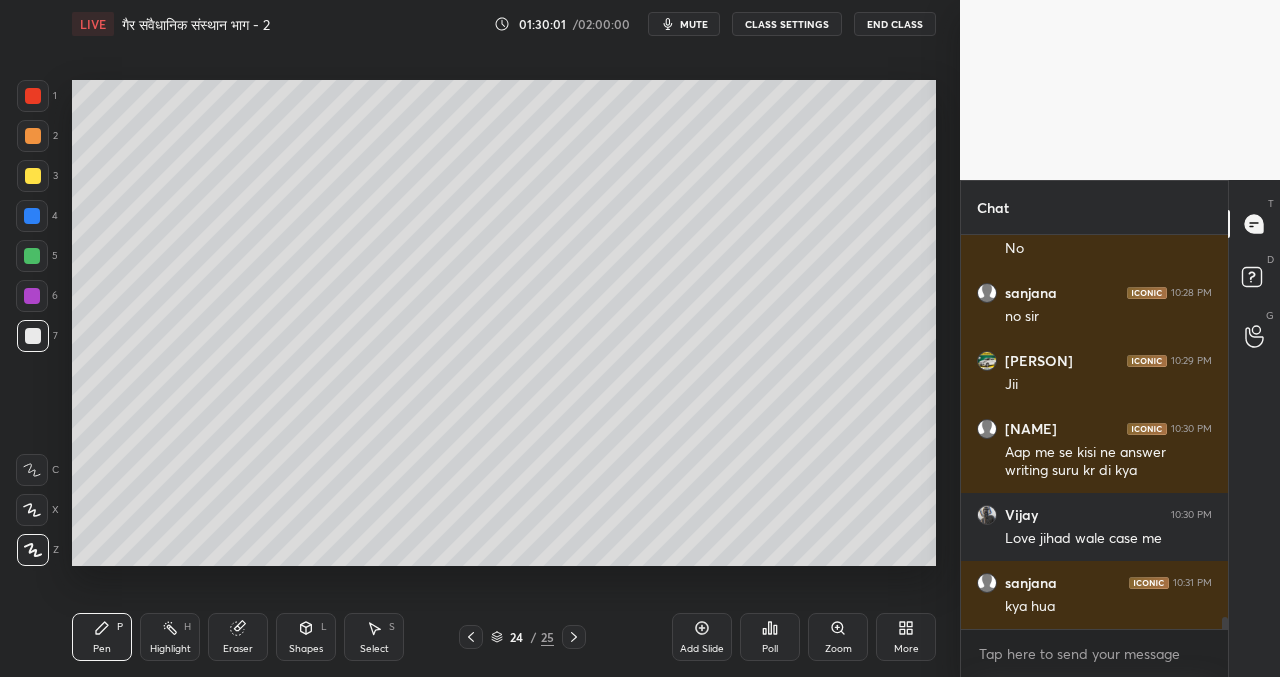 click on "Add Slide" at bounding box center (702, 637) 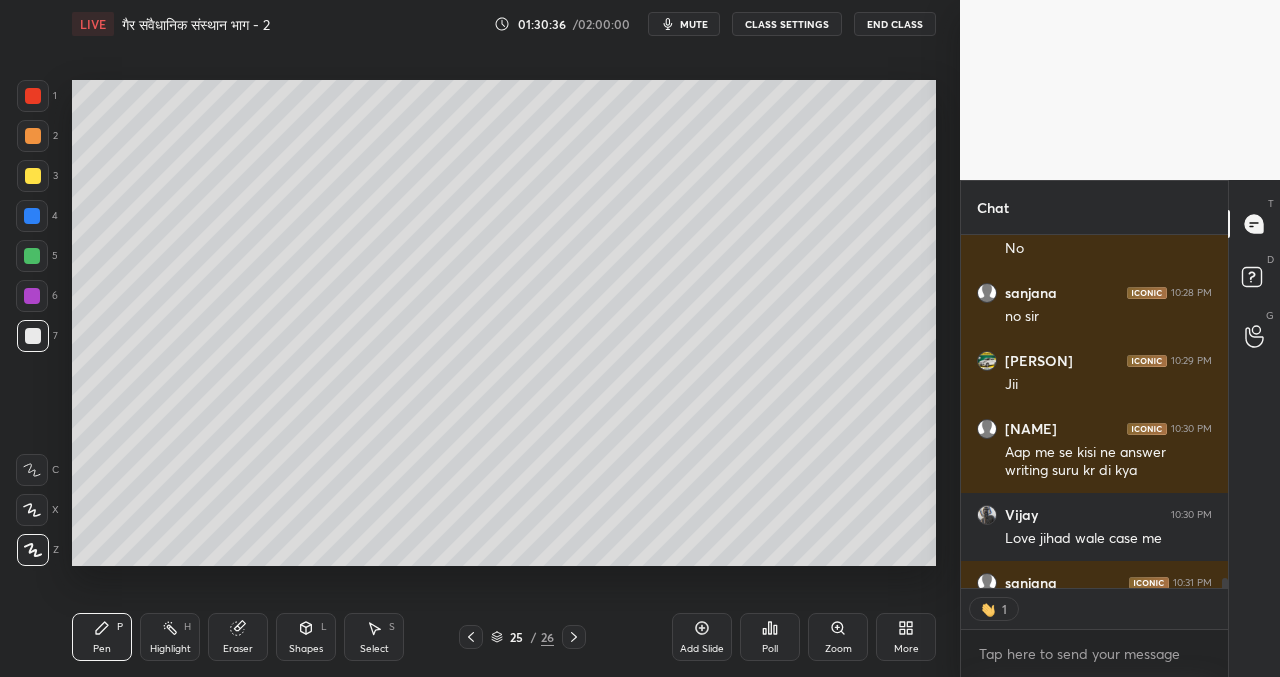 scroll, scrollTop: 347, scrollLeft: 261, axis: both 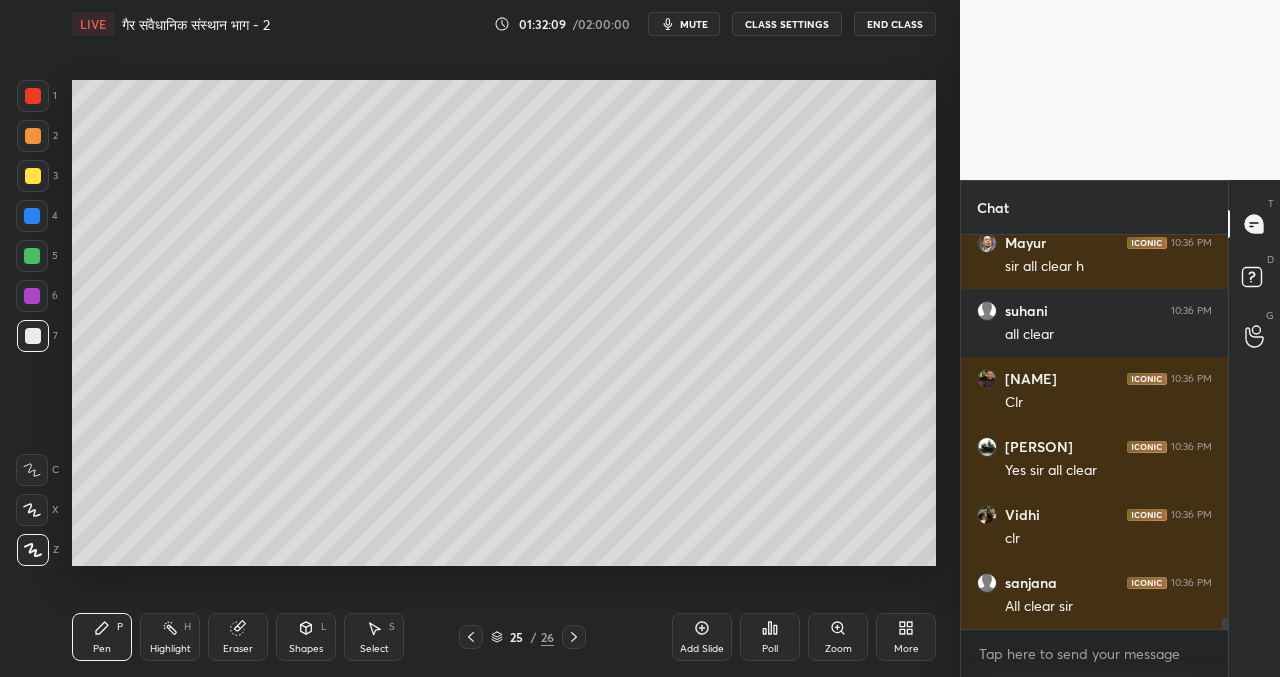 click 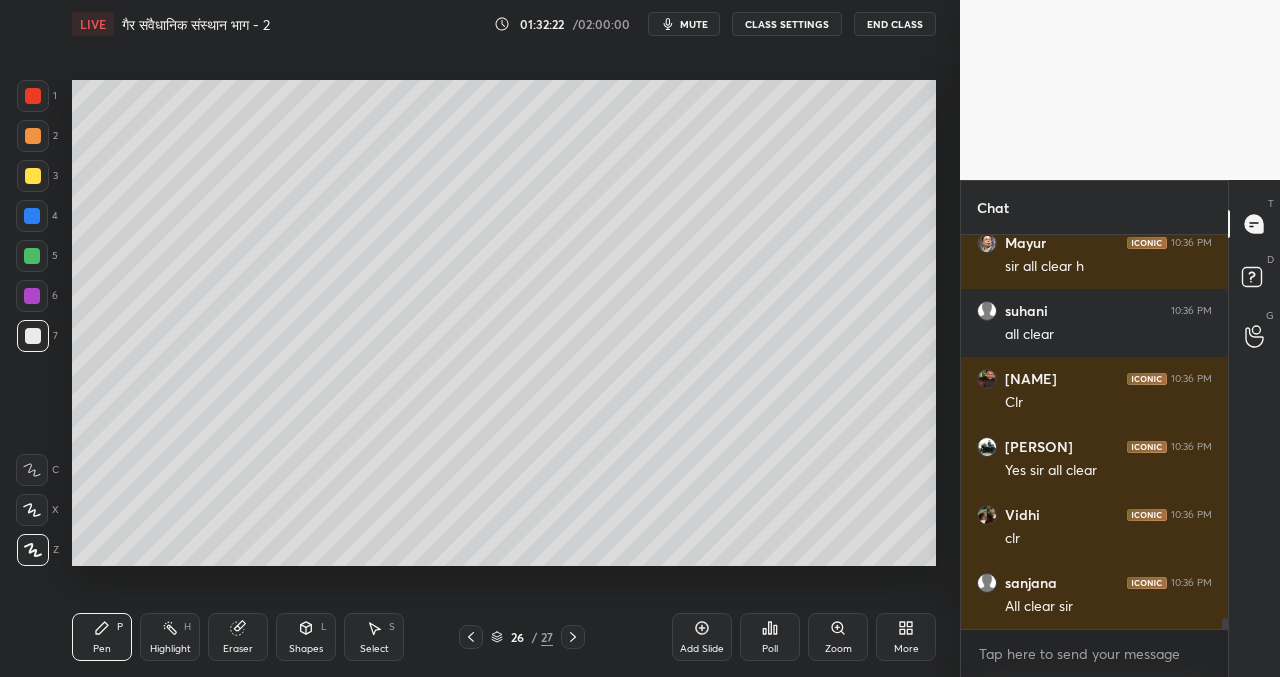drag, startPoint x: 241, startPoint y: 629, endPoint x: 245, endPoint y: 609, distance: 20.396078 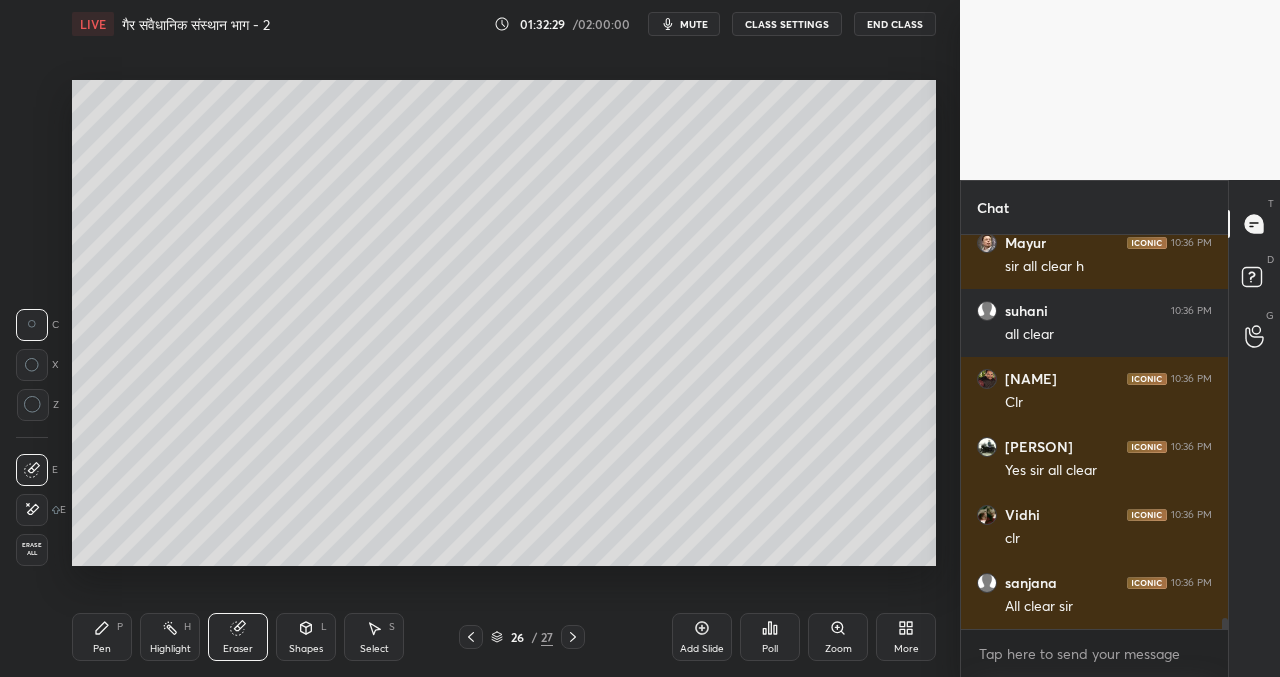 drag, startPoint x: 107, startPoint y: 628, endPoint x: 104, endPoint y: 606, distance: 22.203604 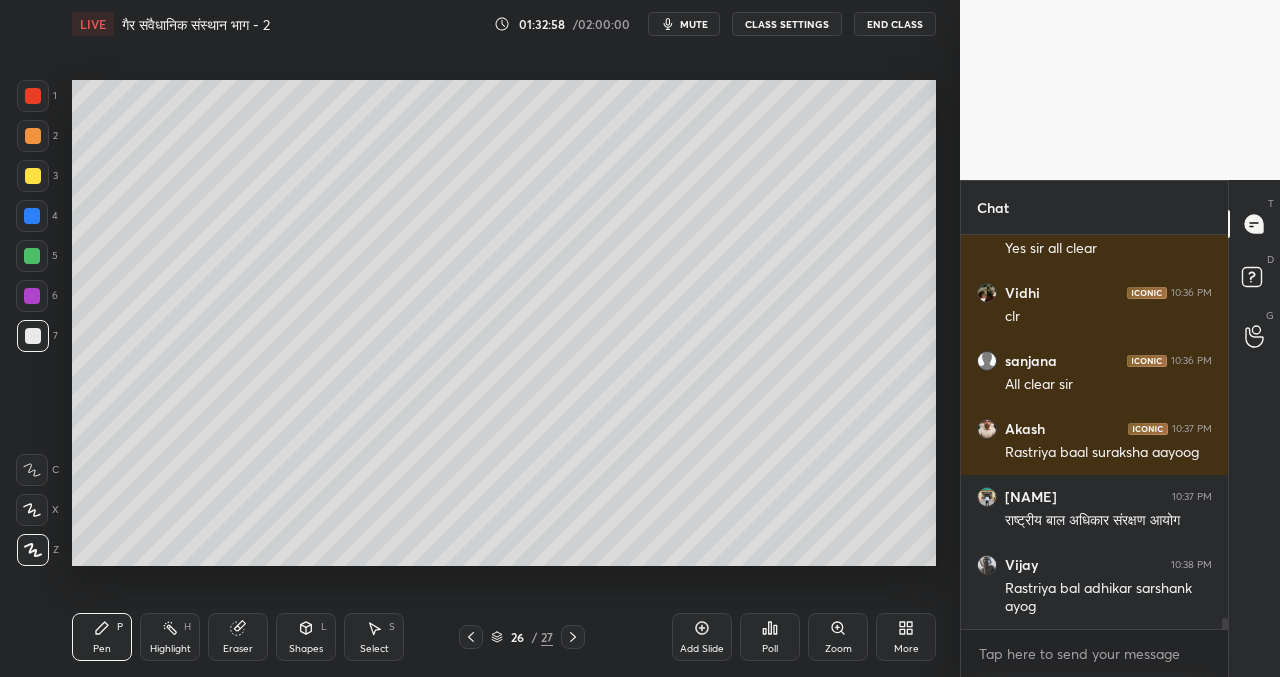scroll, scrollTop: 14472, scrollLeft: 0, axis: vertical 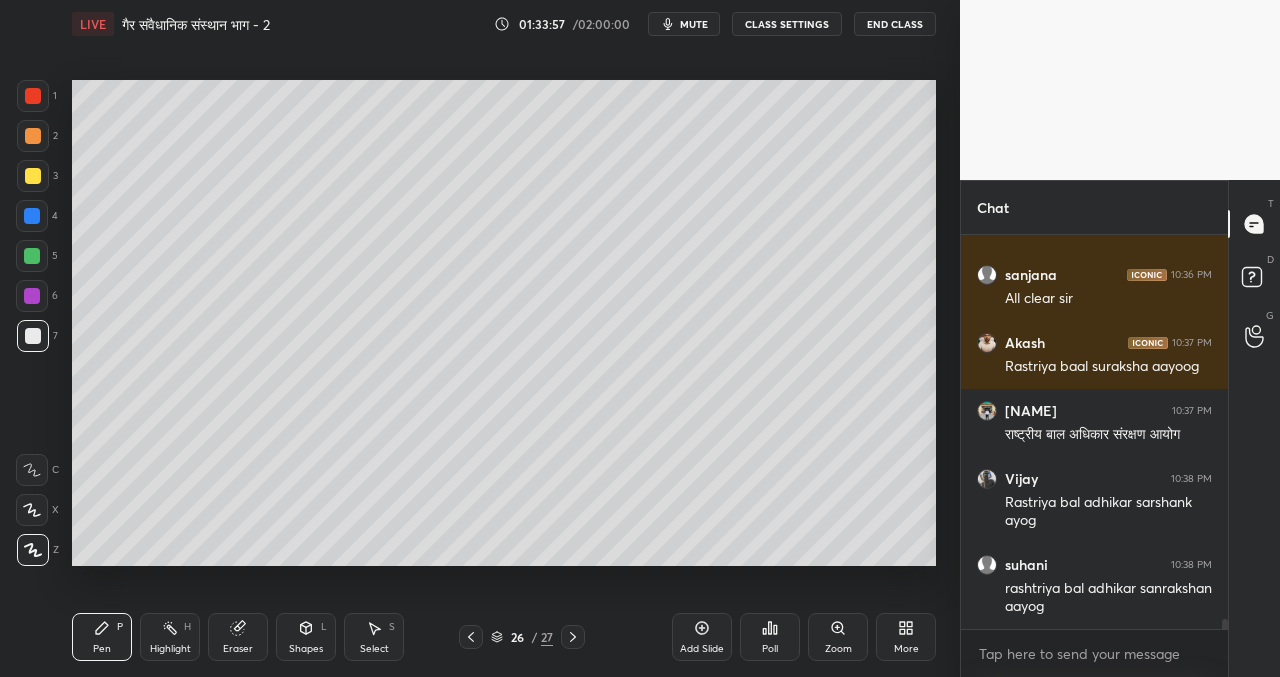 click 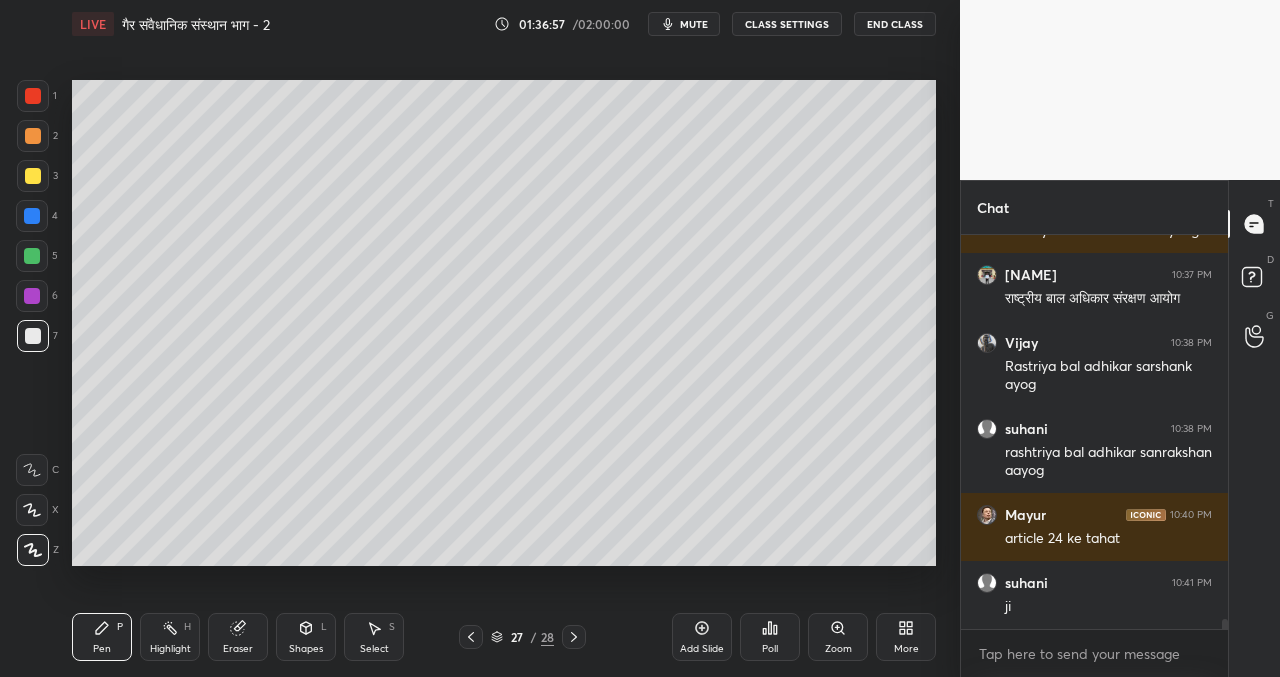 scroll, scrollTop: 14681, scrollLeft: 0, axis: vertical 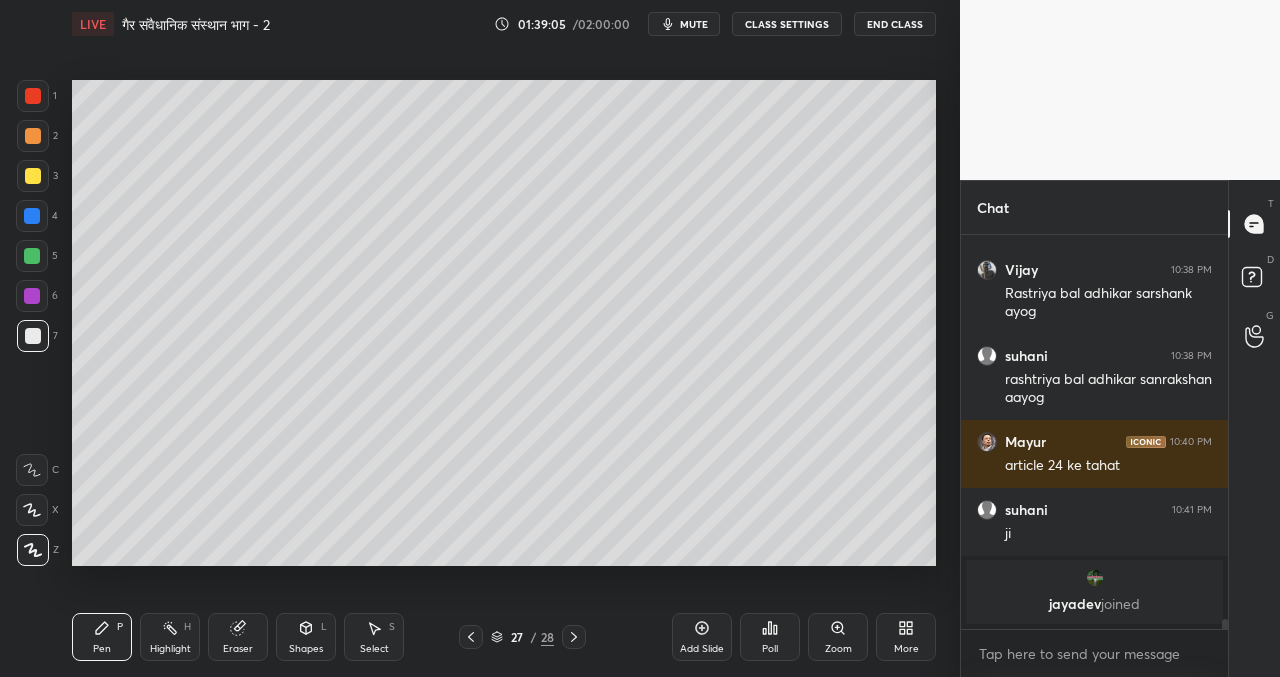 click 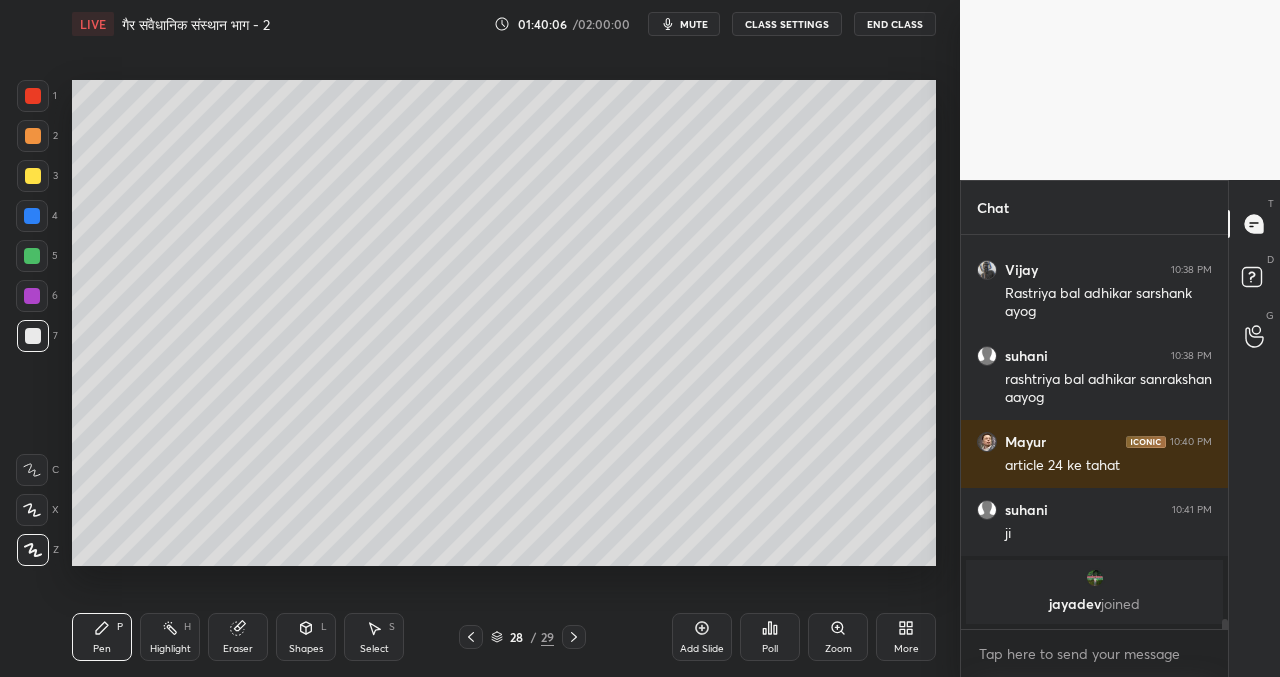 drag, startPoint x: 530, startPoint y: 566, endPoint x: 546, endPoint y: 565, distance: 16.03122 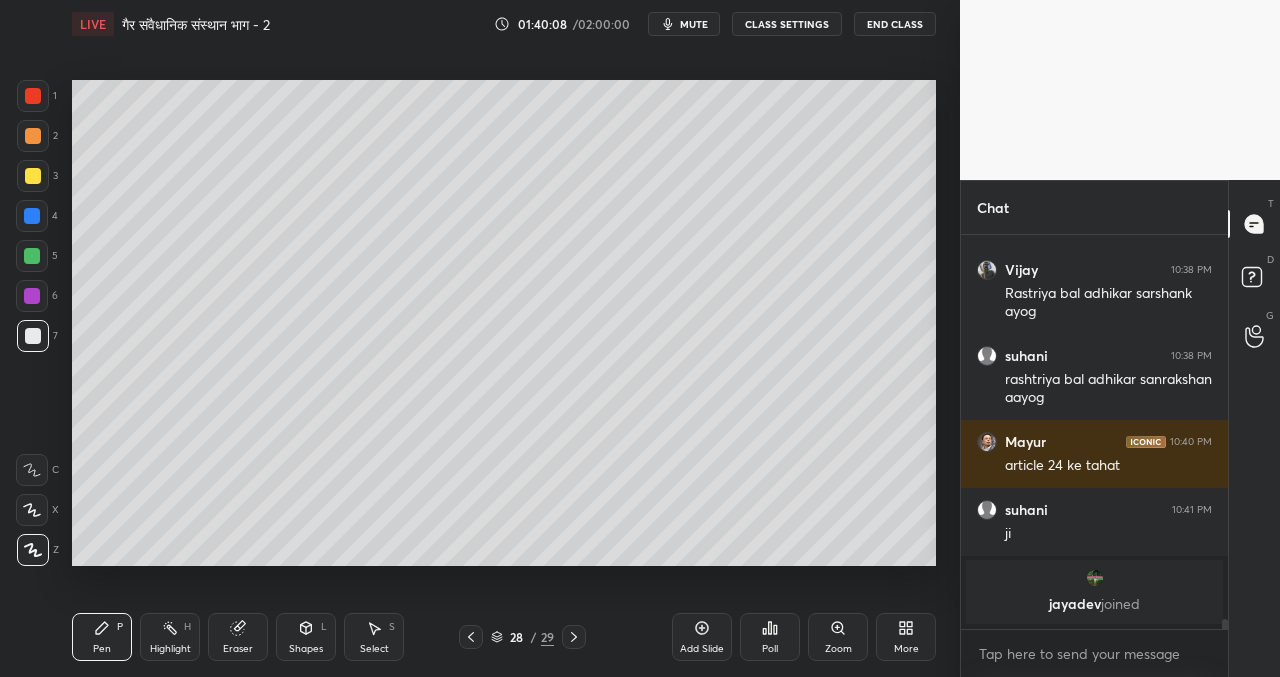 click on "Setting up your live class Poll for   secs No correct answer Start poll" at bounding box center [504, 322] 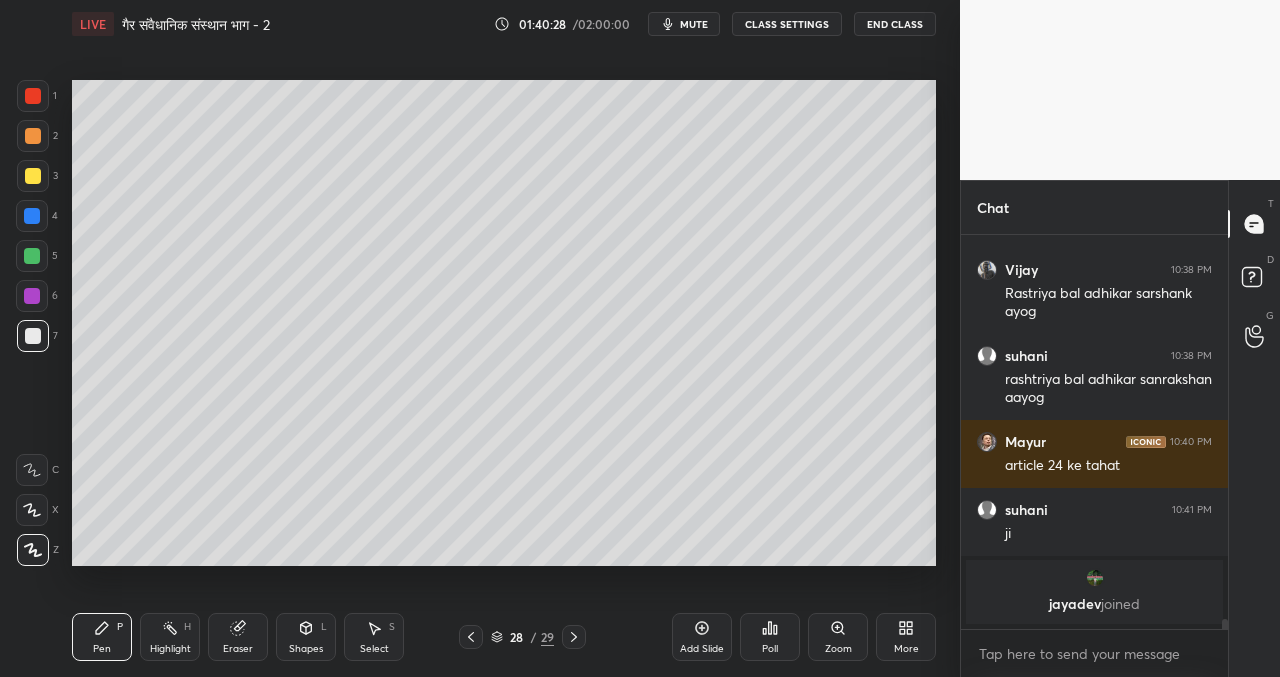 click 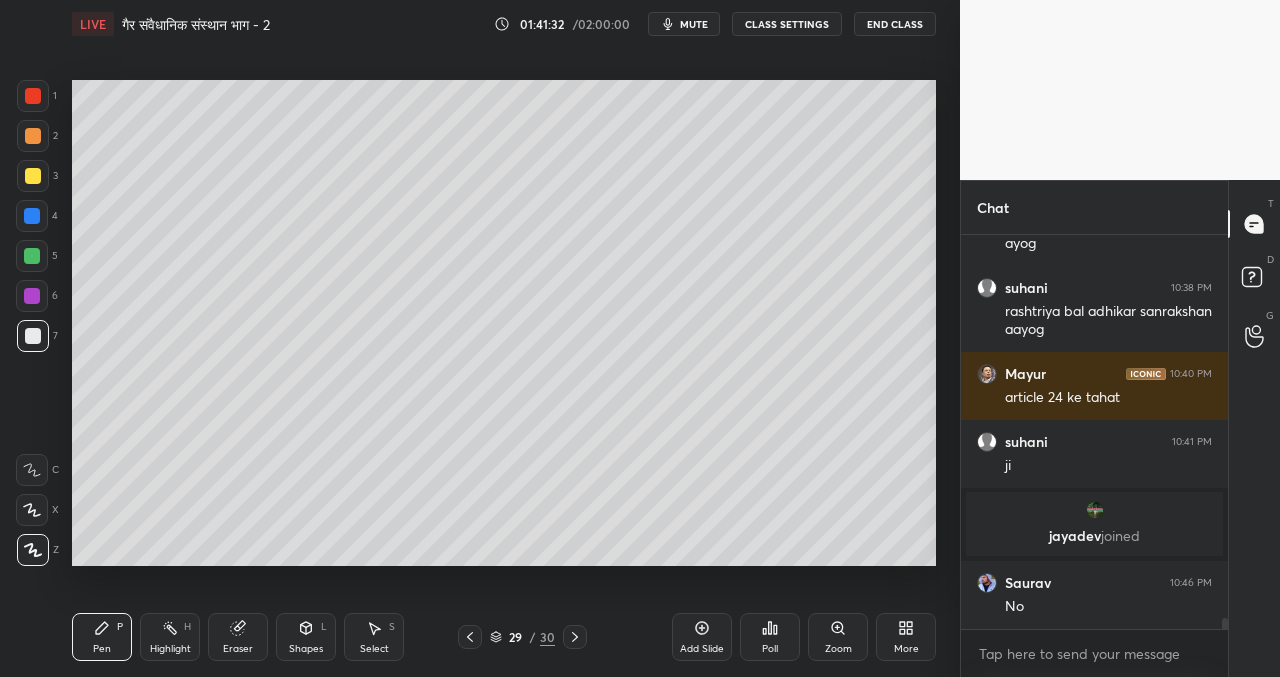 scroll, scrollTop: 13971, scrollLeft: 0, axis: vertical 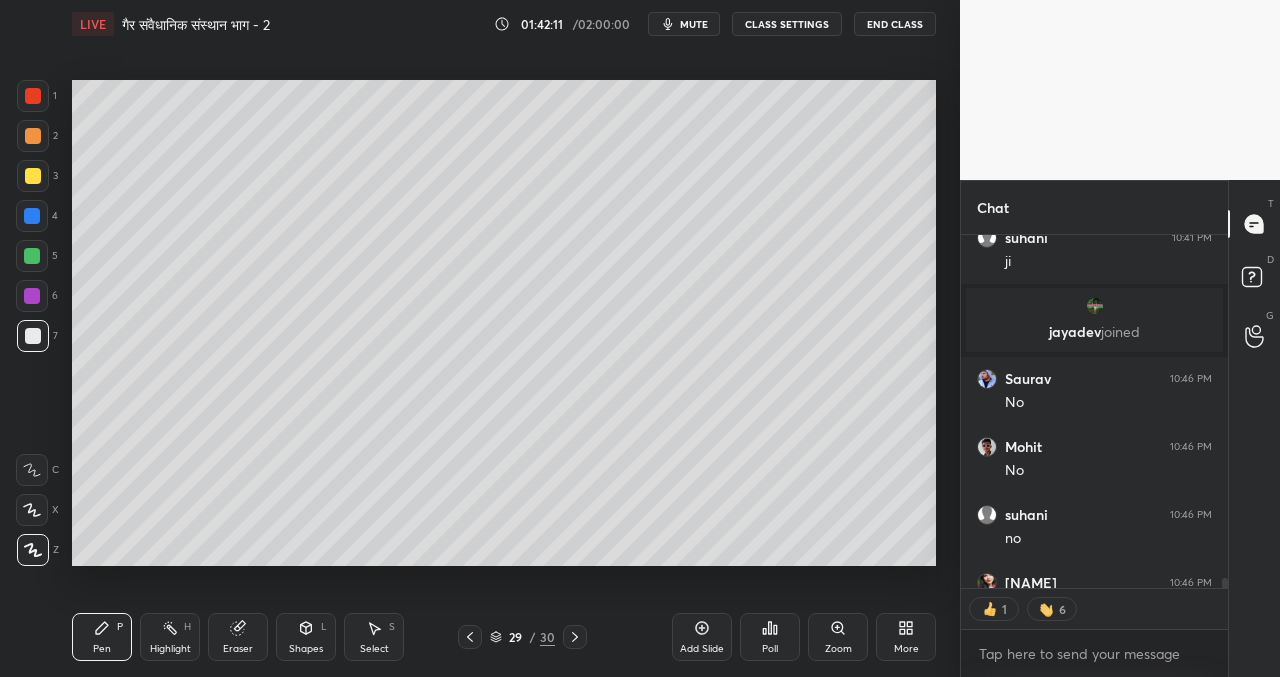 click 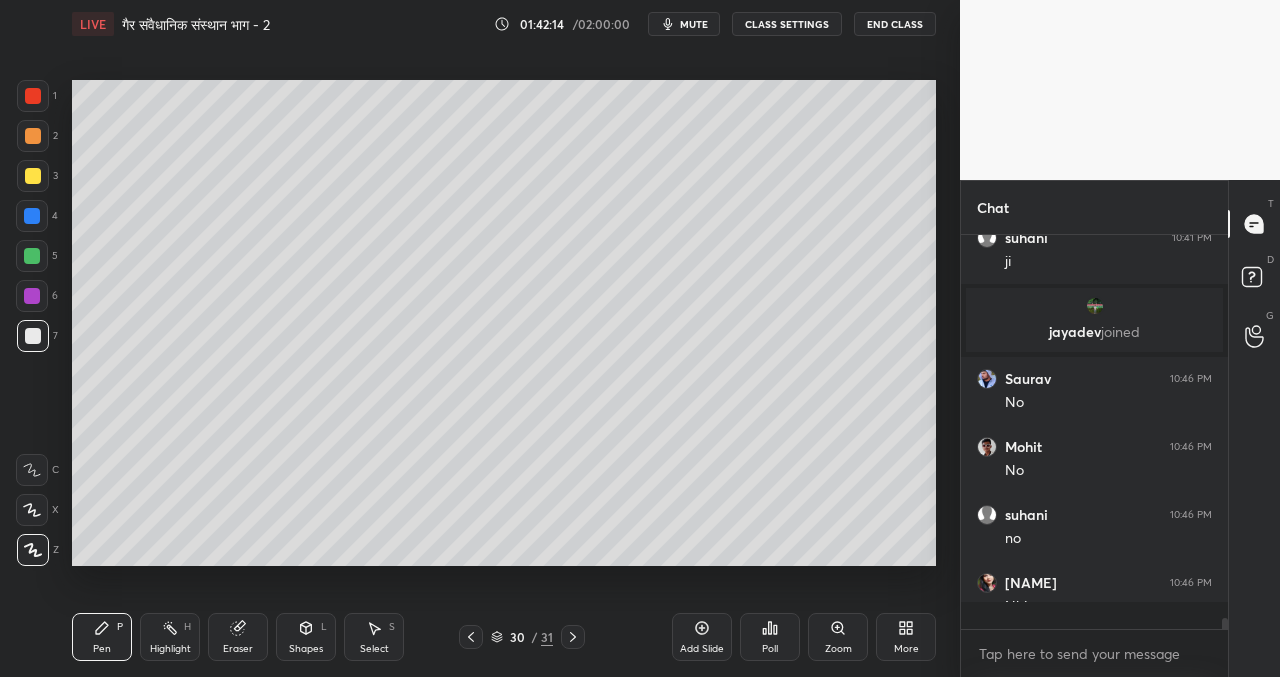 scroll, scrollTop: 7, scrollLeft: 7, axis: both 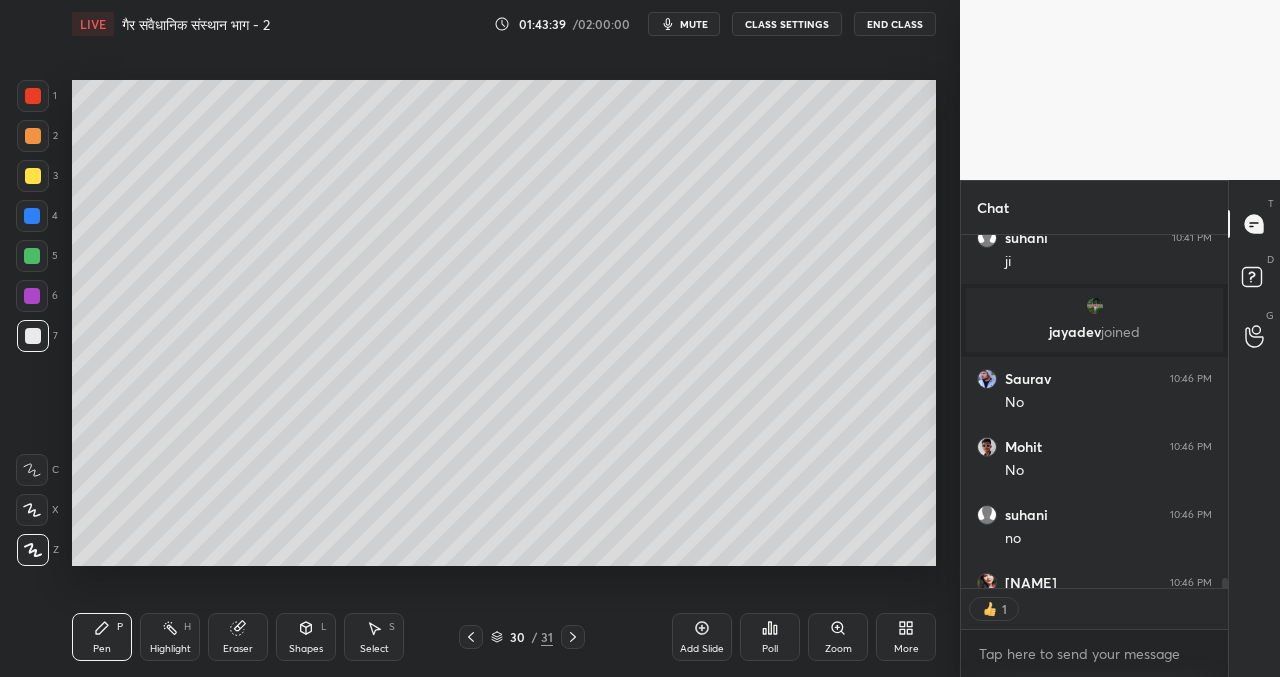 drag, startPoint x: 702, startPoint y: 641, endPoint x: 695, endPoint y: 621, distance: 21.189621 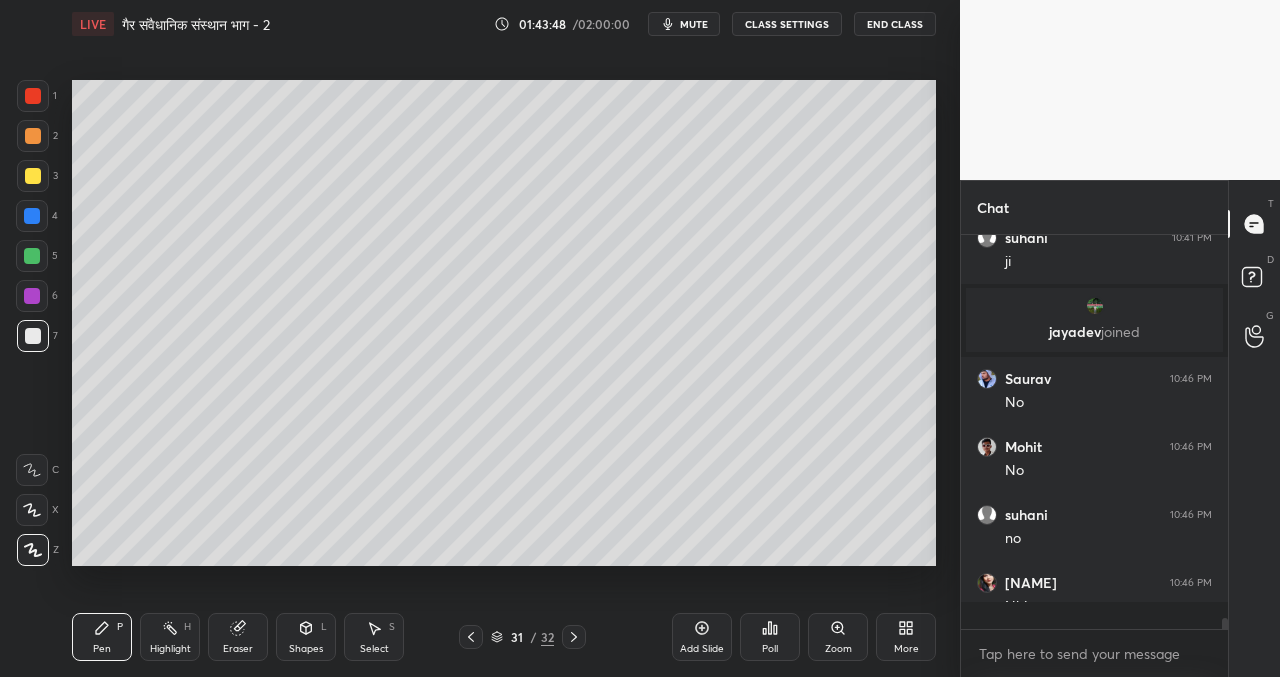 scroll, scrollTop: 7, scrollLeft: 7, axis: both 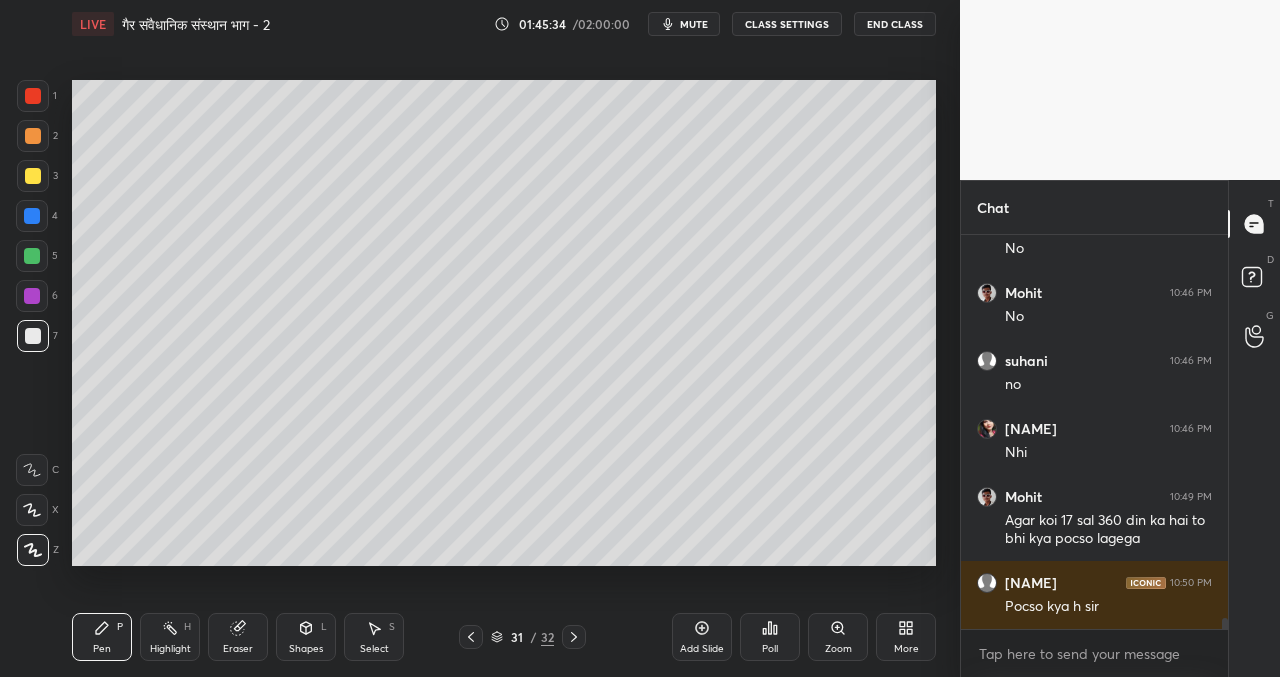 drag, startPoint x: 698, startPoint y: 631, endPoint x: 679, endPoint y: 591, distance: 44.28318 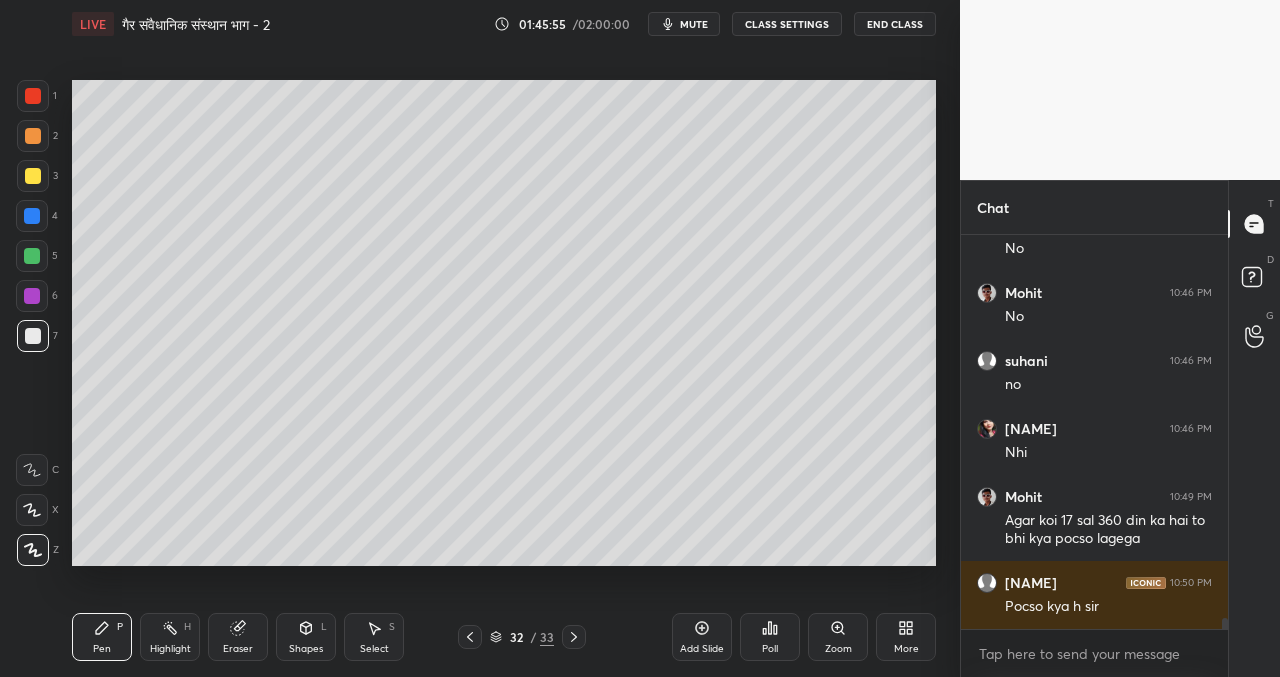 scroll, scrollTop: 347, scrollLeft: 261, axis: both 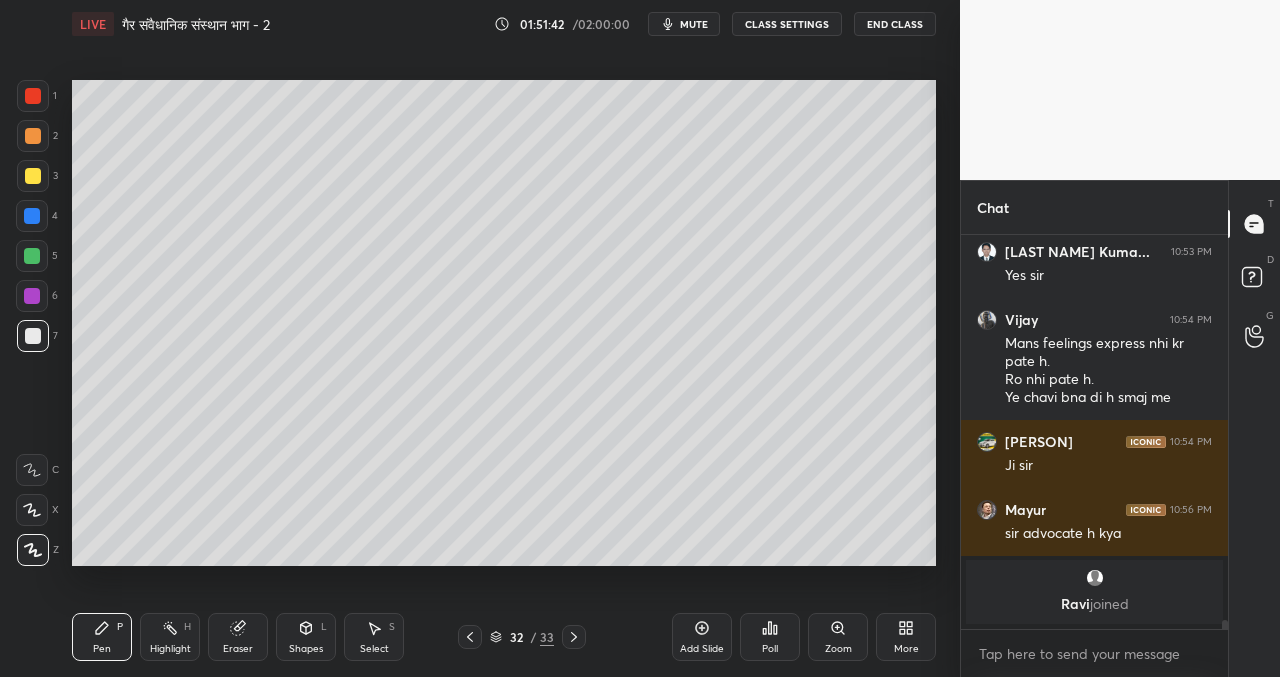 click 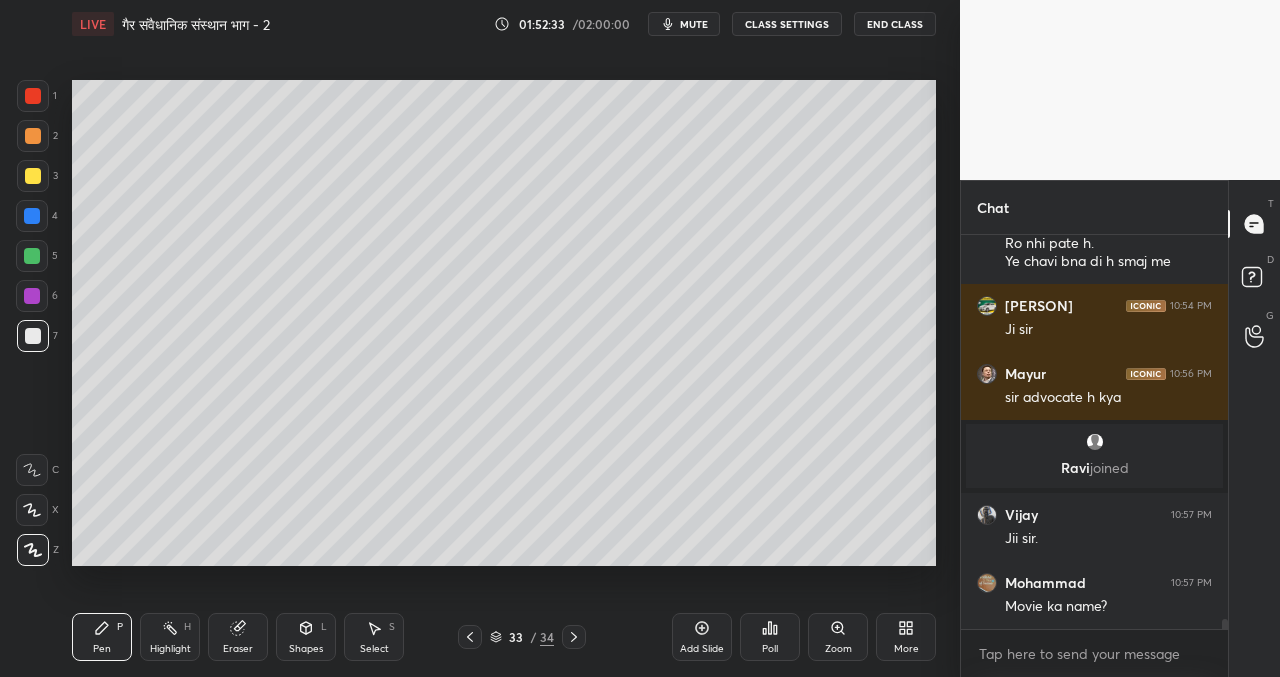 scroll, scrollTop: 15651, scrollLeft: 0, axis: vertical 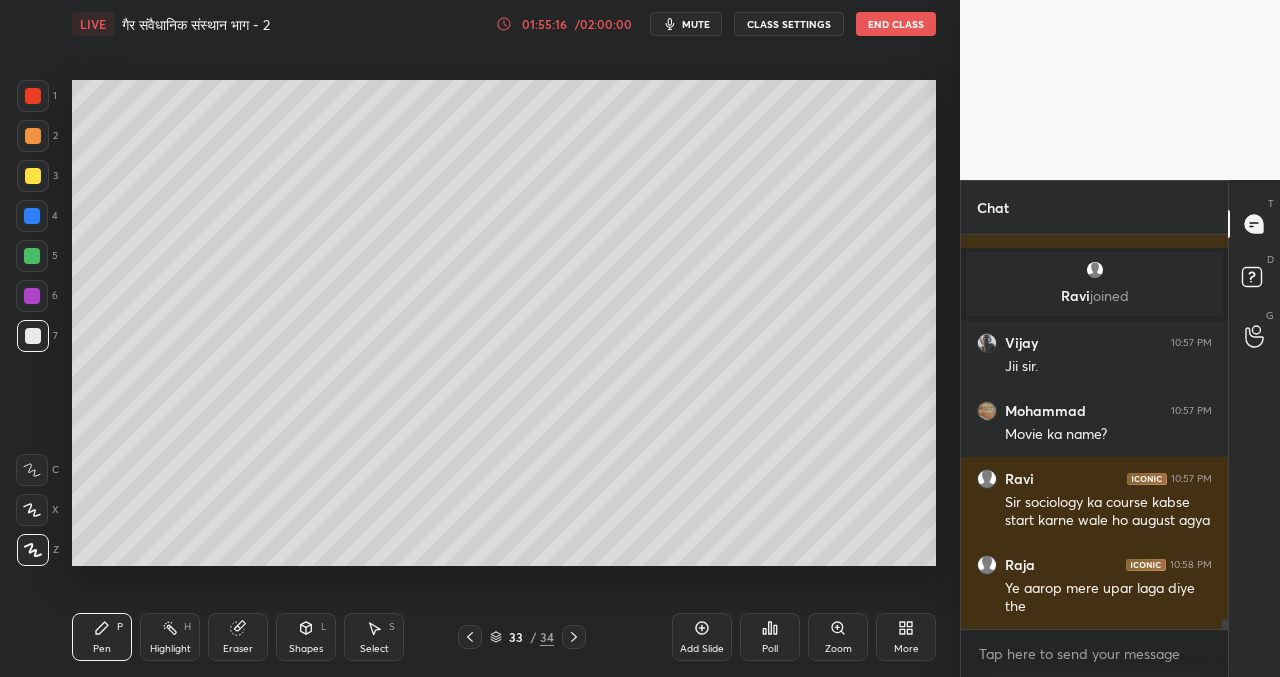 click 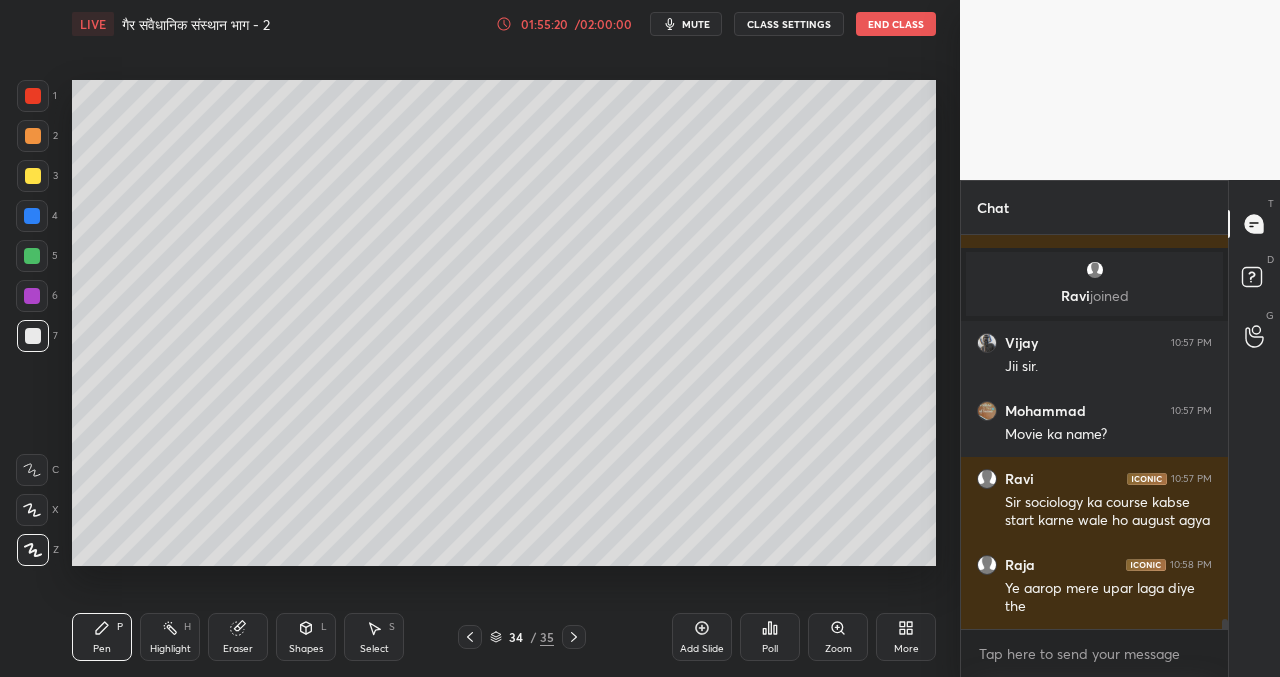 scroll, scrollTop: 15805, scrollLeft: 0, axis: vertical 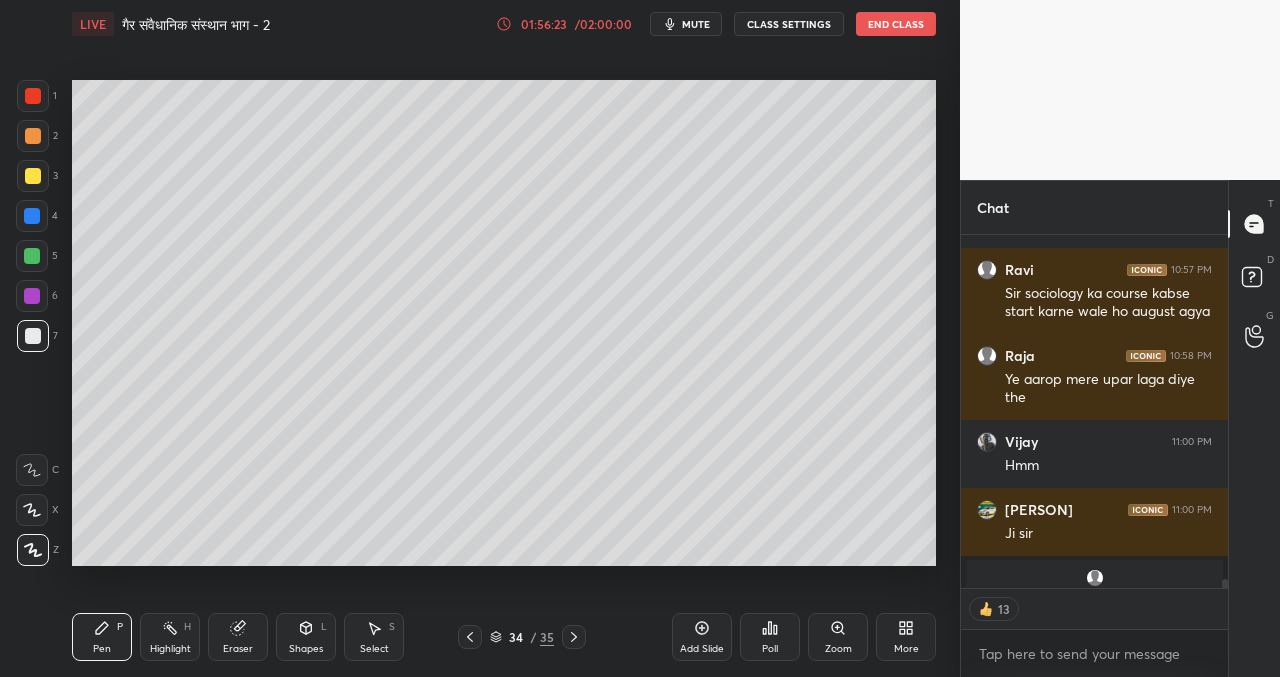 click 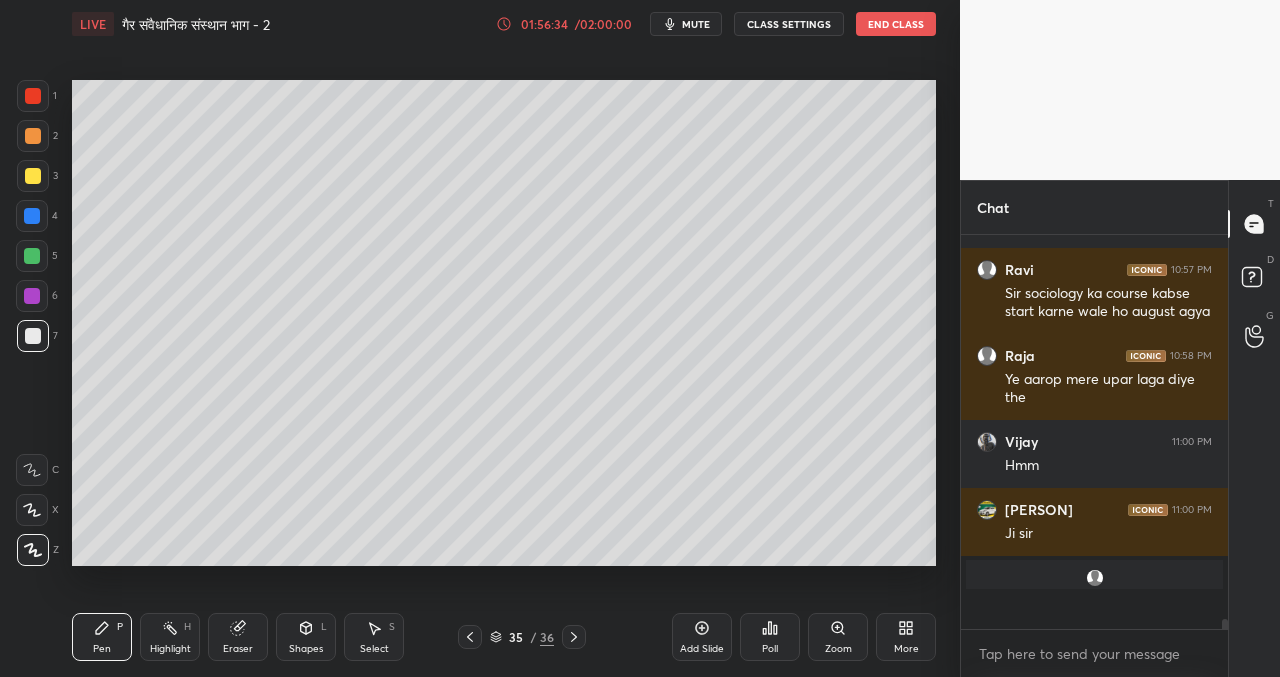 scroll, scrollTop: 7, scrollLeft: 7, axis: both 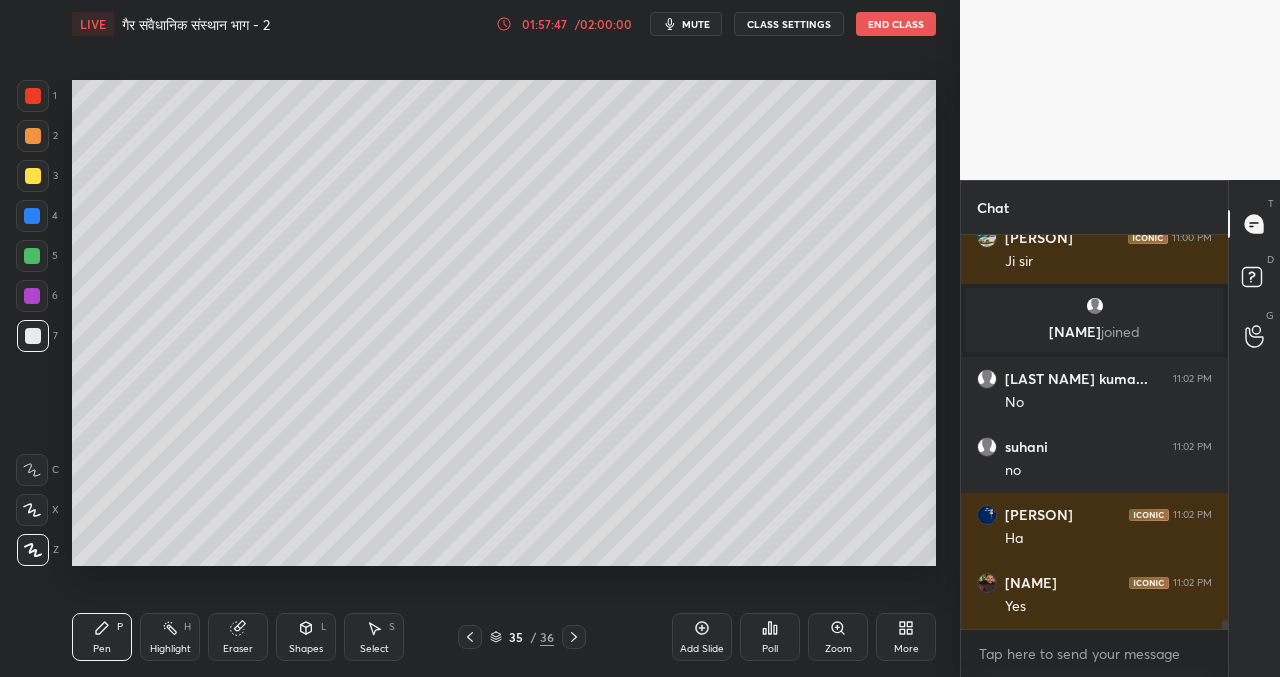 click on "Poll" at bounding box center [770, 637] 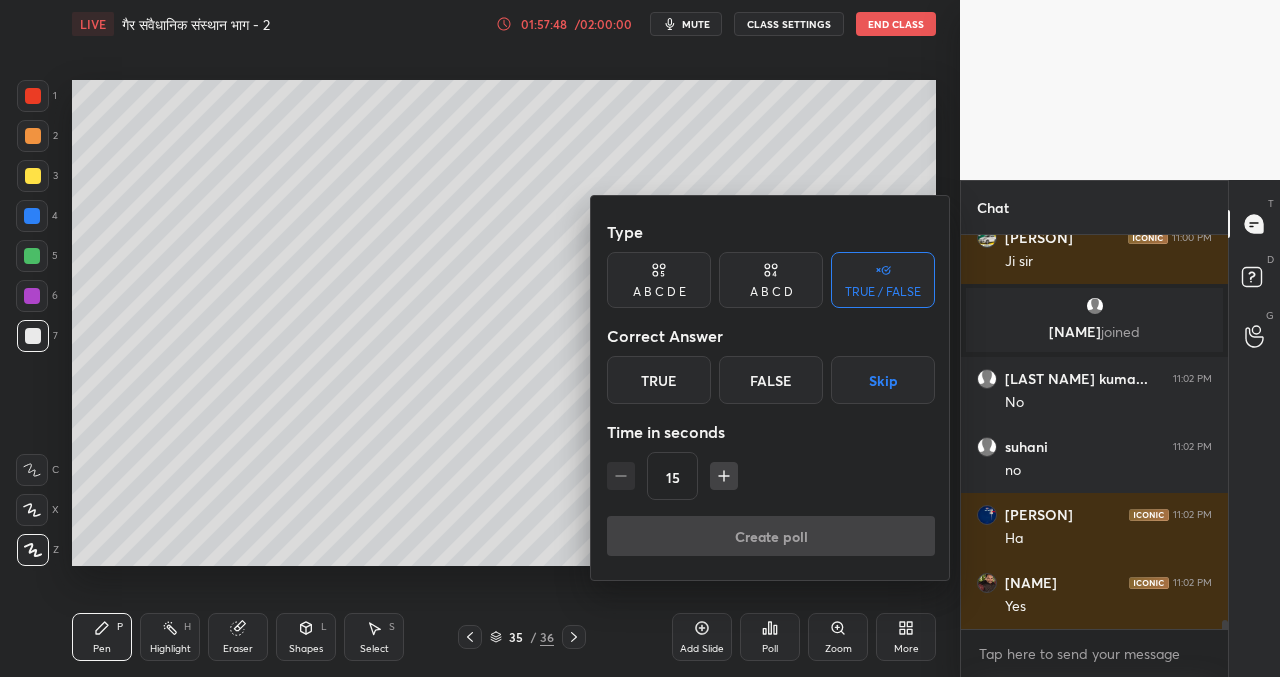 click at bounding box center (640, 338) 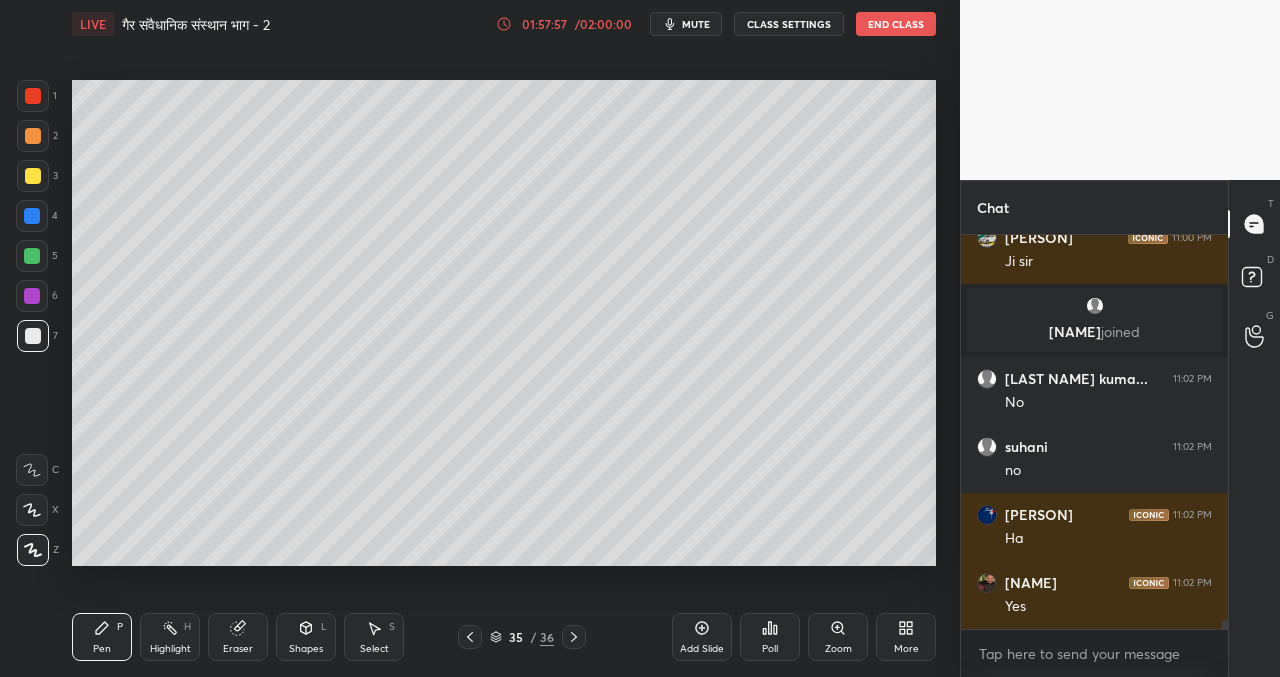 scroll, scrollTop: 16106, scrollLeft: 0, axis: vertical 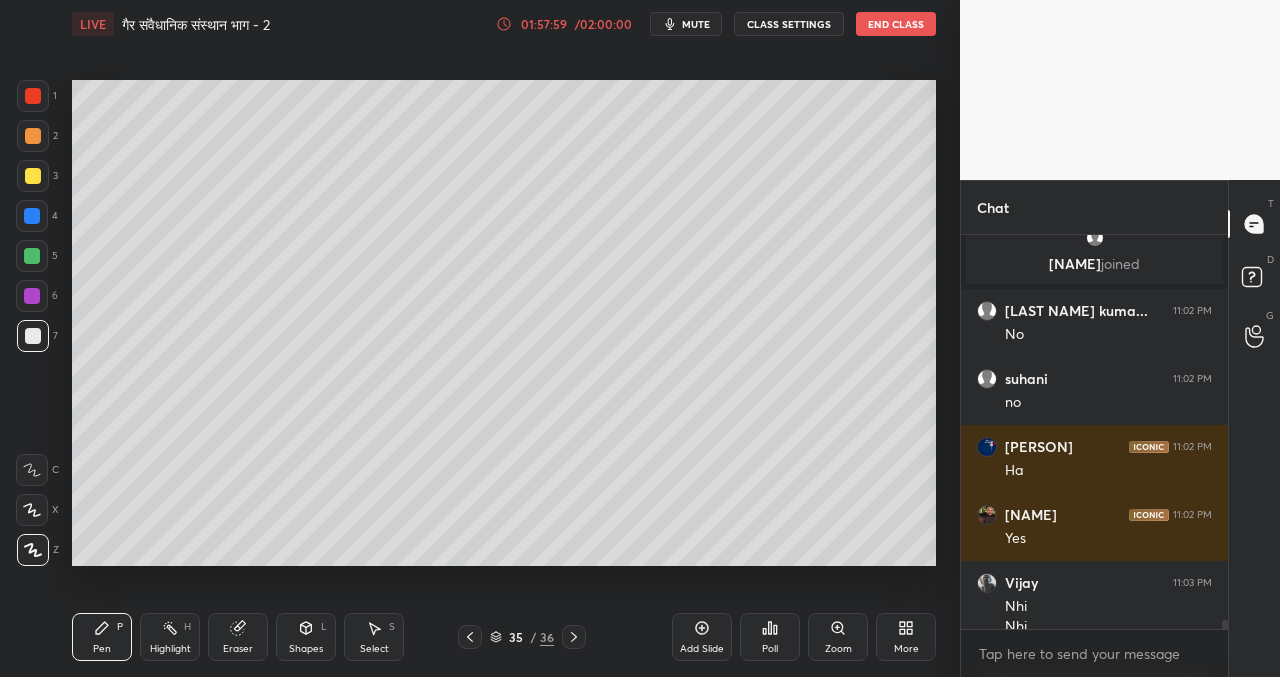 click 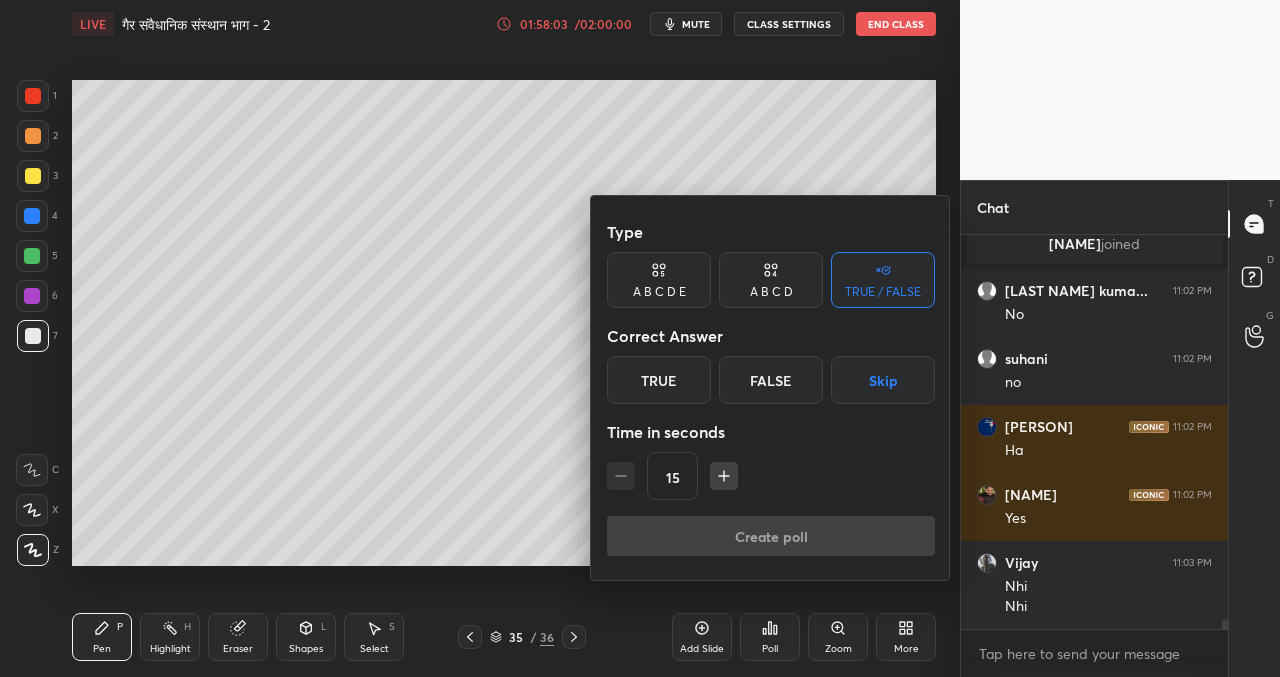 click on "Skip" at bounding box center [883, 380] 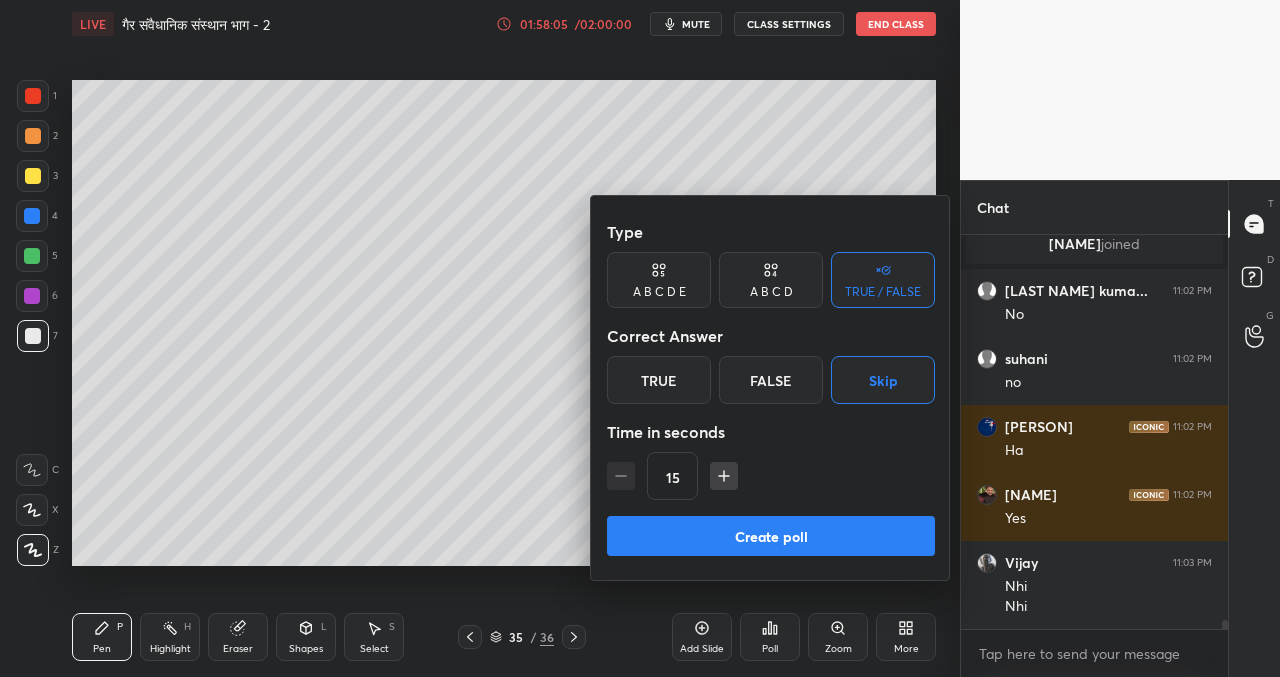 click on "Create poll" at bounding box center (771, 536) 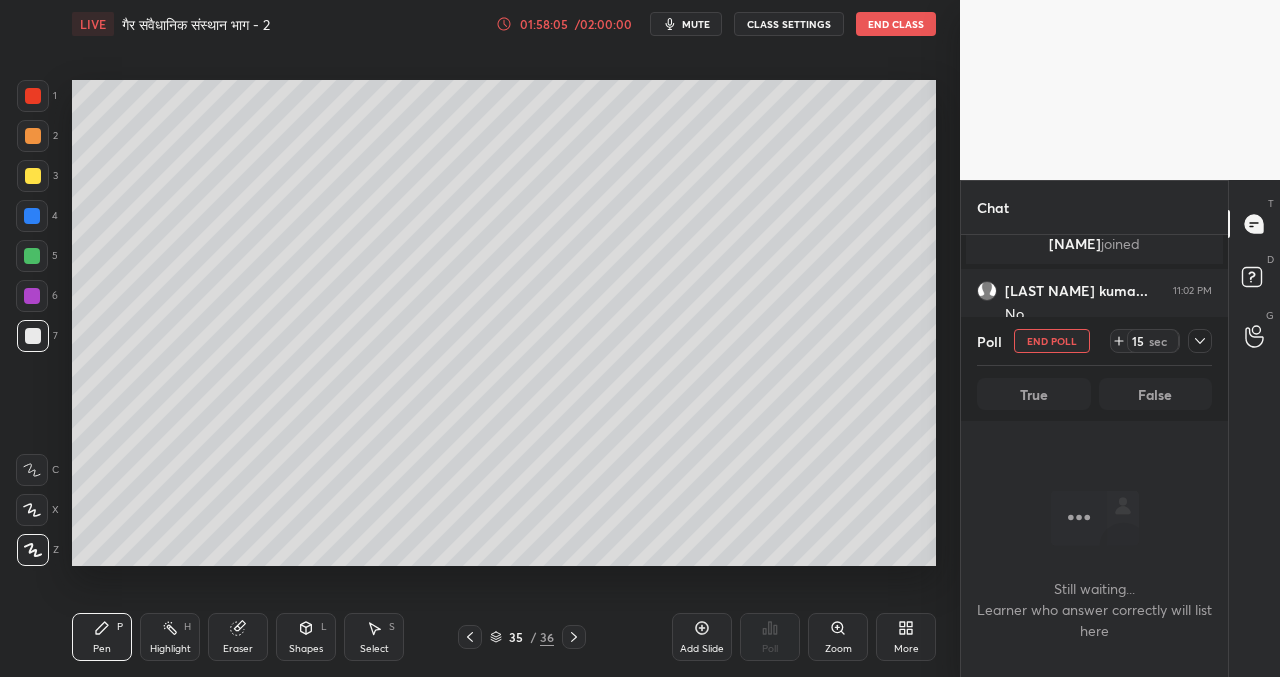 scroll, scrollTop: 345, scrollLeft: 261, axis: both 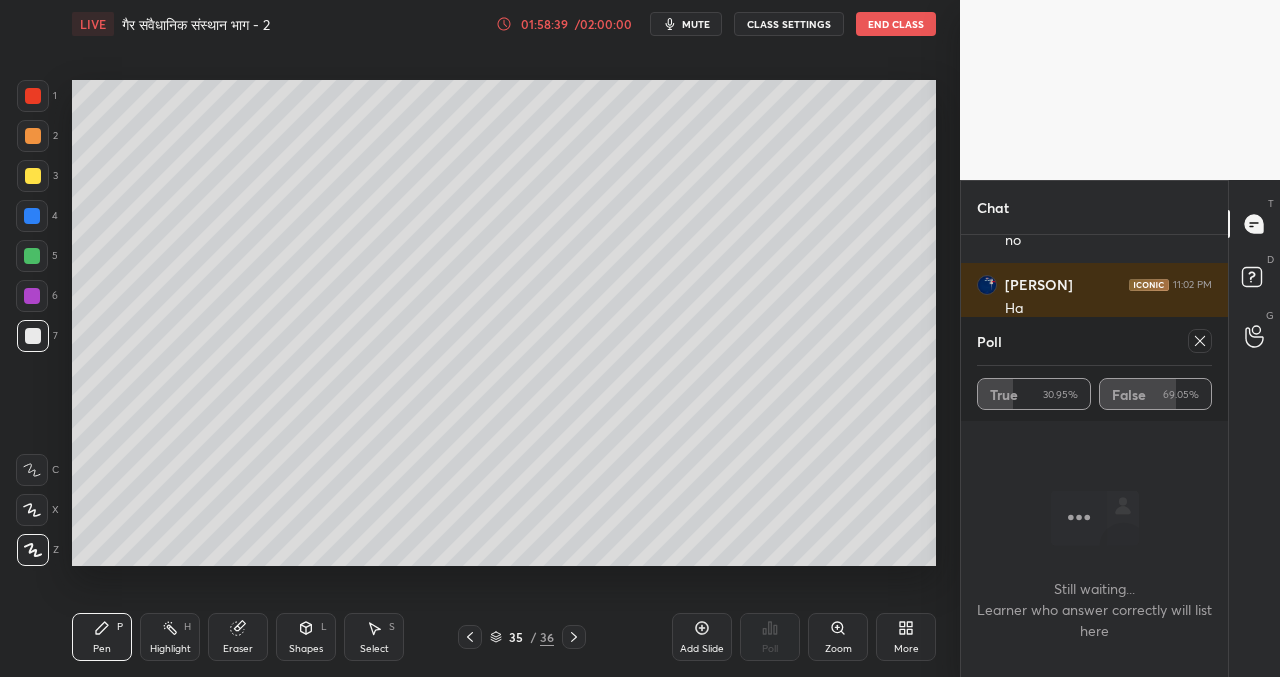 click 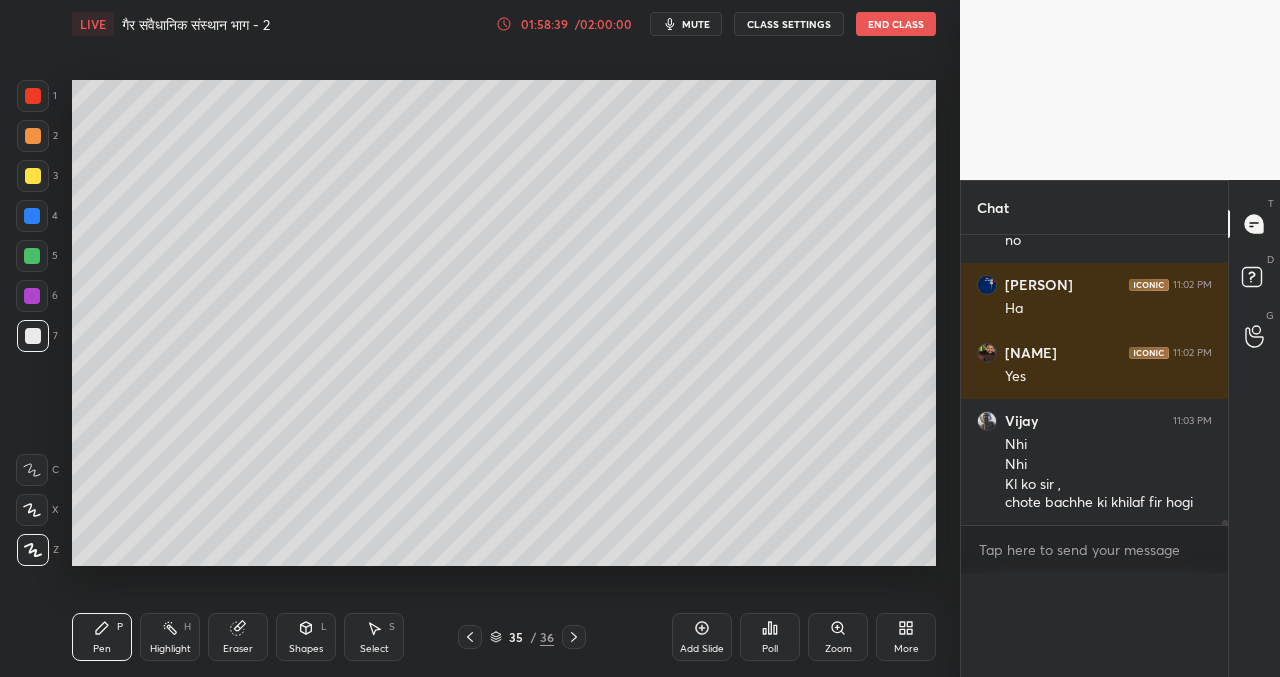 scroll, scrollTop: 7, scrollLeft: 7, axis: both 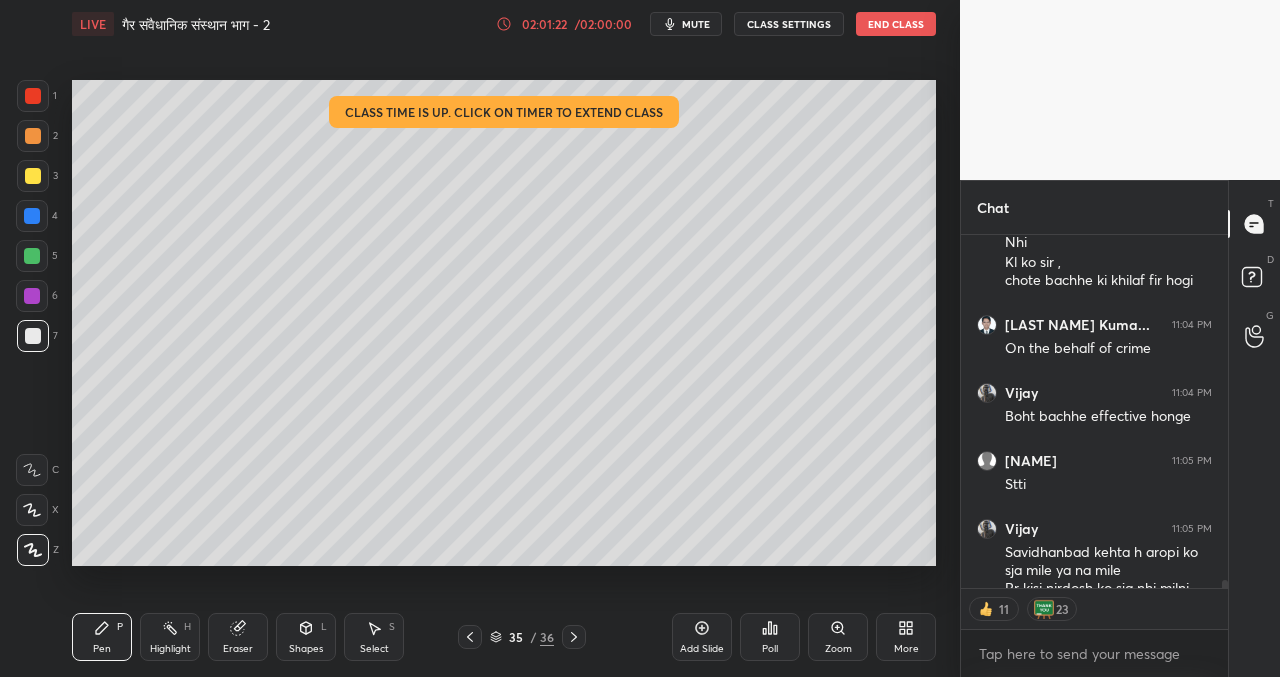 click on "Poll" at bounding box center (770, 637) 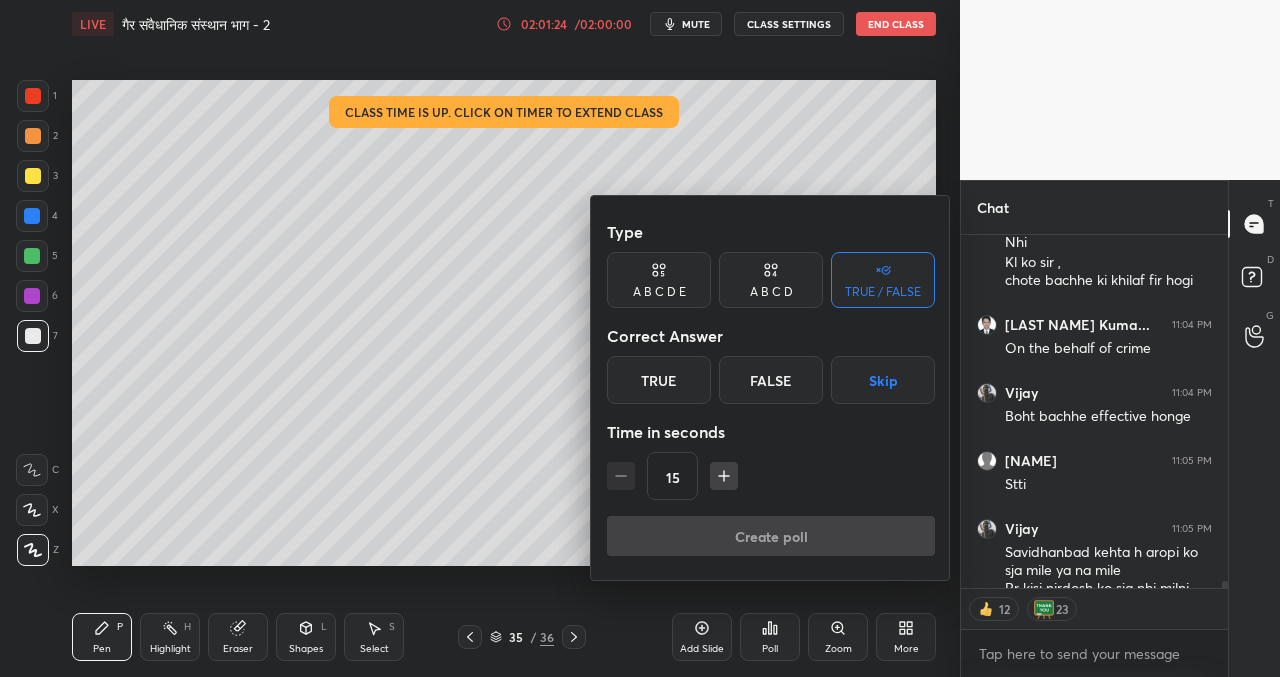 scroll, scrollTop: 16599, scrollLeft: 0, axis: vertical 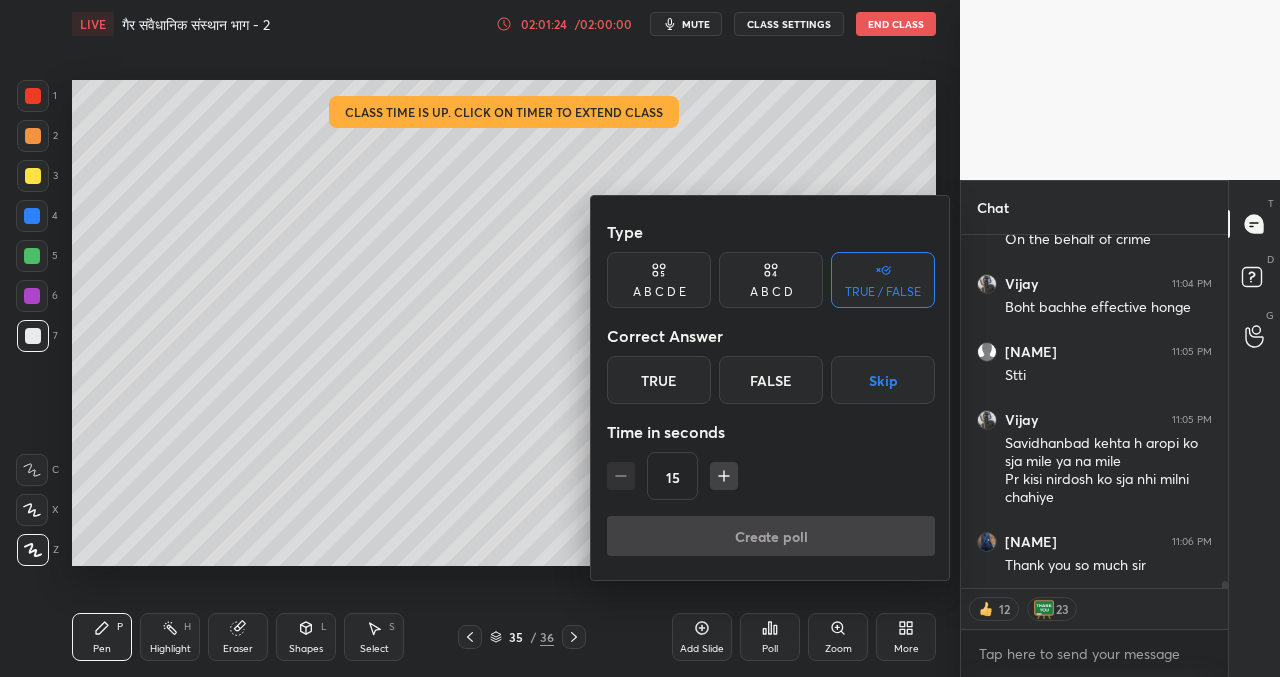 click on "True" at bounding box center (659, 380) 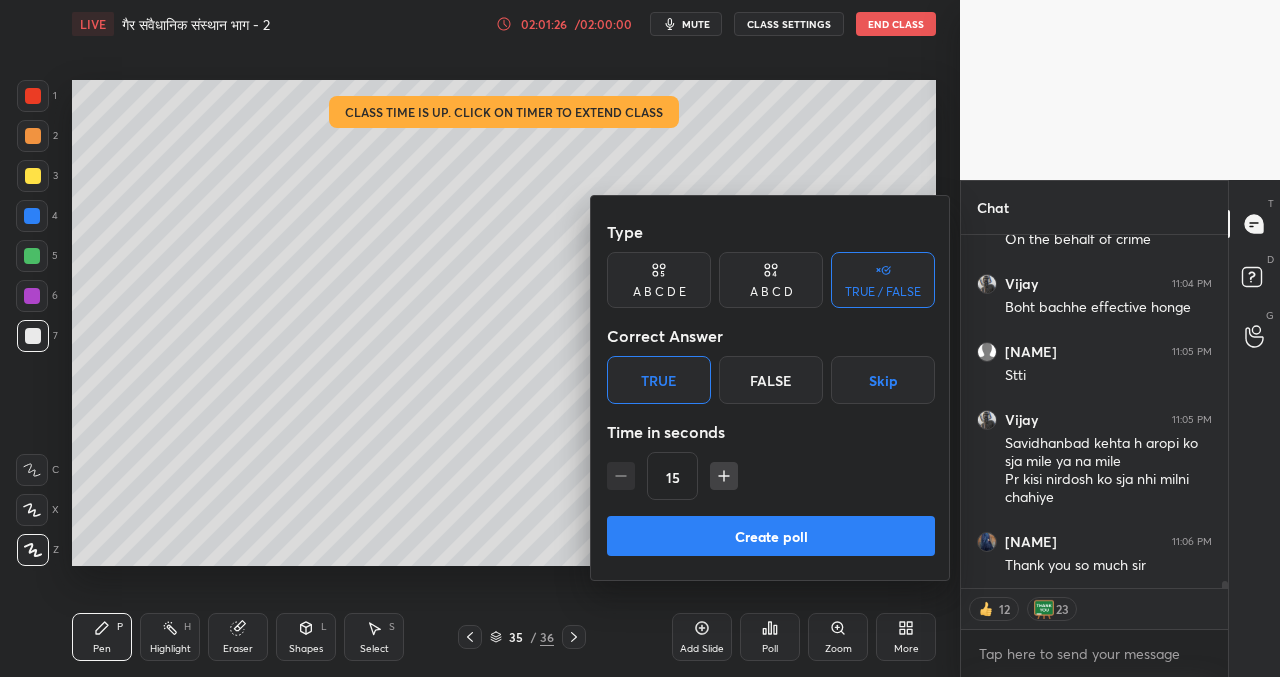 click on "Create poll" at bounding box center [771, 536] 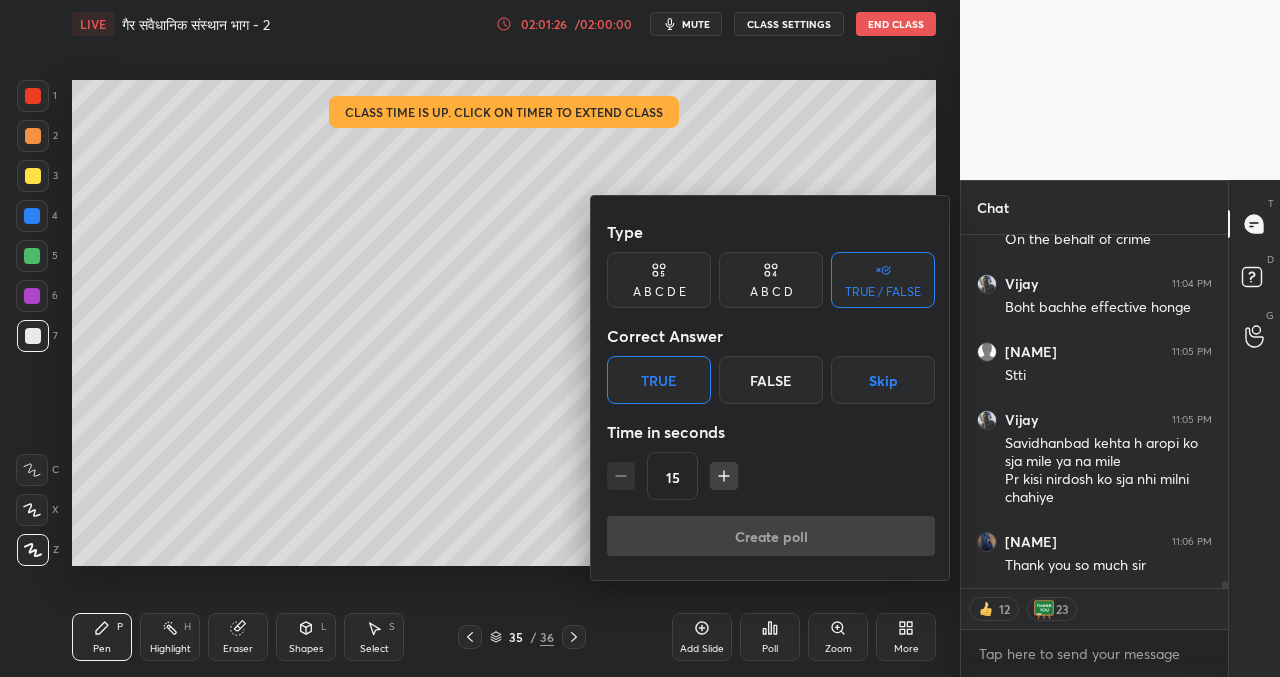 scroll, scrollTop: 305, scrollLeft: 261, axis: both 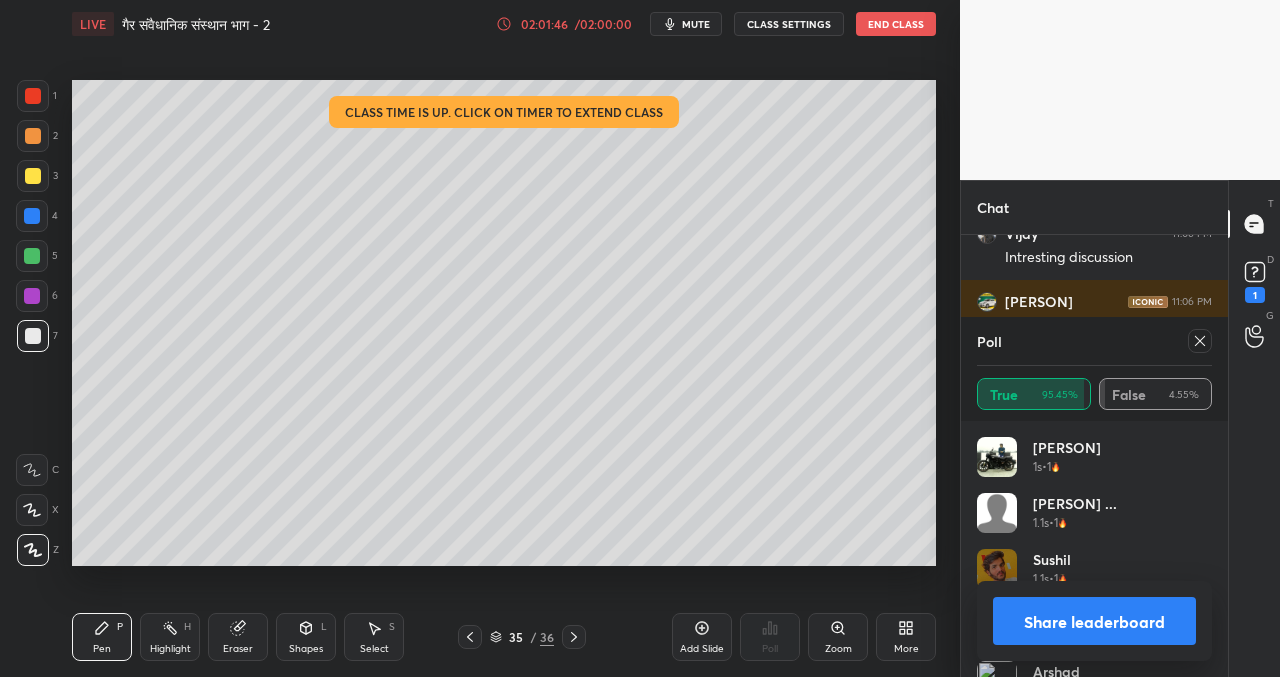 click on "Share leaderboard" at bounding box center [1094, 621] 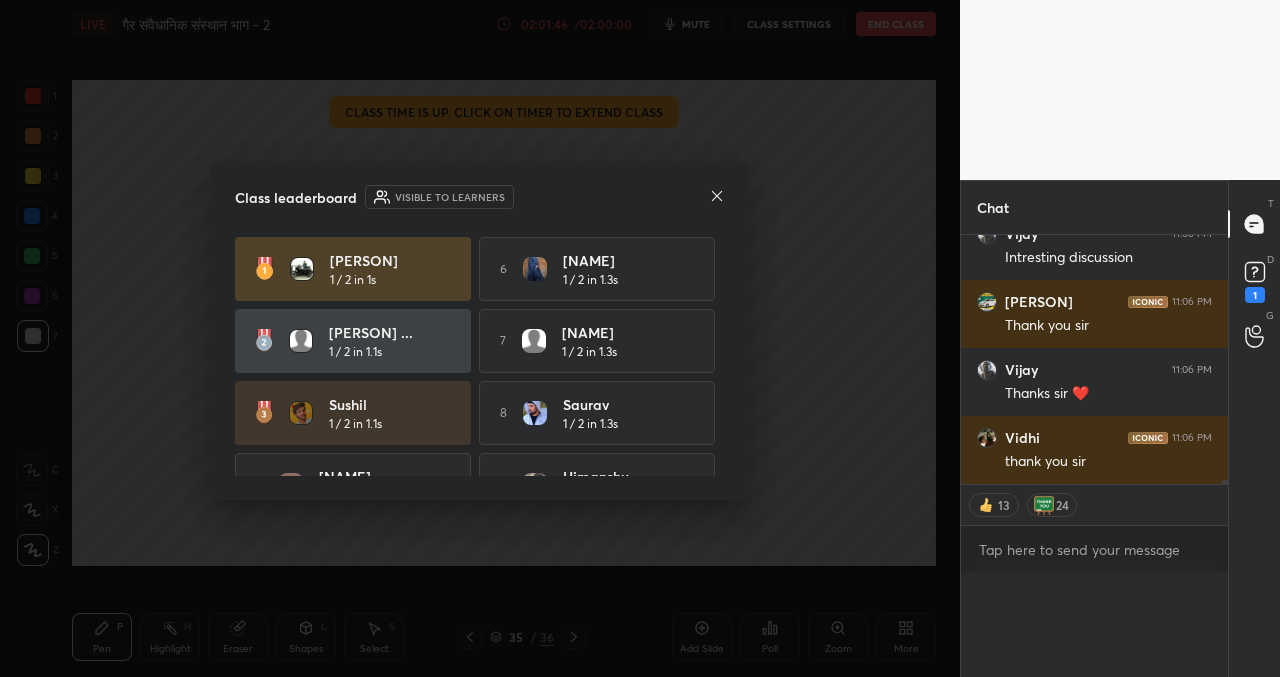 scroll, scrollTop: 7, scrollLeft: 7, axis: both 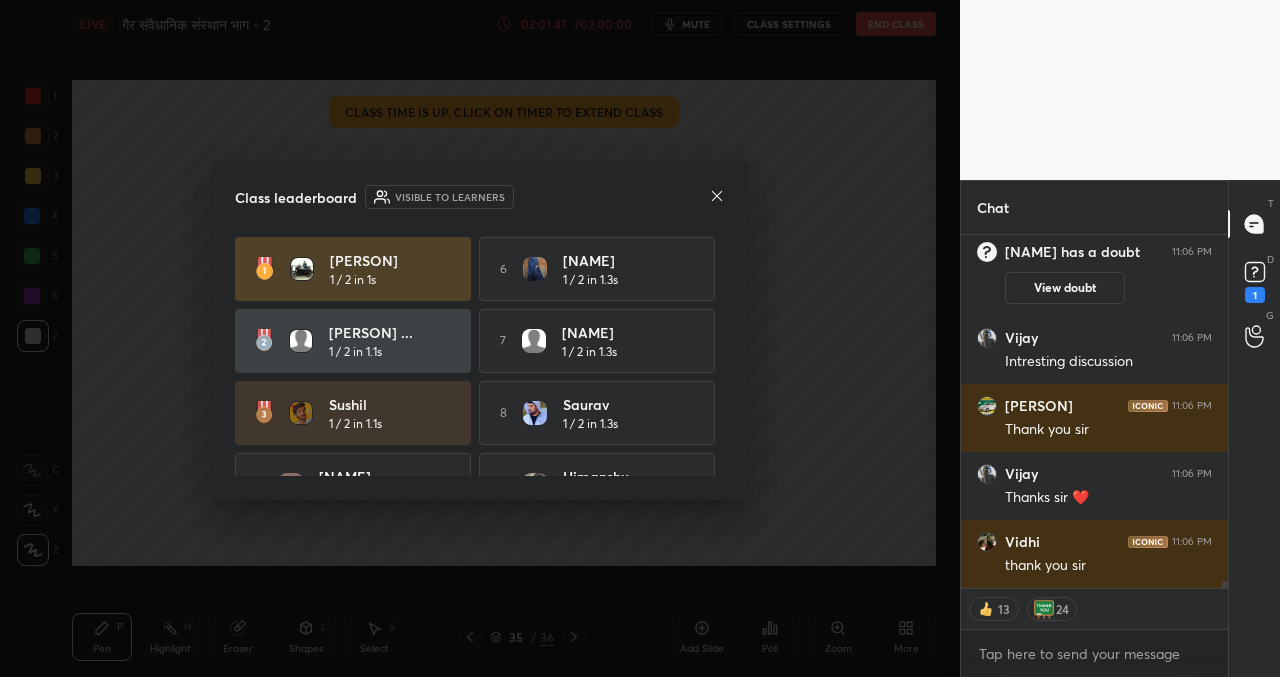 click 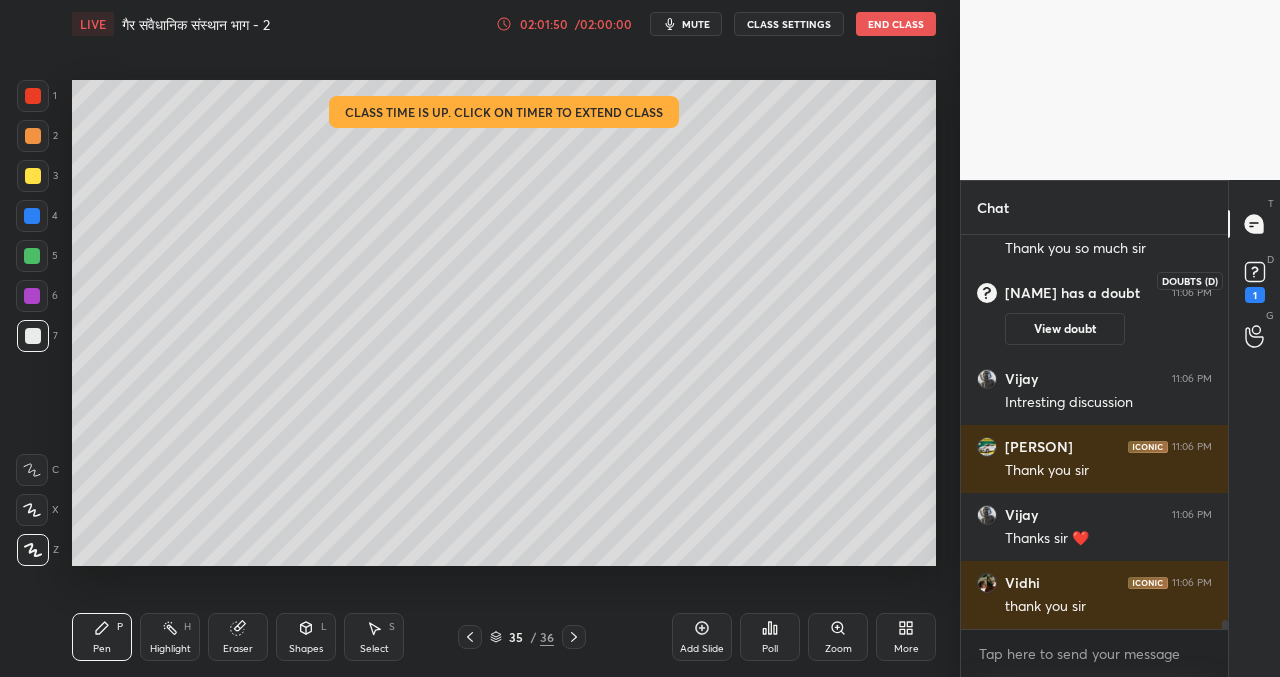 click on "1" at bounding box center [1255, 295] 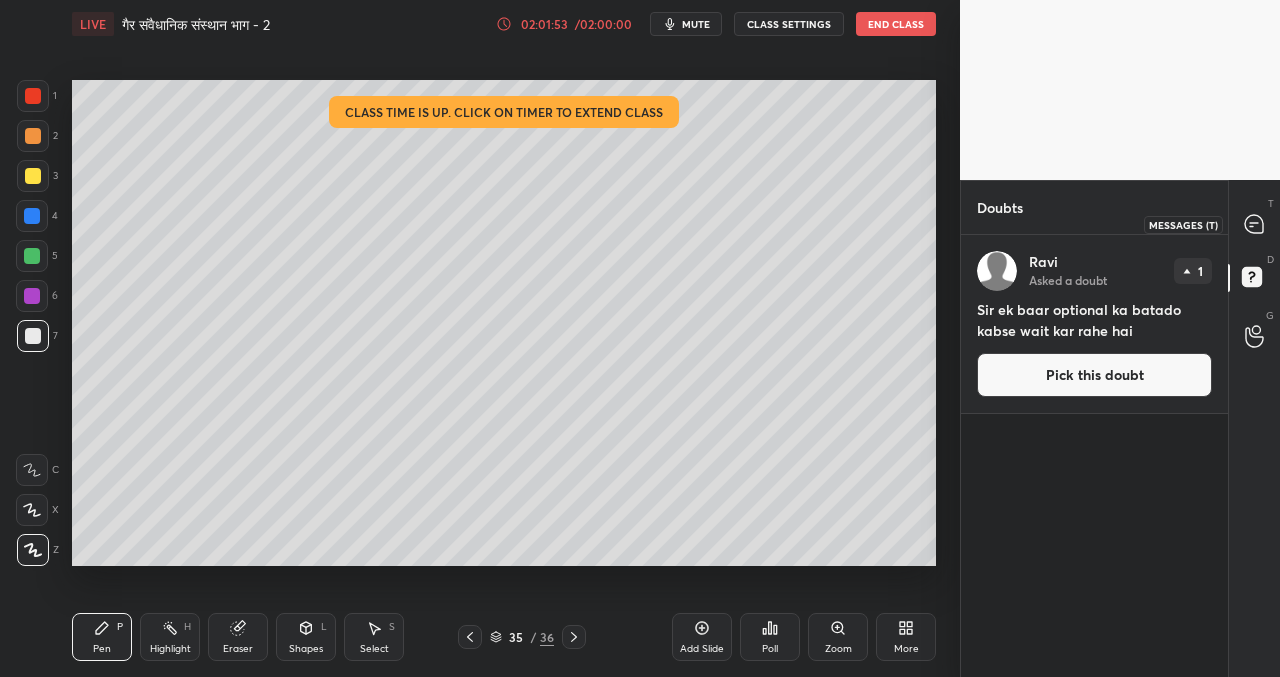 click 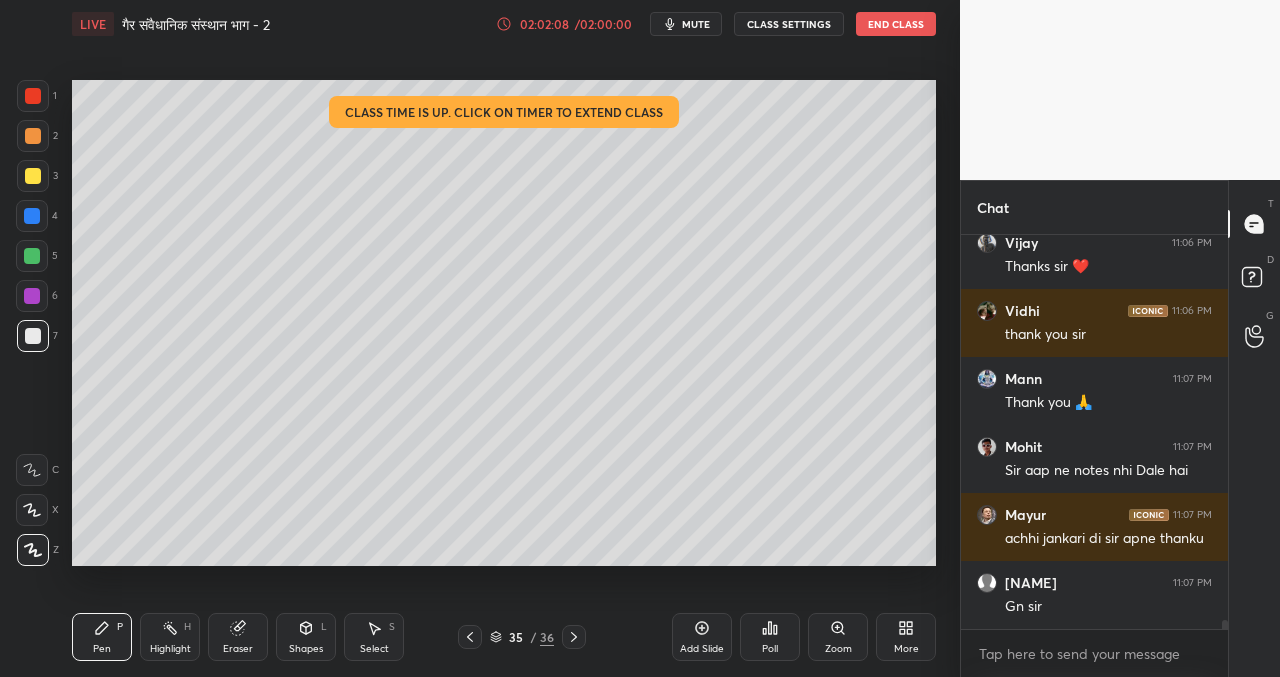 click on "End Class" at bounding box center [896, 24] 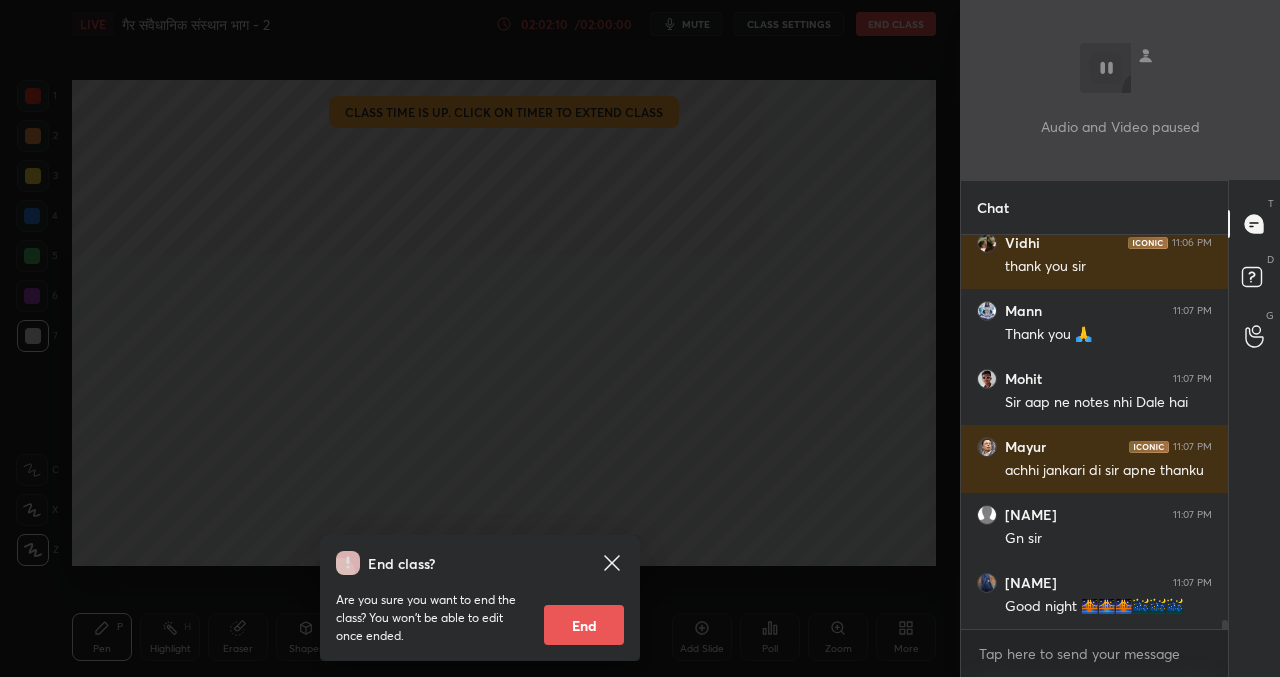 drag, startPoint x: 580, startPoint y: 618, endPoint x: 566, endPoint y: 624, distance: 15.231546 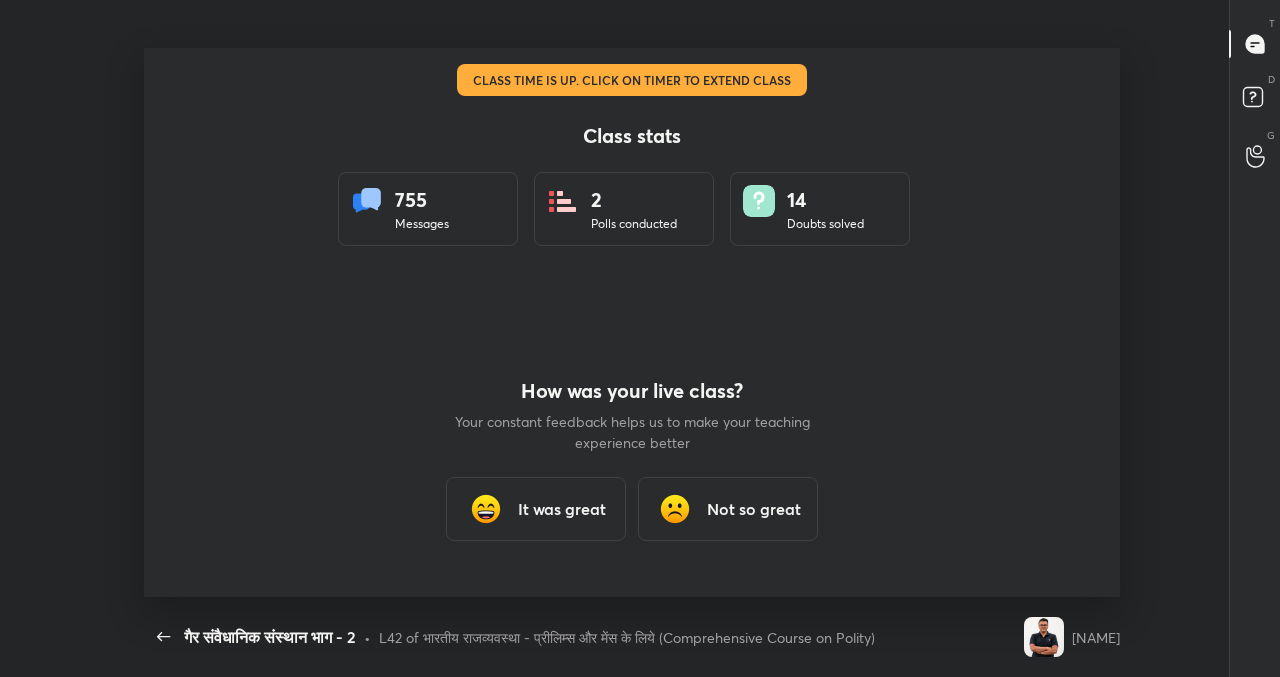 drag, startPoint x: 579, startPoint y: 517, endPoint x: 574, endPoint y: 529, distance: 13 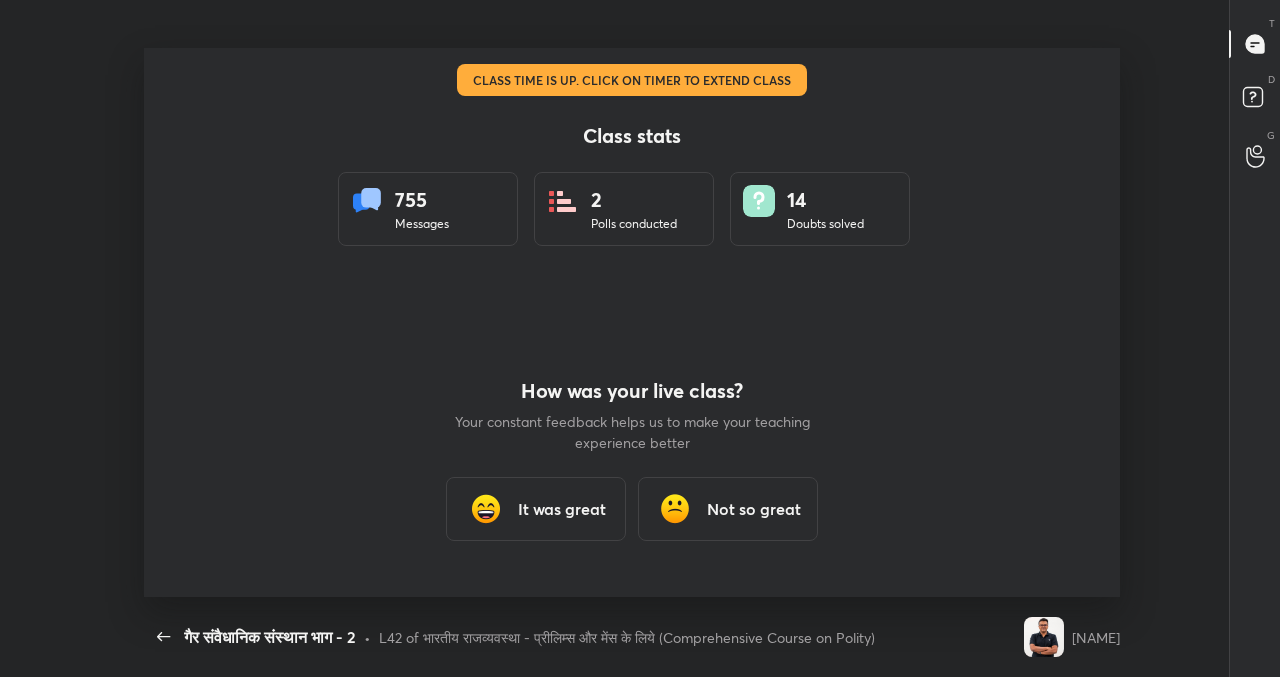 click on "It was great" at bounding box center [562, 509] 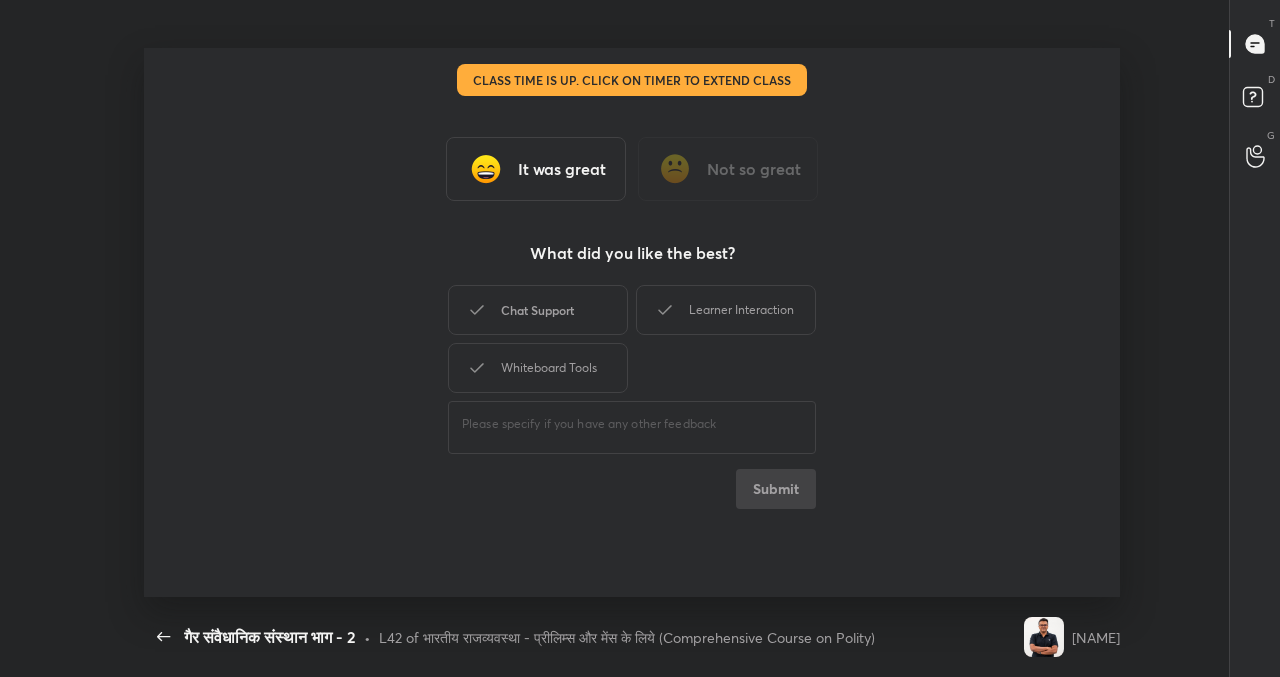 drag, startPoint x: 570, startPoint y: 312, endPoint x: 583, endPoint y: 319, distance: 14.764823 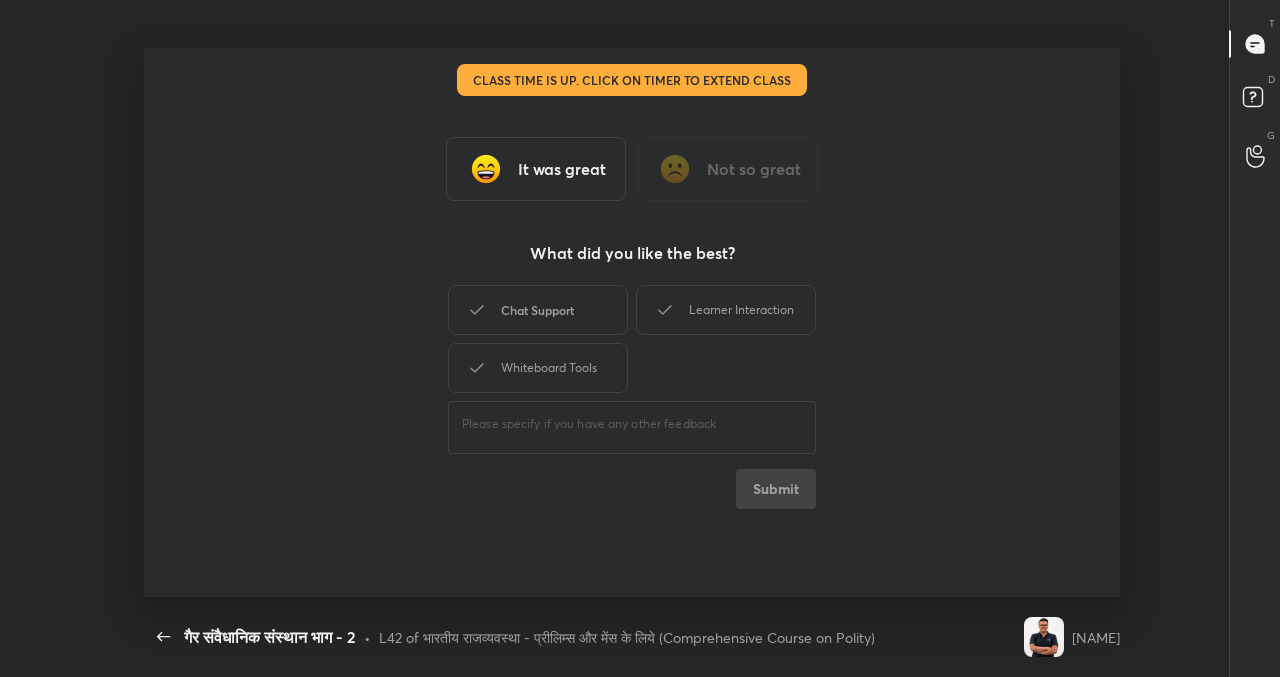 click on "Chat Support" at bounding box center (538, 310) 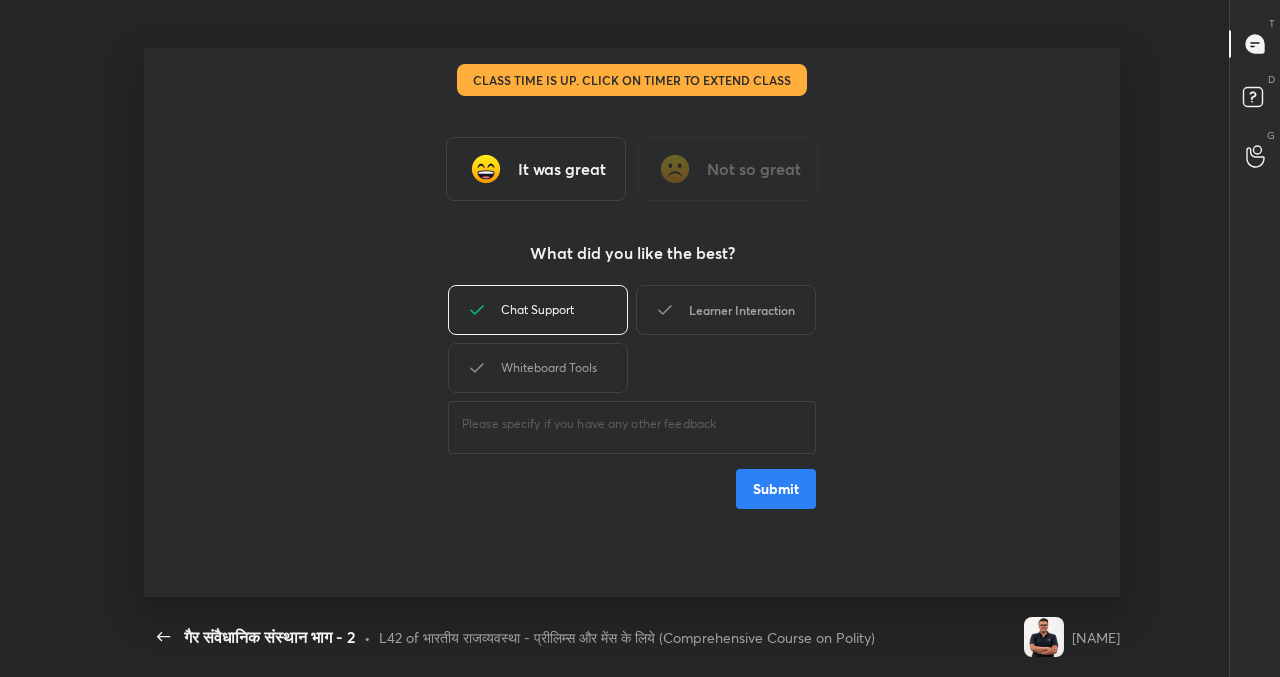 click on "Learner Interaction" at bounding box center [726, 310] 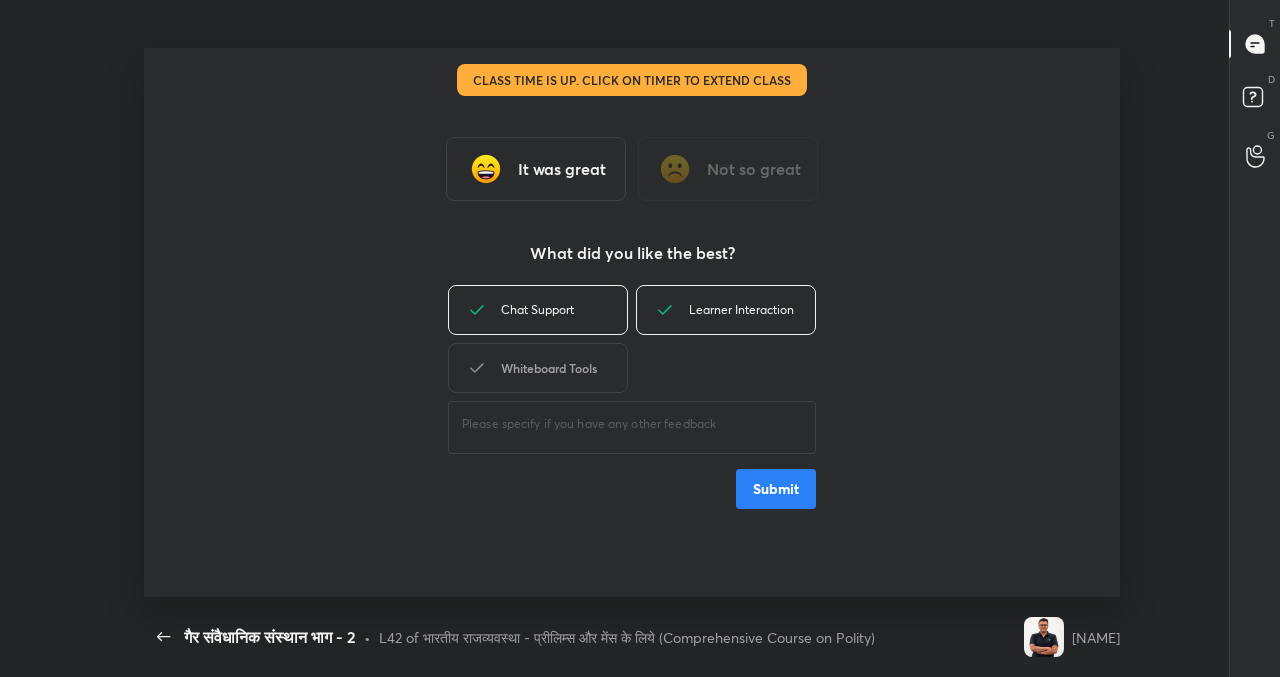 click on "Whiteboard Tools" at bounding box center (538, 368) 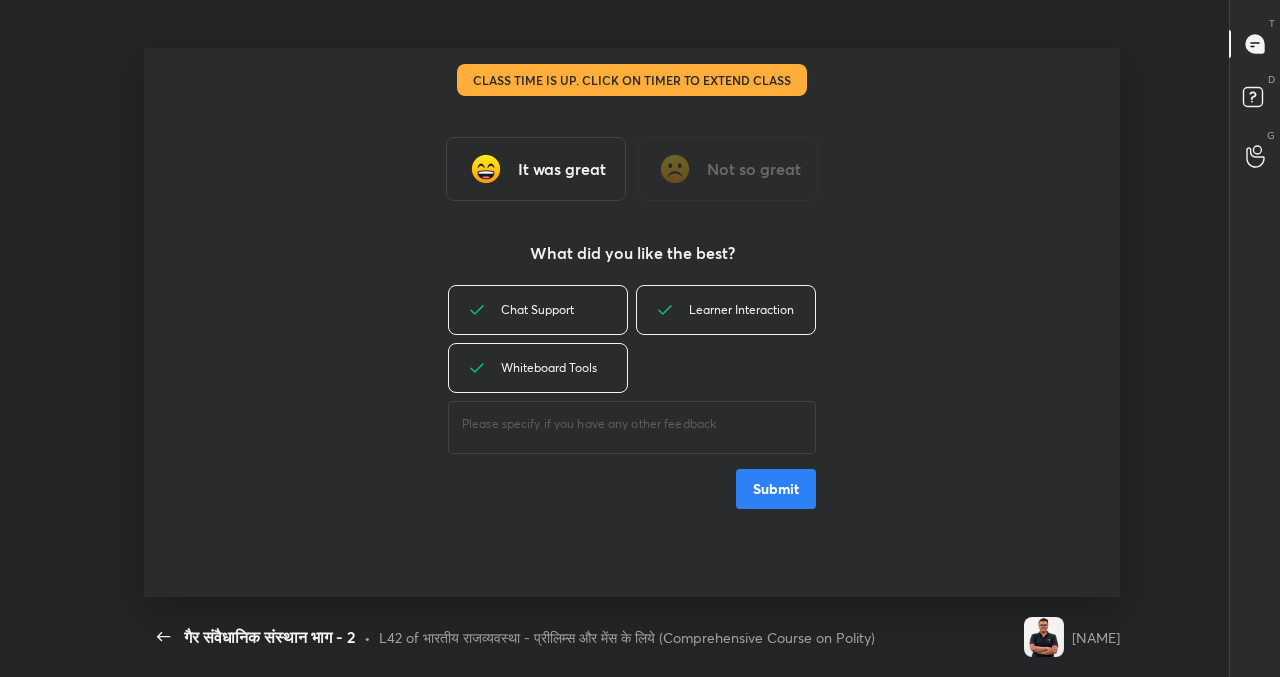 click on "Submit" at bounding box center (776, 489) 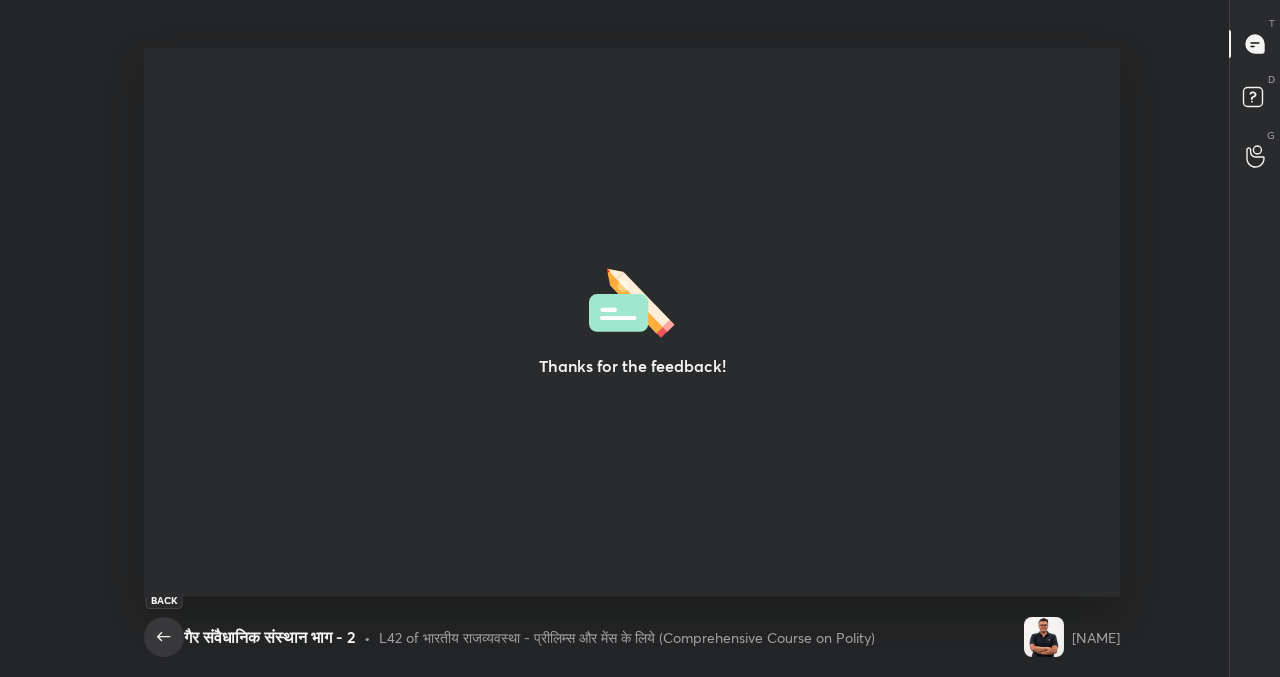 click 